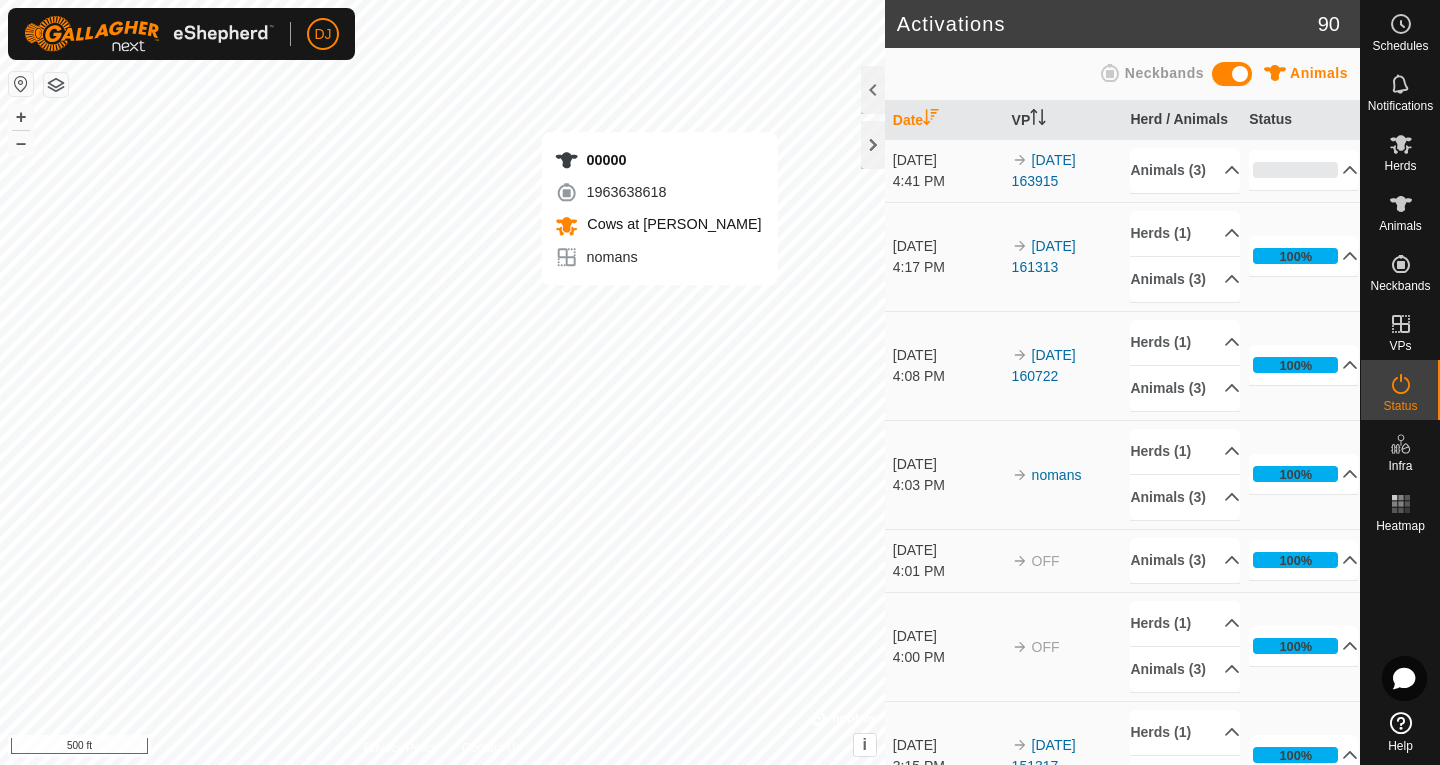 scroll, scrollTop: 0, scrollLeft: 0, axis: both 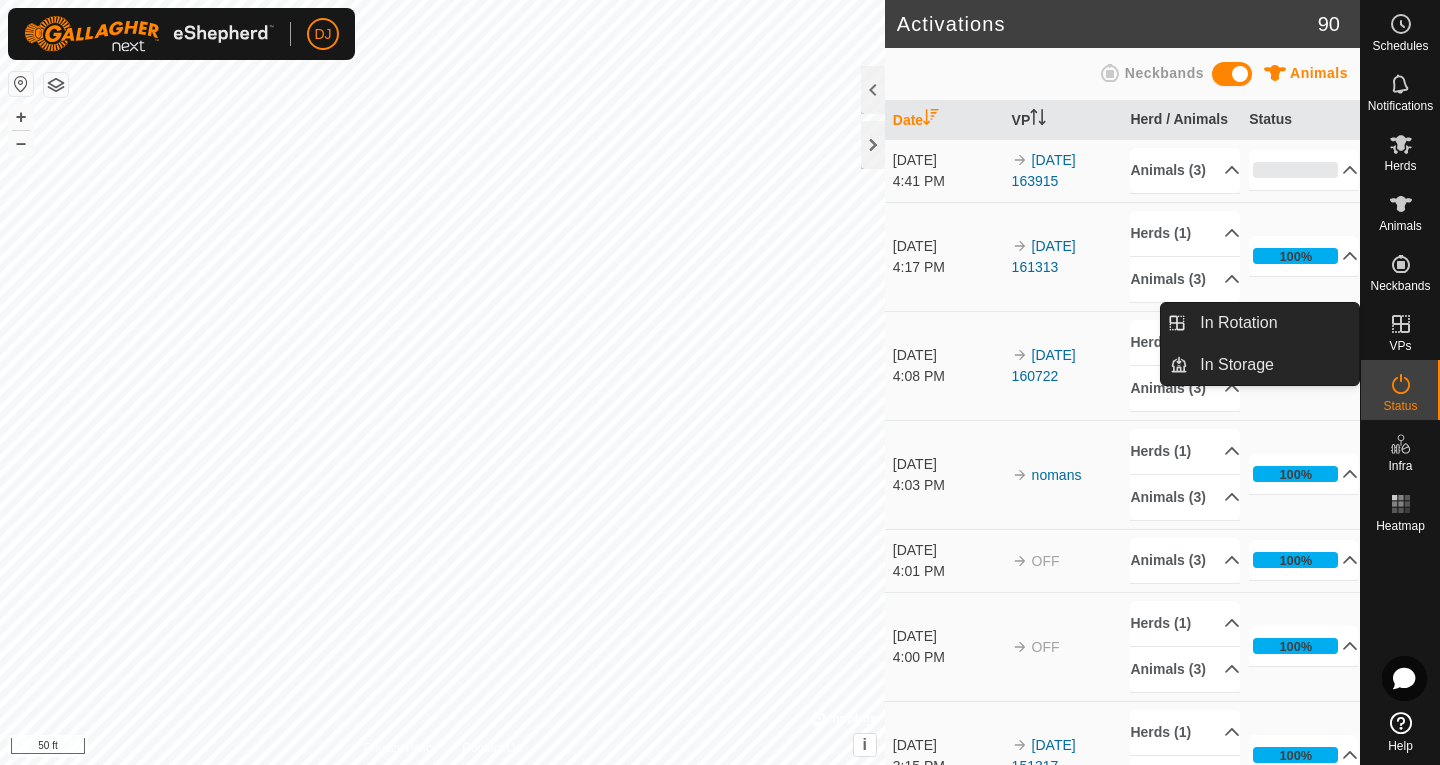 click 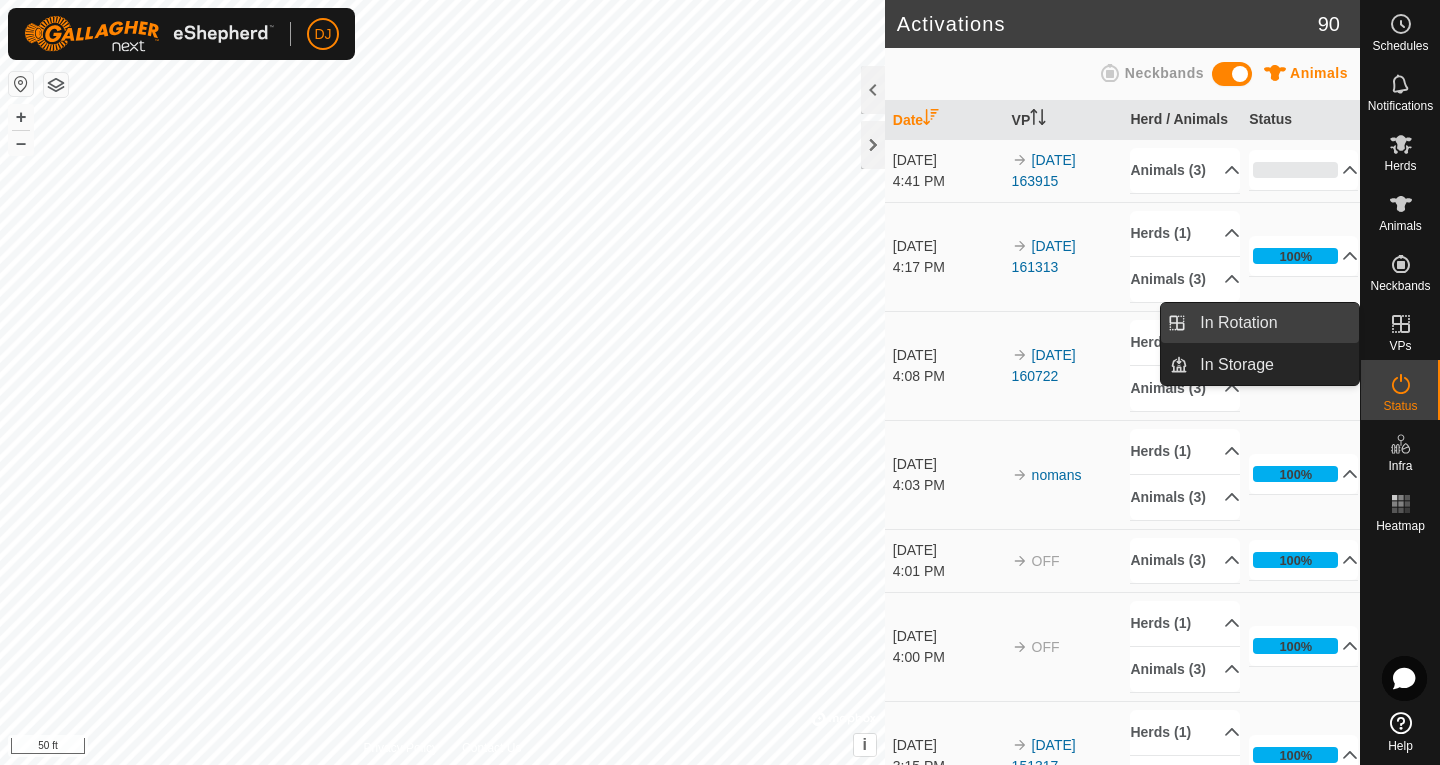 click on "In Rotation" at bounding box center [1273, 323] 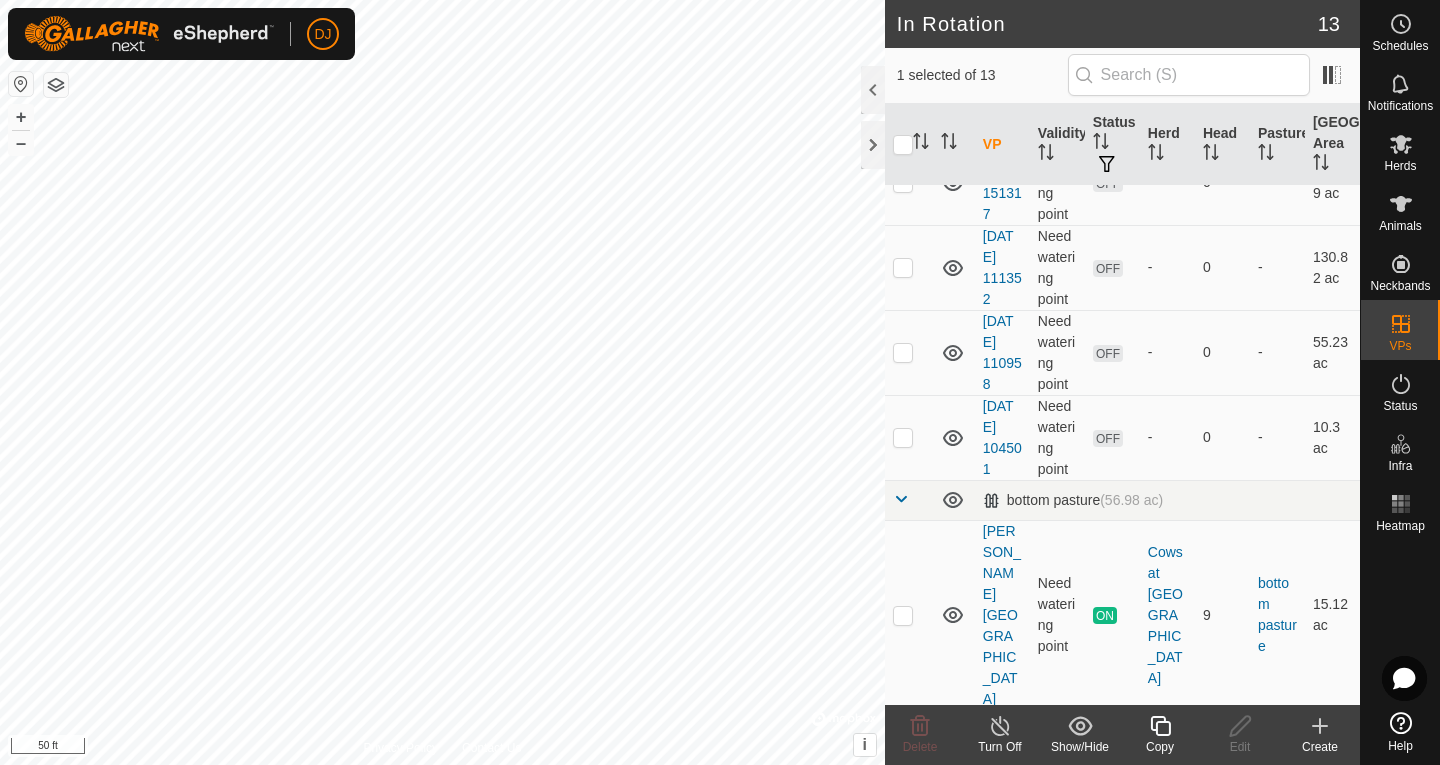 scroll, scrollTop: 790, scrollLeft: 0, axis: vertical 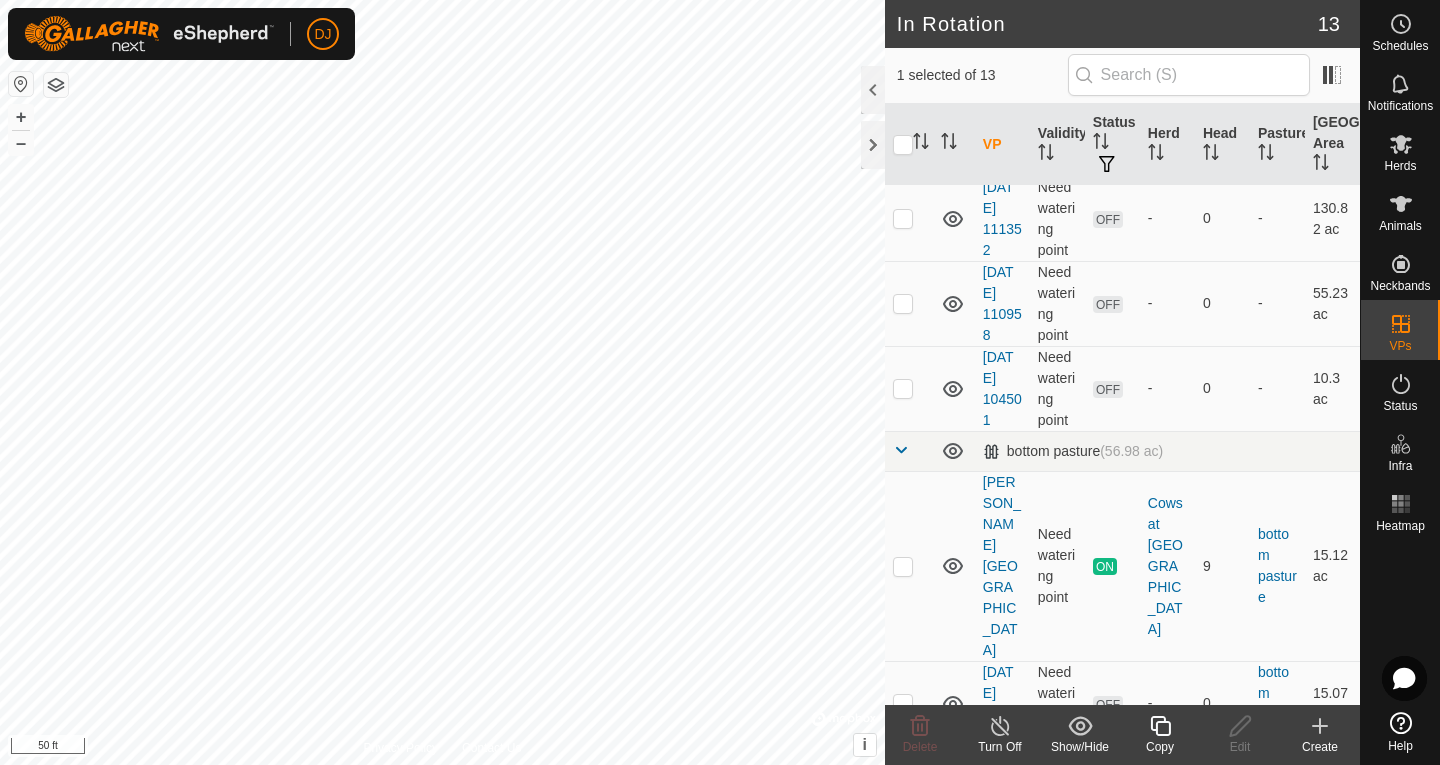 click at bounding box center (903, 955) 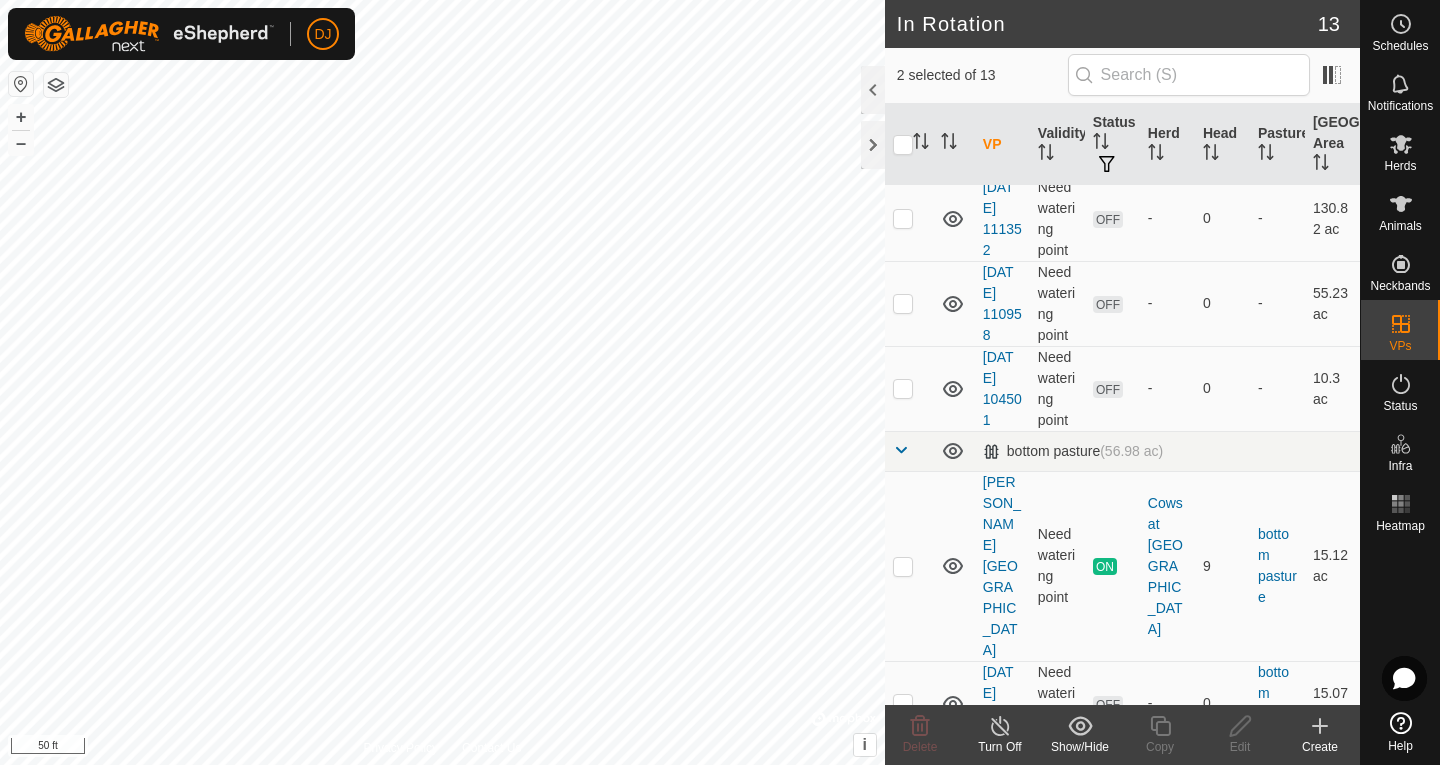 click at bounding box center (903, 955) 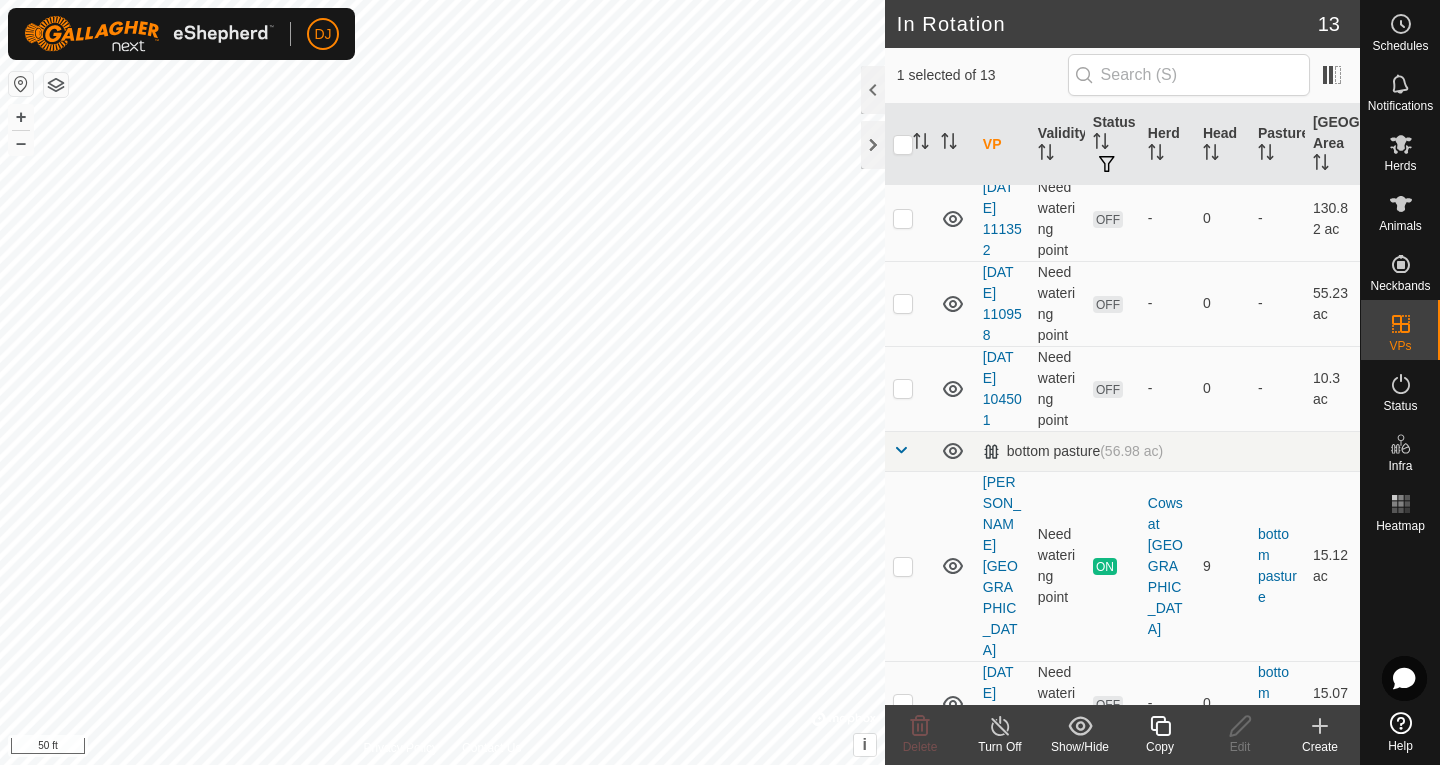 click at bounding box center (903, 955) 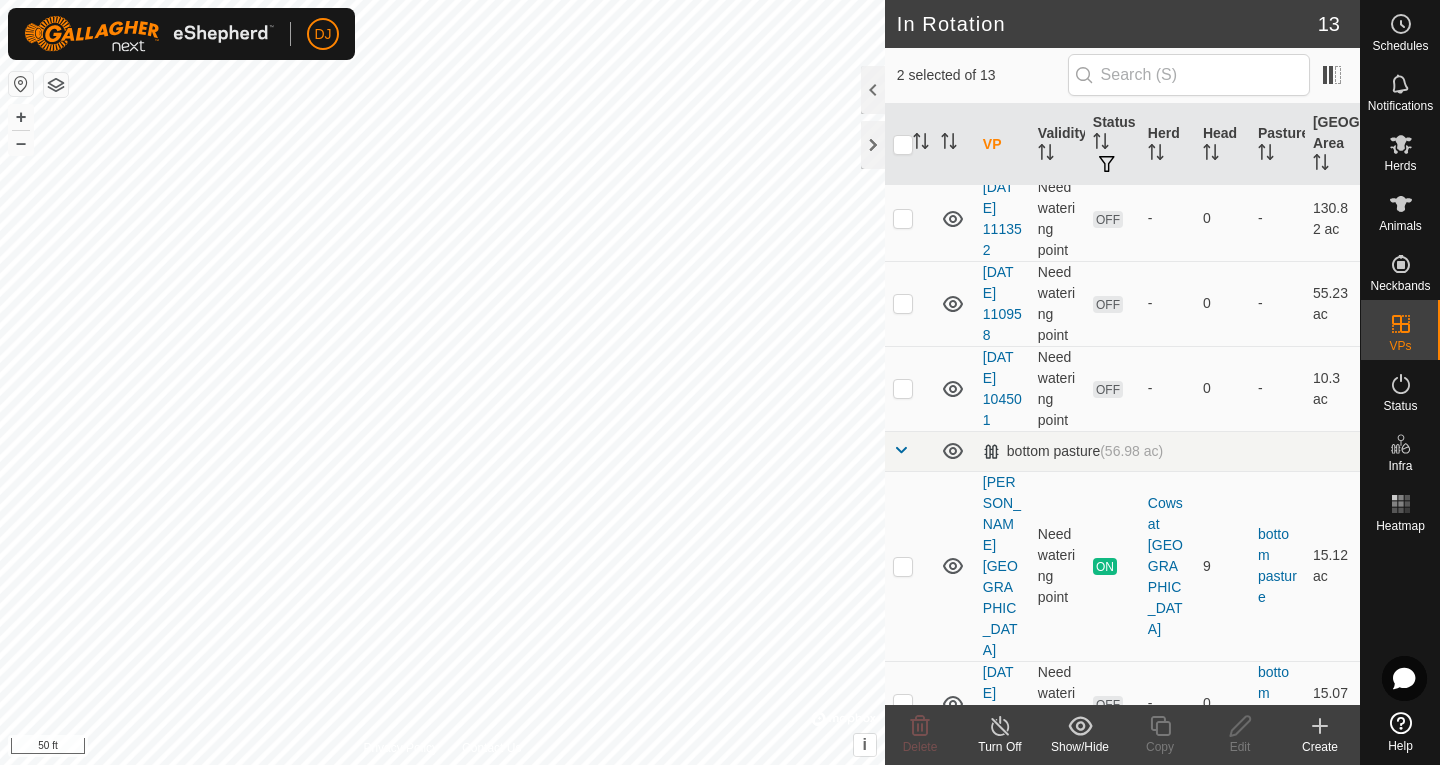 click at bounding box center (903, 955) 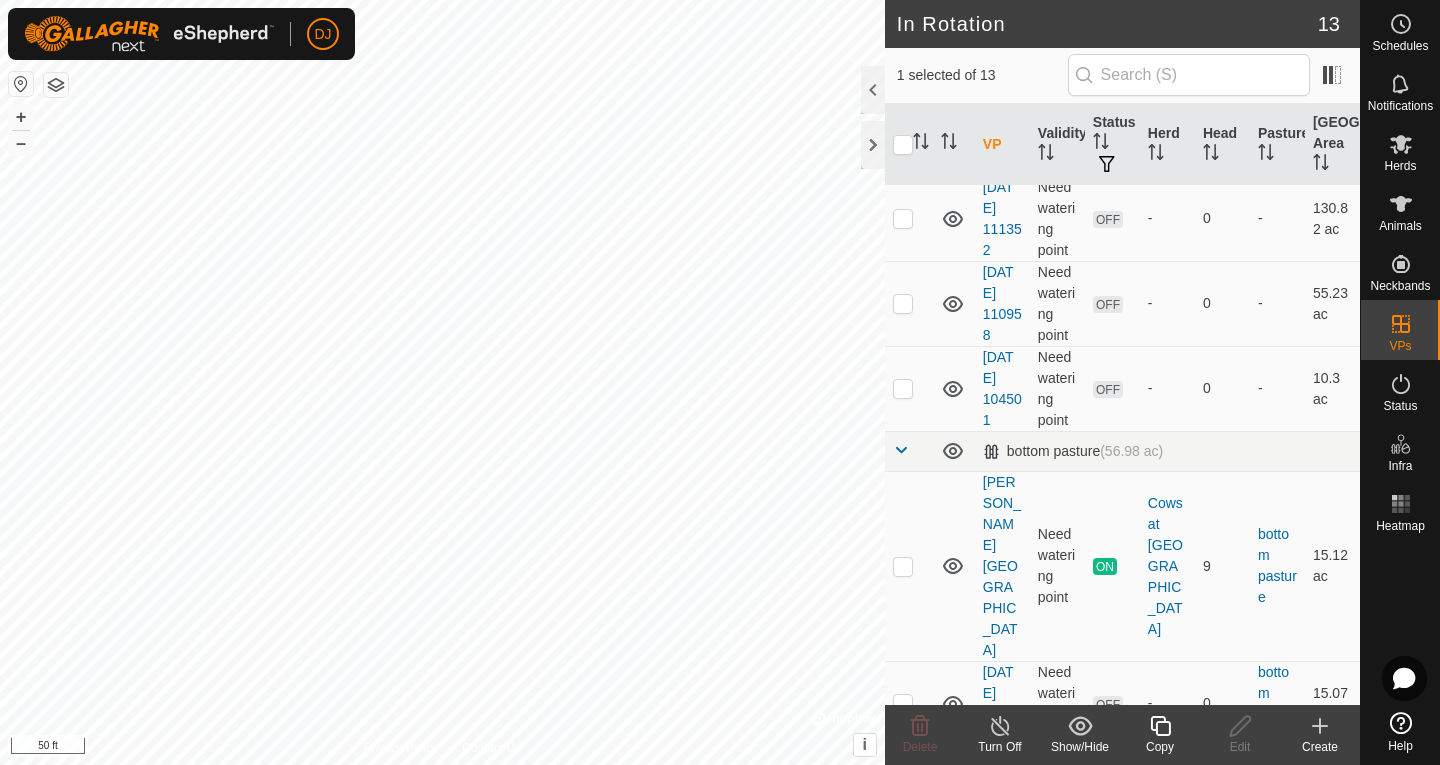 click at bounding box center [903, 955] 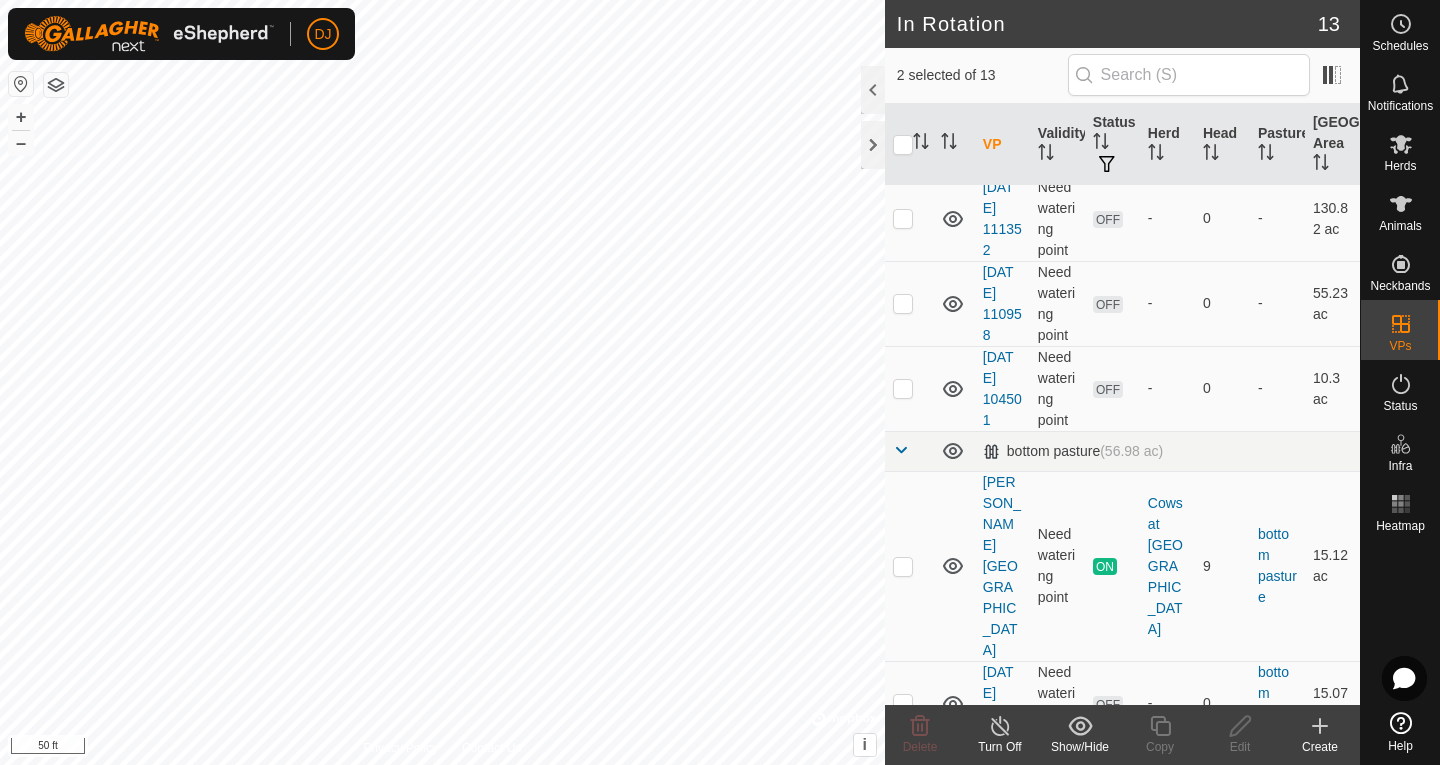 click at bounding box center [909, 849] 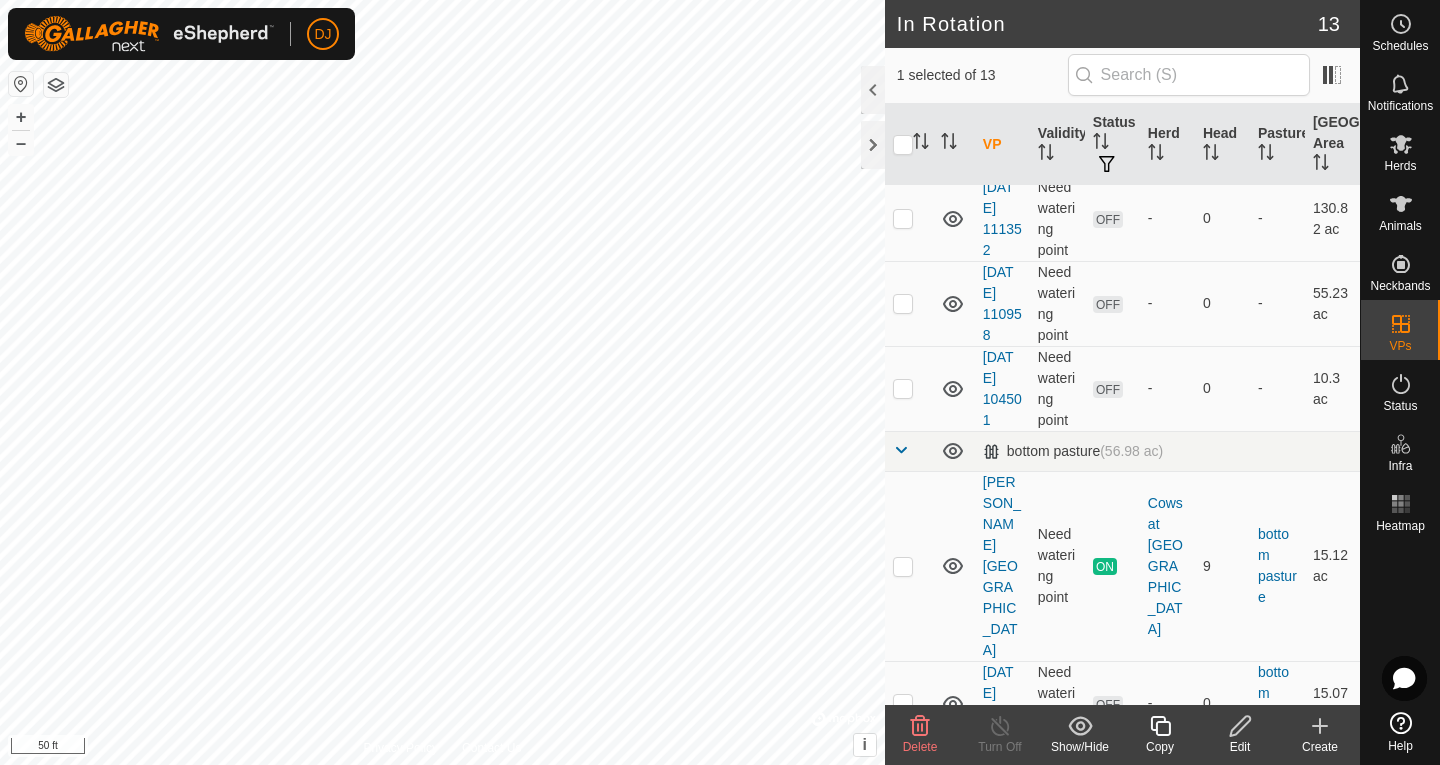 click 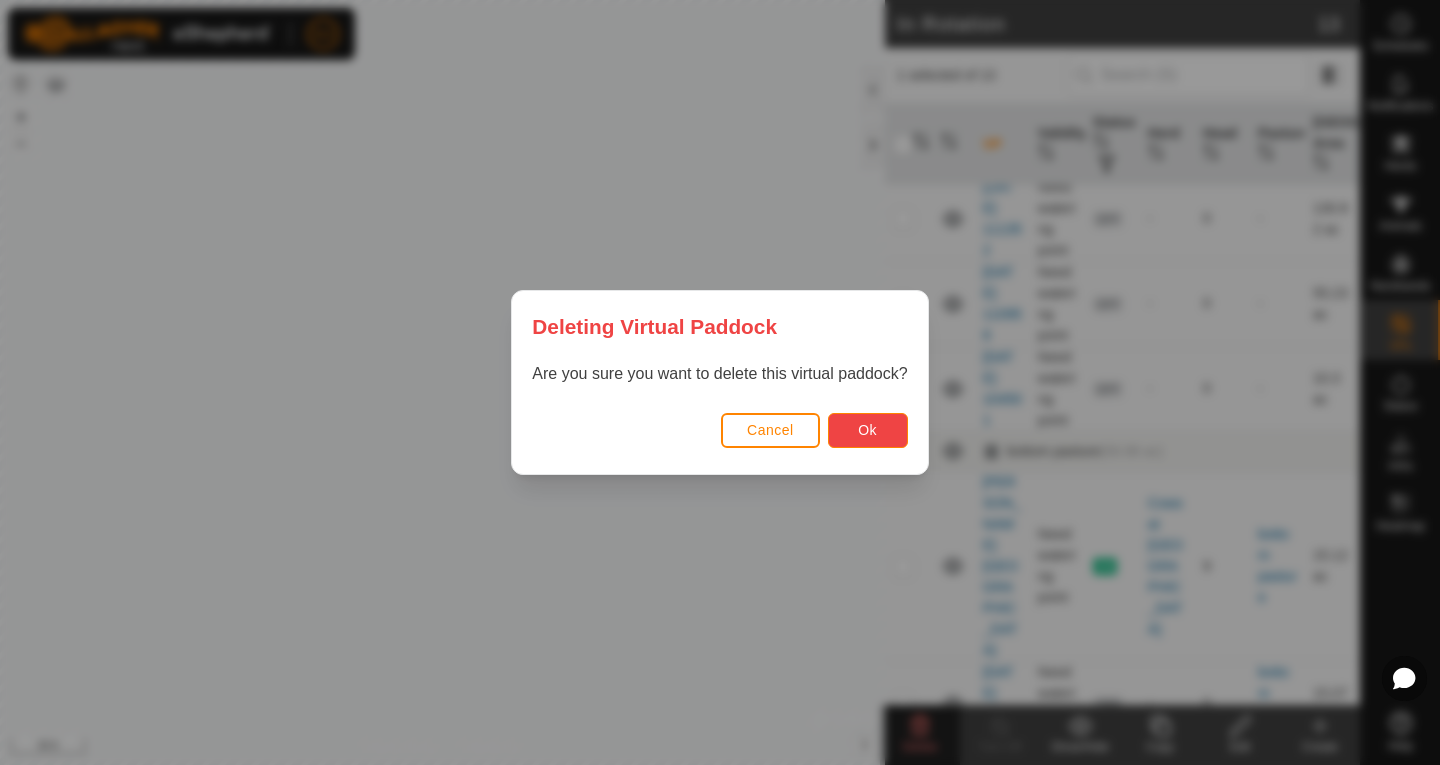 click on "Ok" at bounding box center [867, 430] 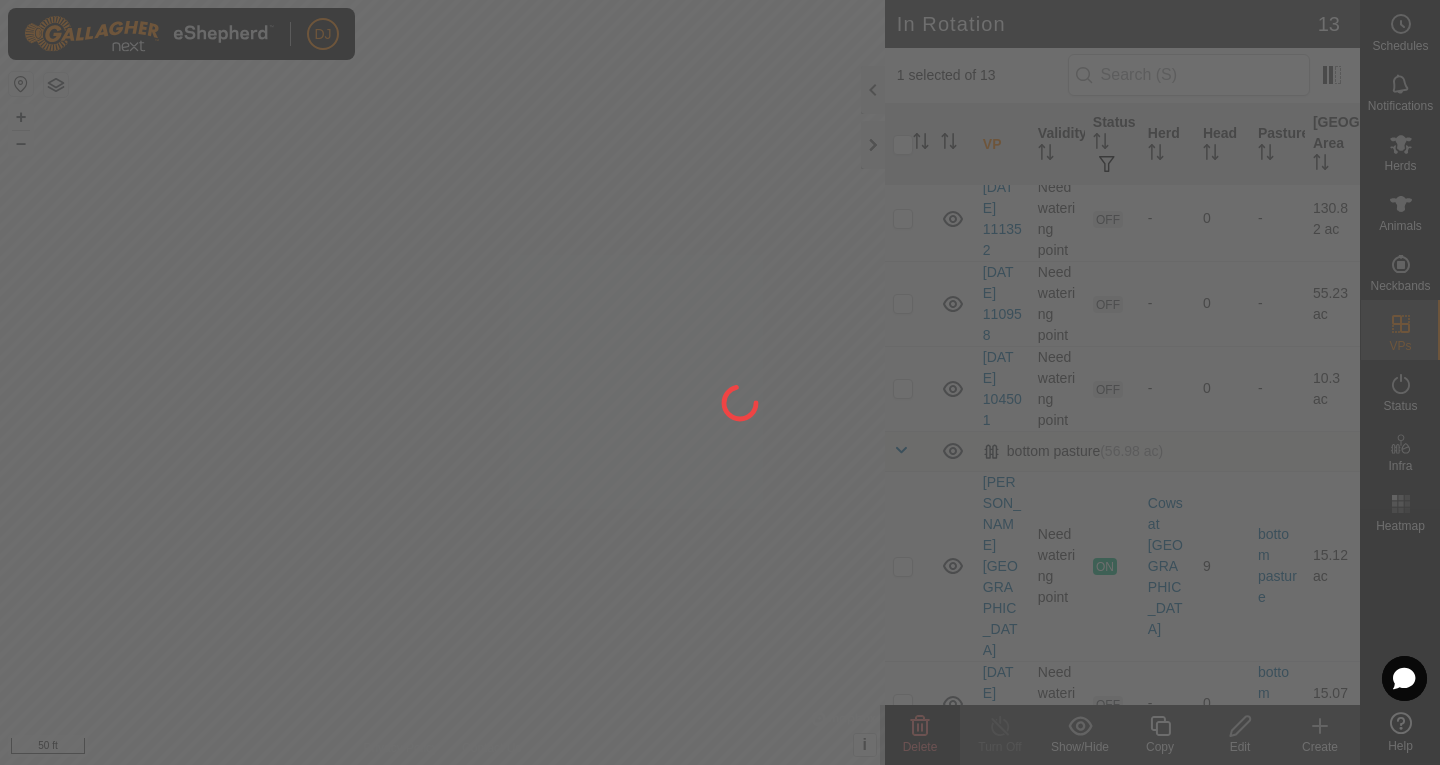 checkbox on "false" 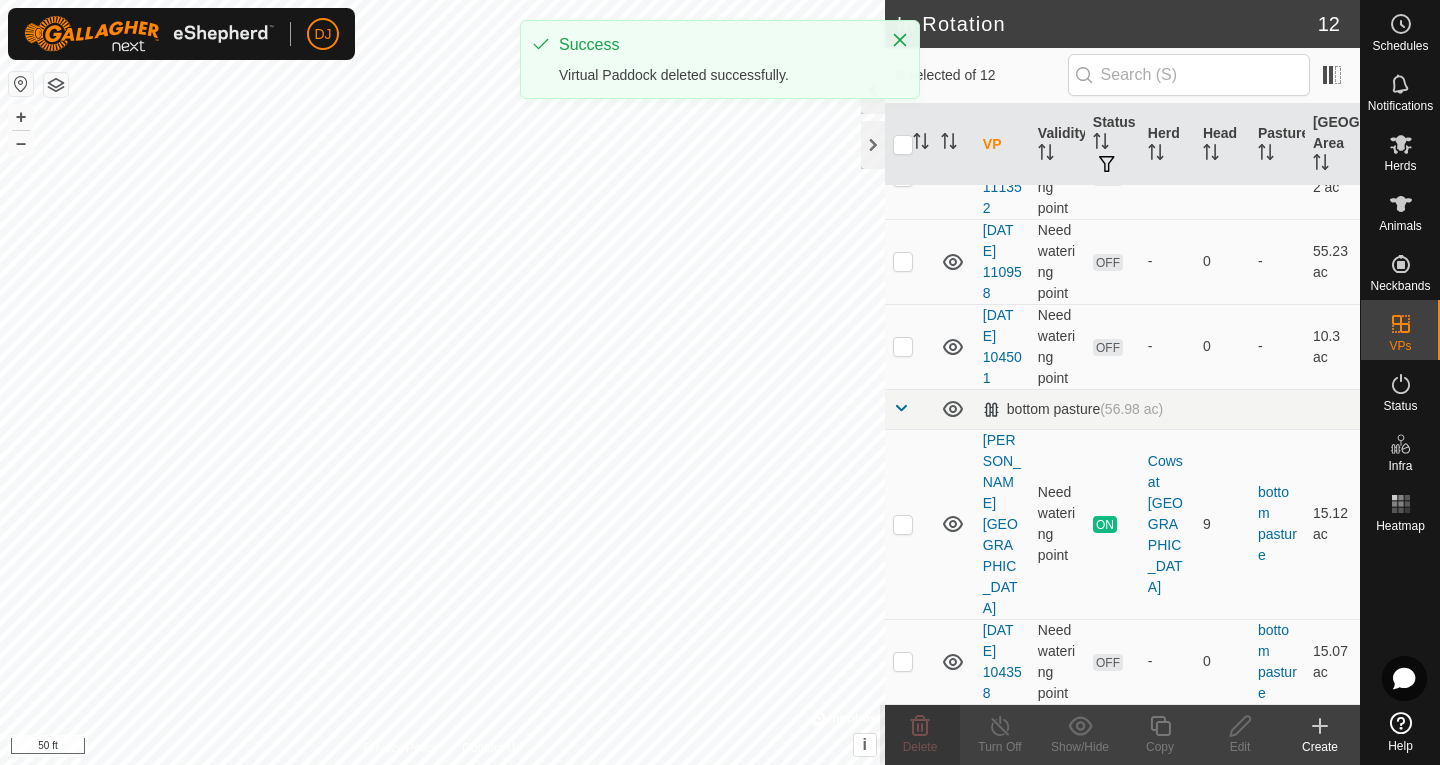 scroll, scrollTop: 0, scrollLeft: 0, axis: both 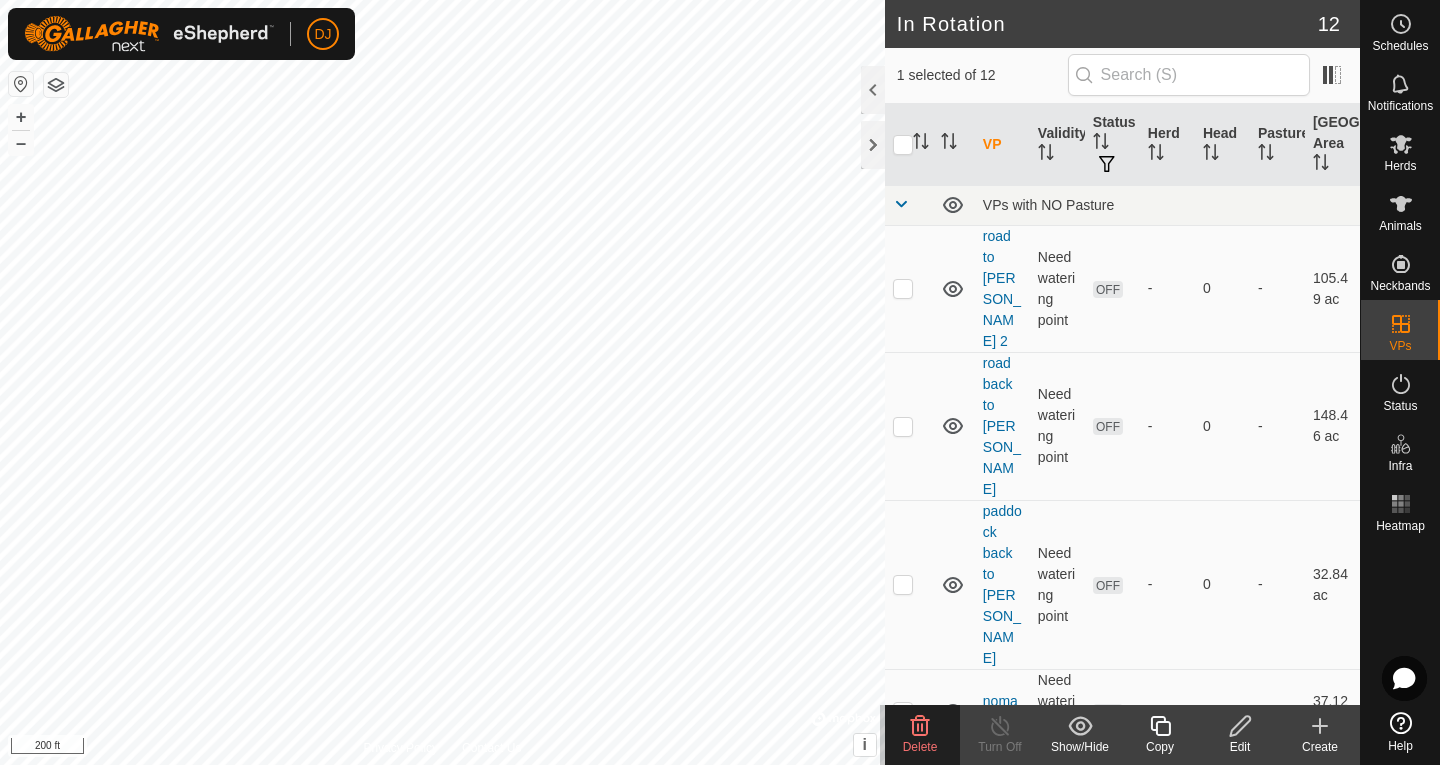 click 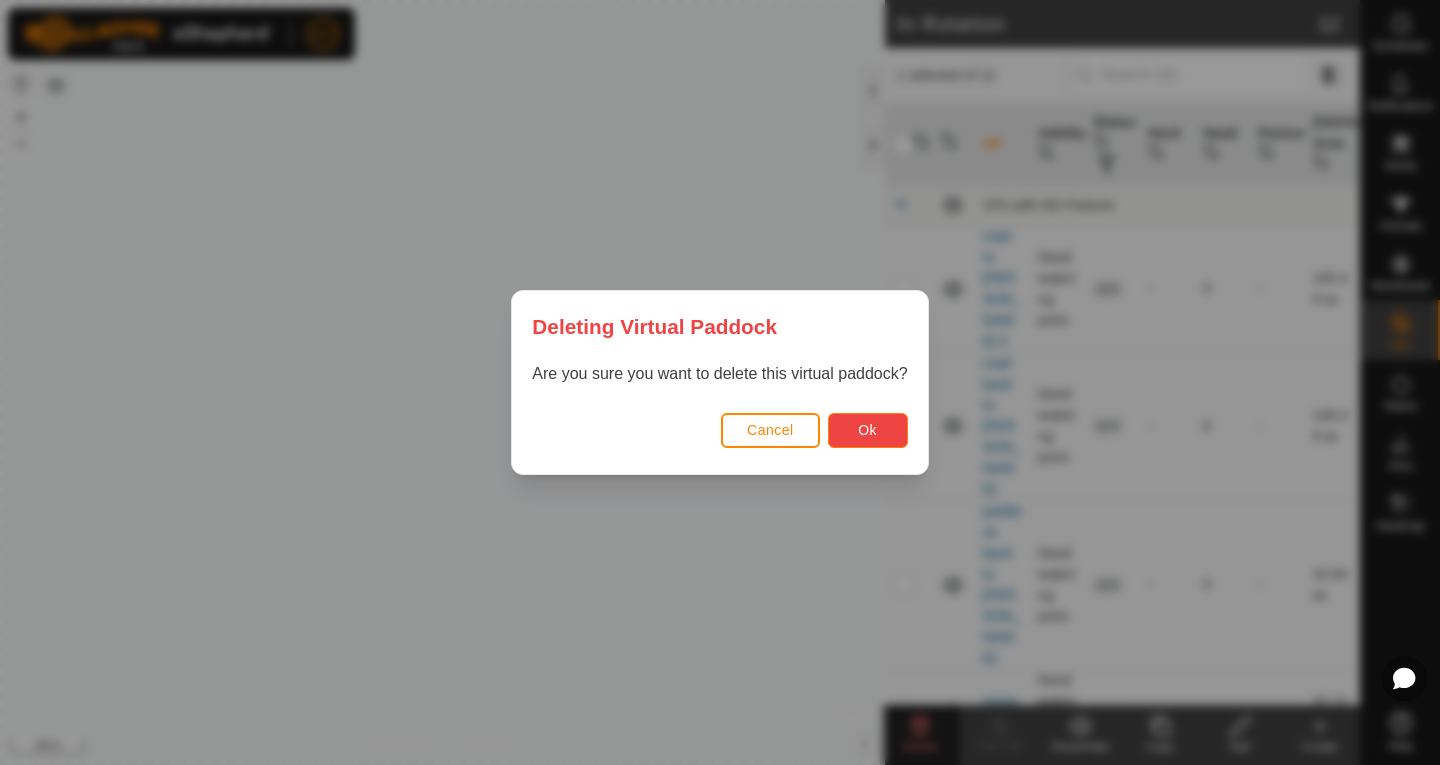 click on "Ok" at bounding box center [868, 430] 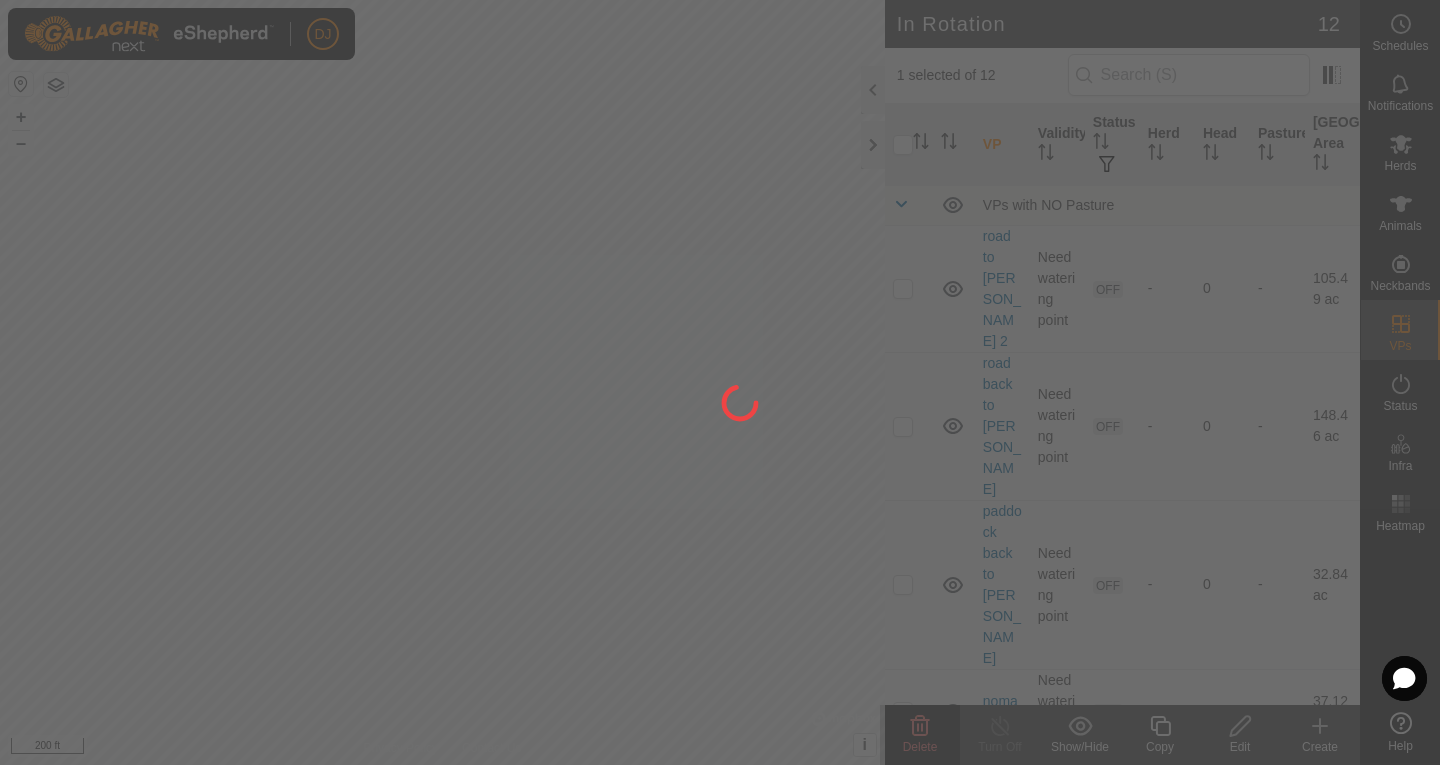 checkbox on "false" 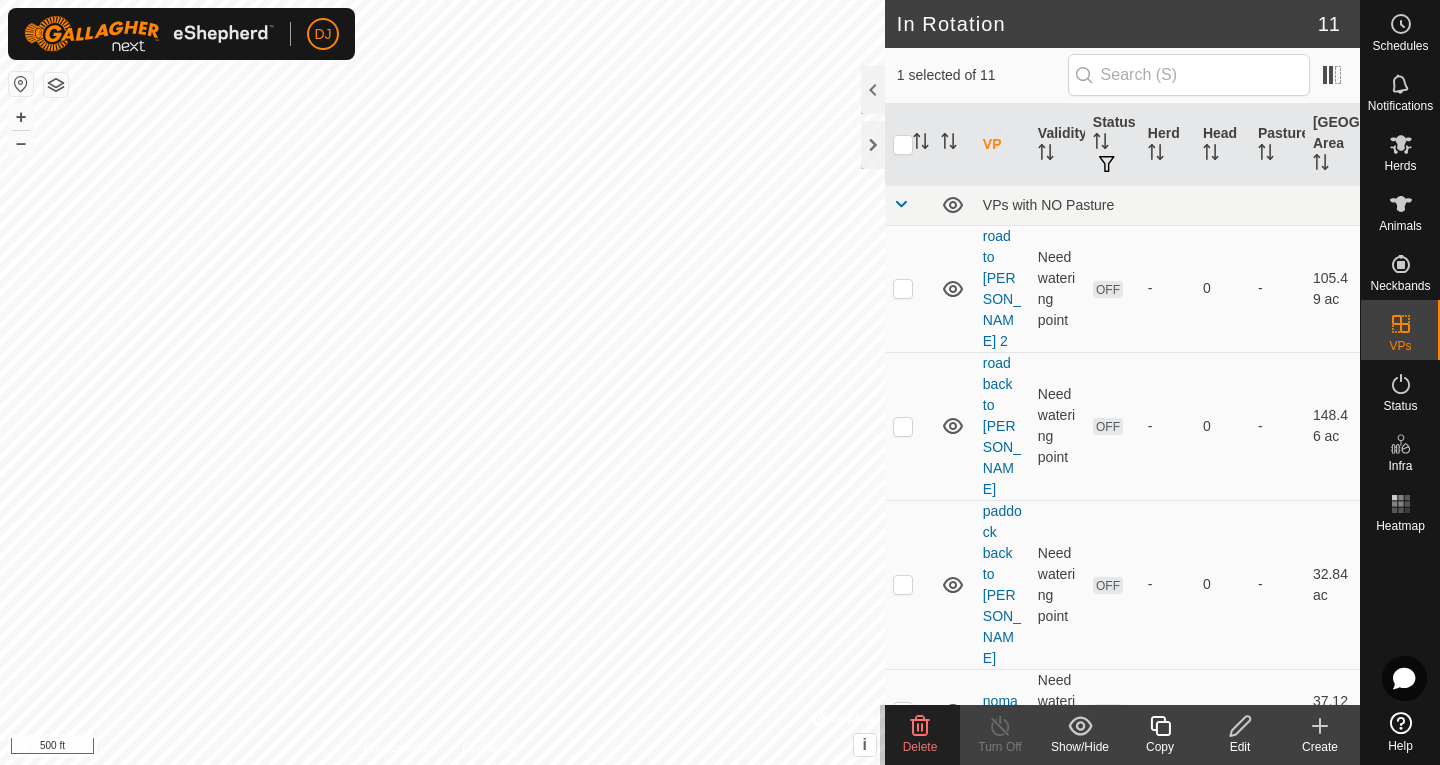 click 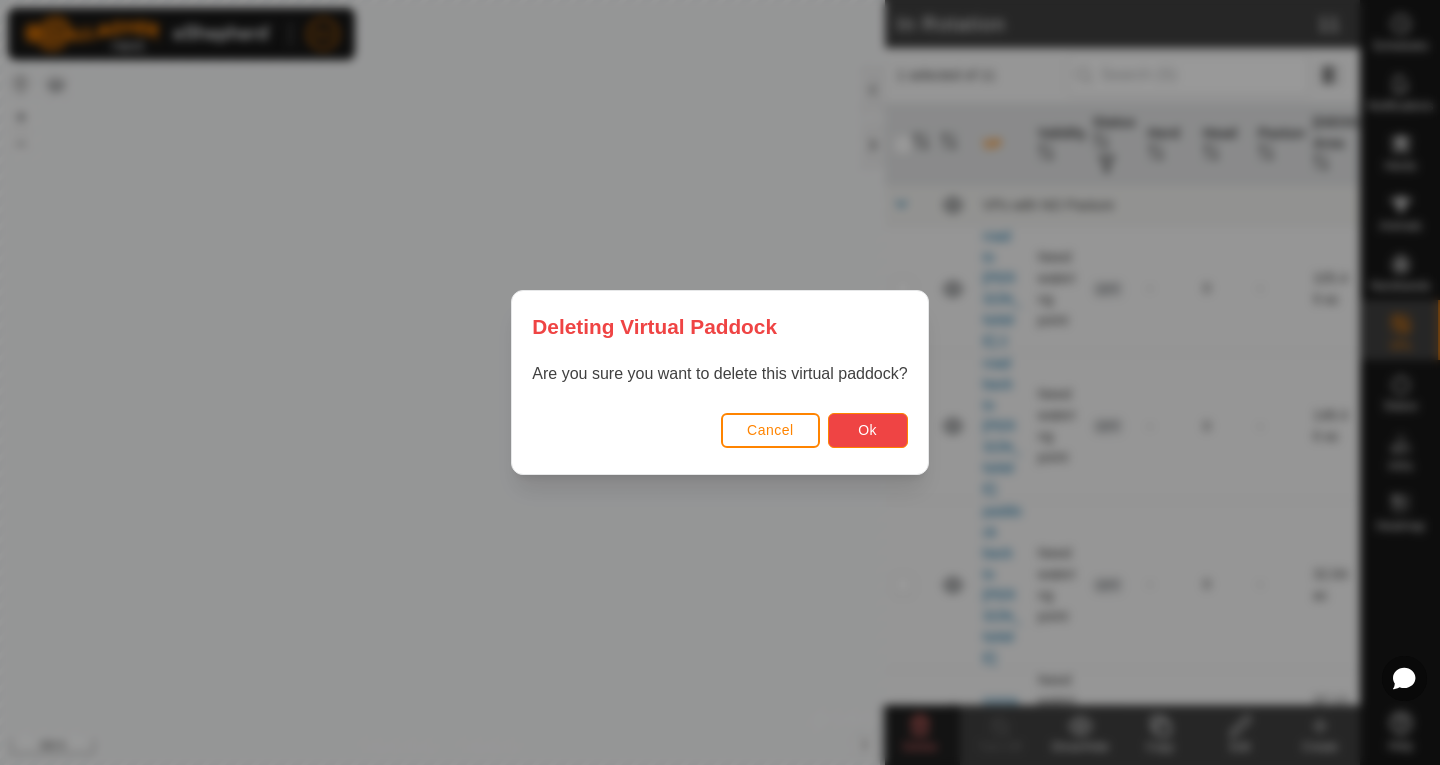 click on "Ok" at bounding box center [867, 430] 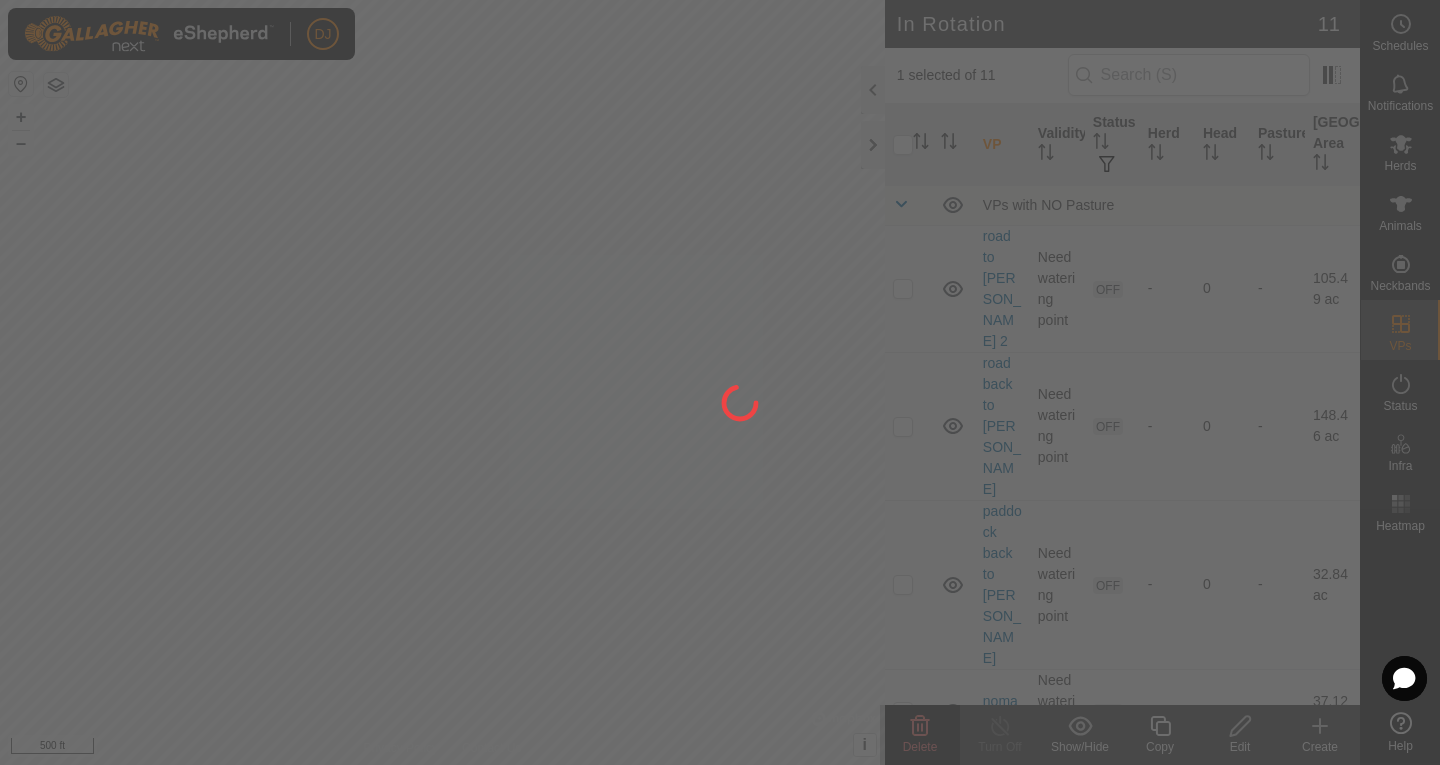 checkbox on "false" 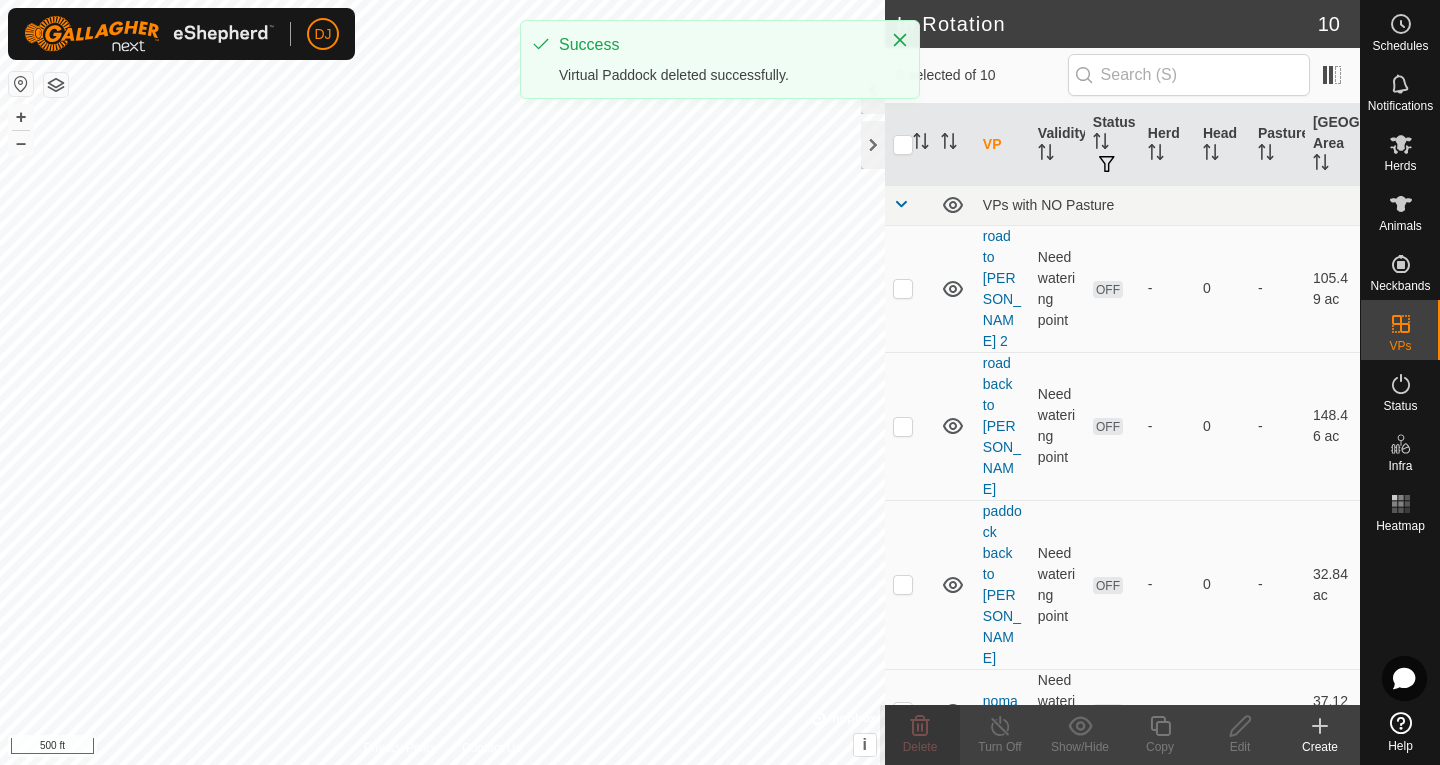 checkbox on "true" 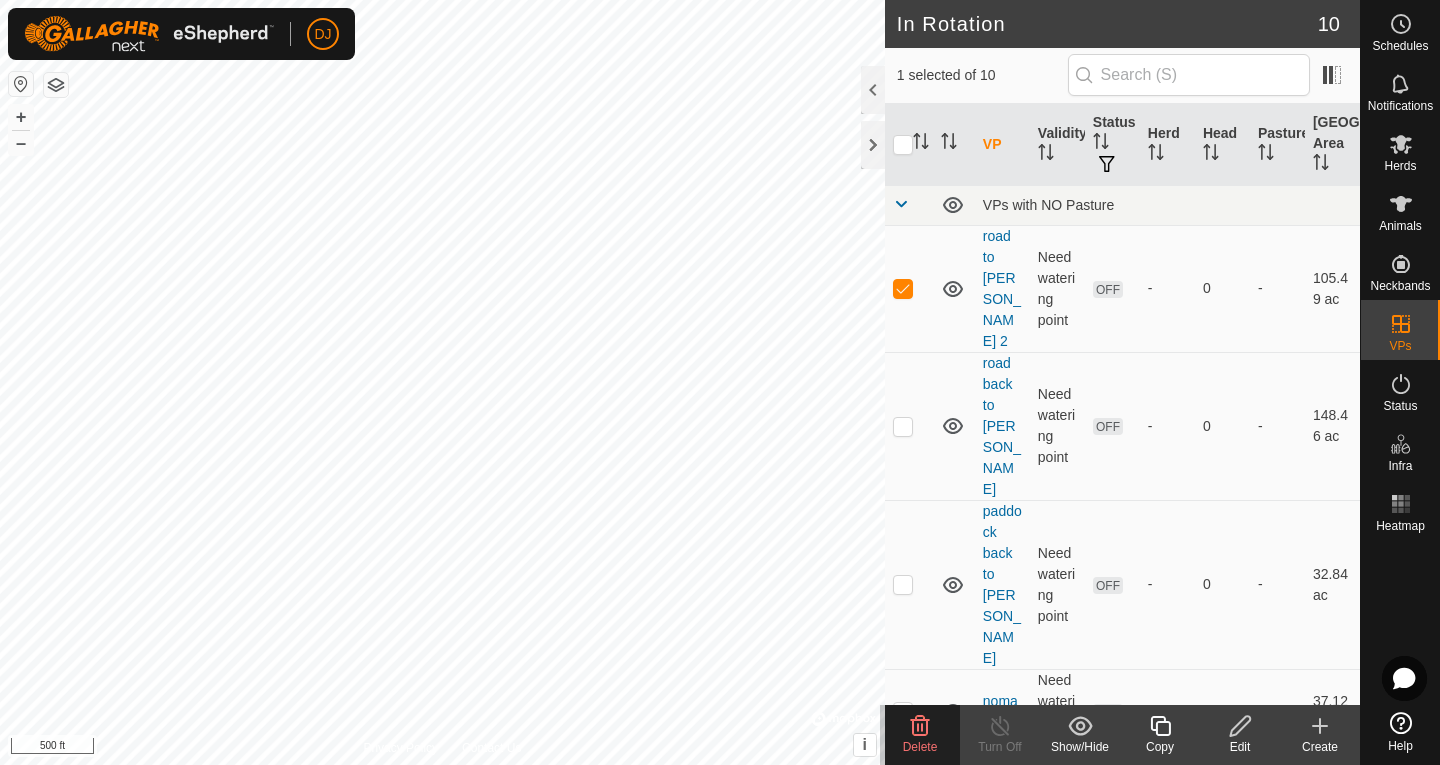 click 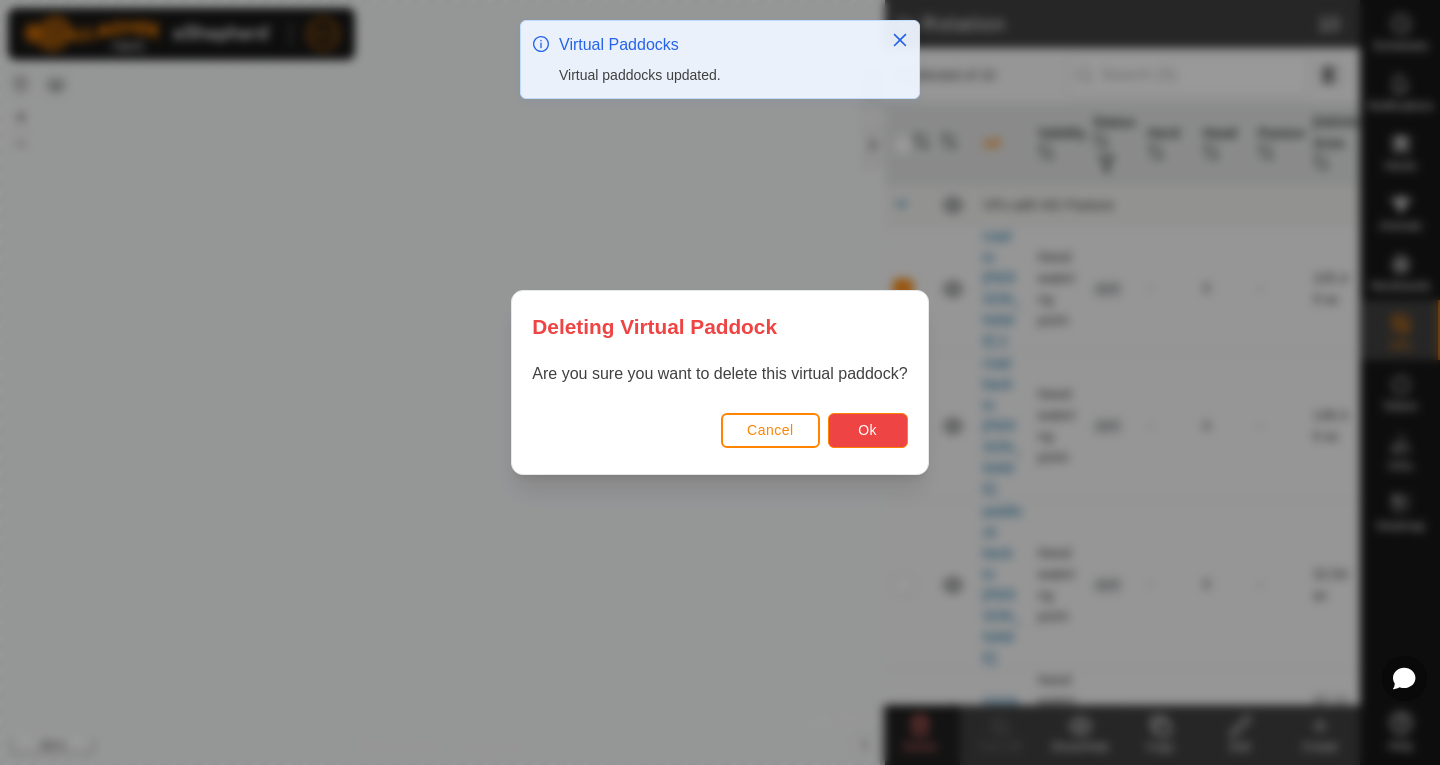 click on "Ok" at bounding box center (868, 430) 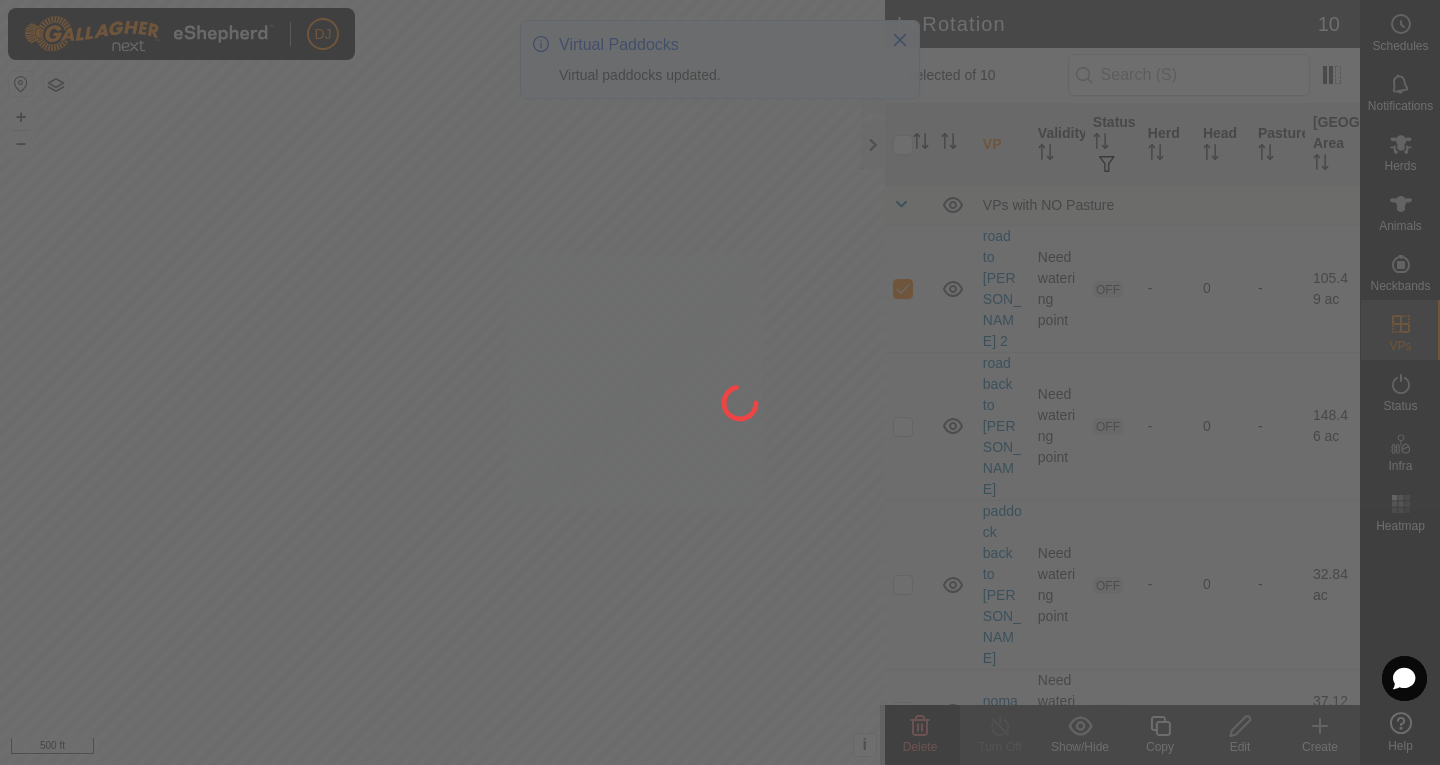 checkbox on "false" 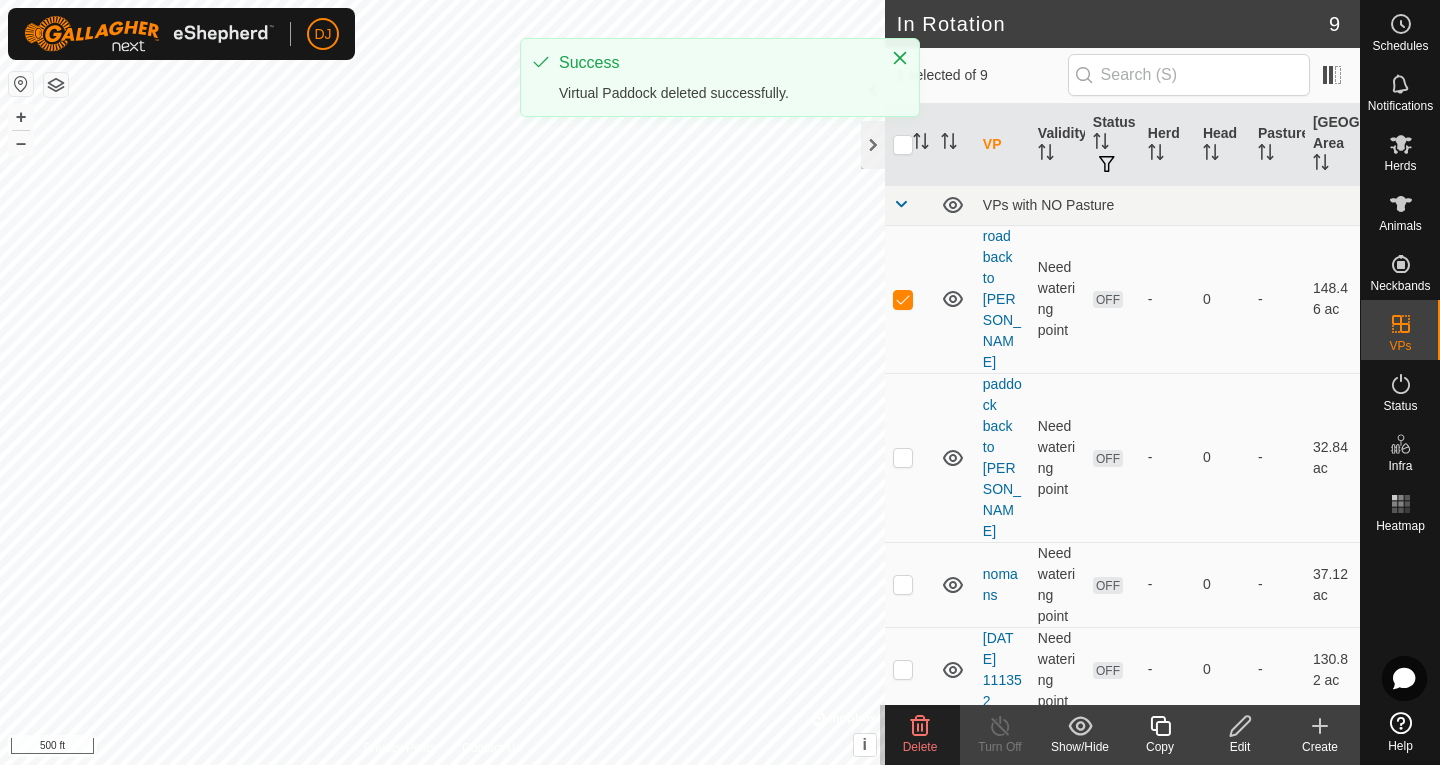 click on "Delete" 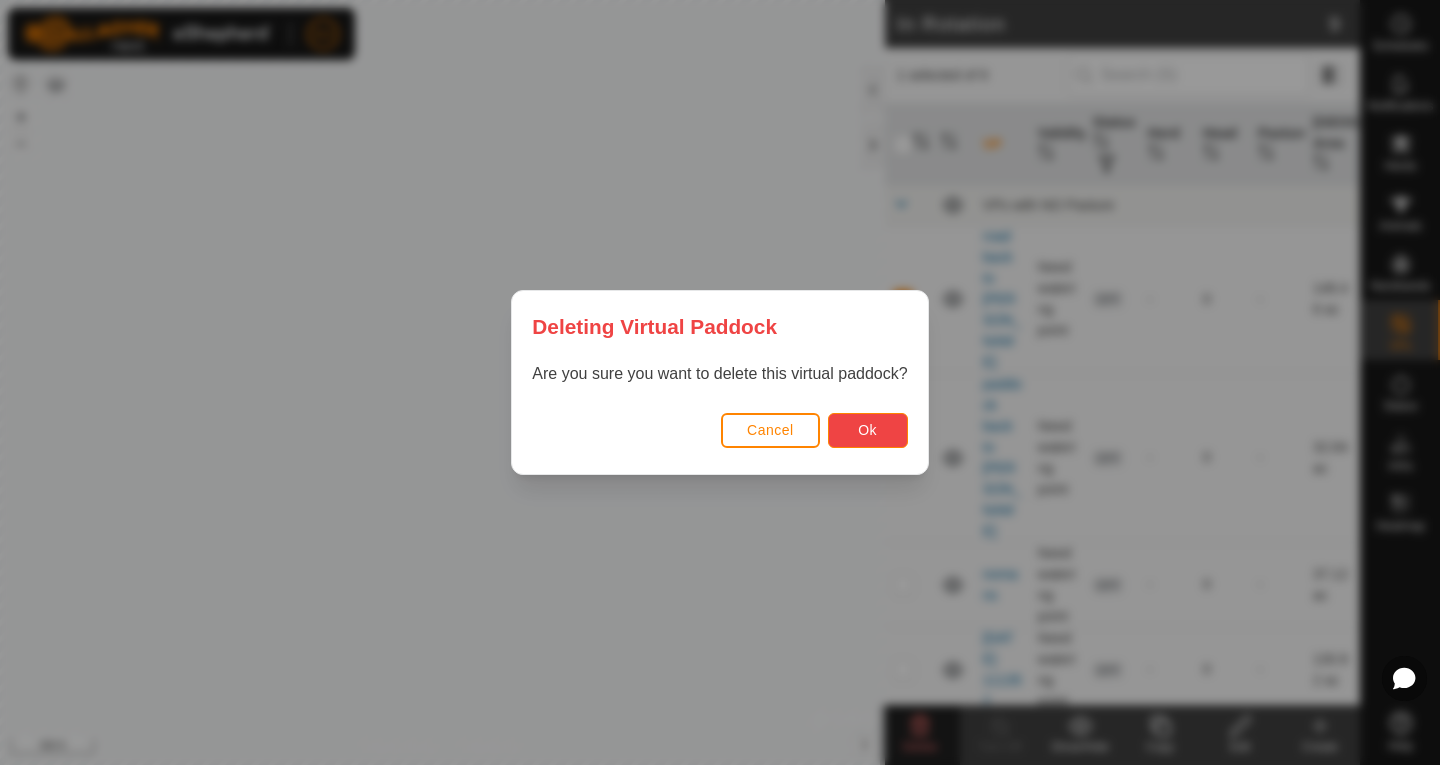 click on "Ok" at bounding box center (868, 430) 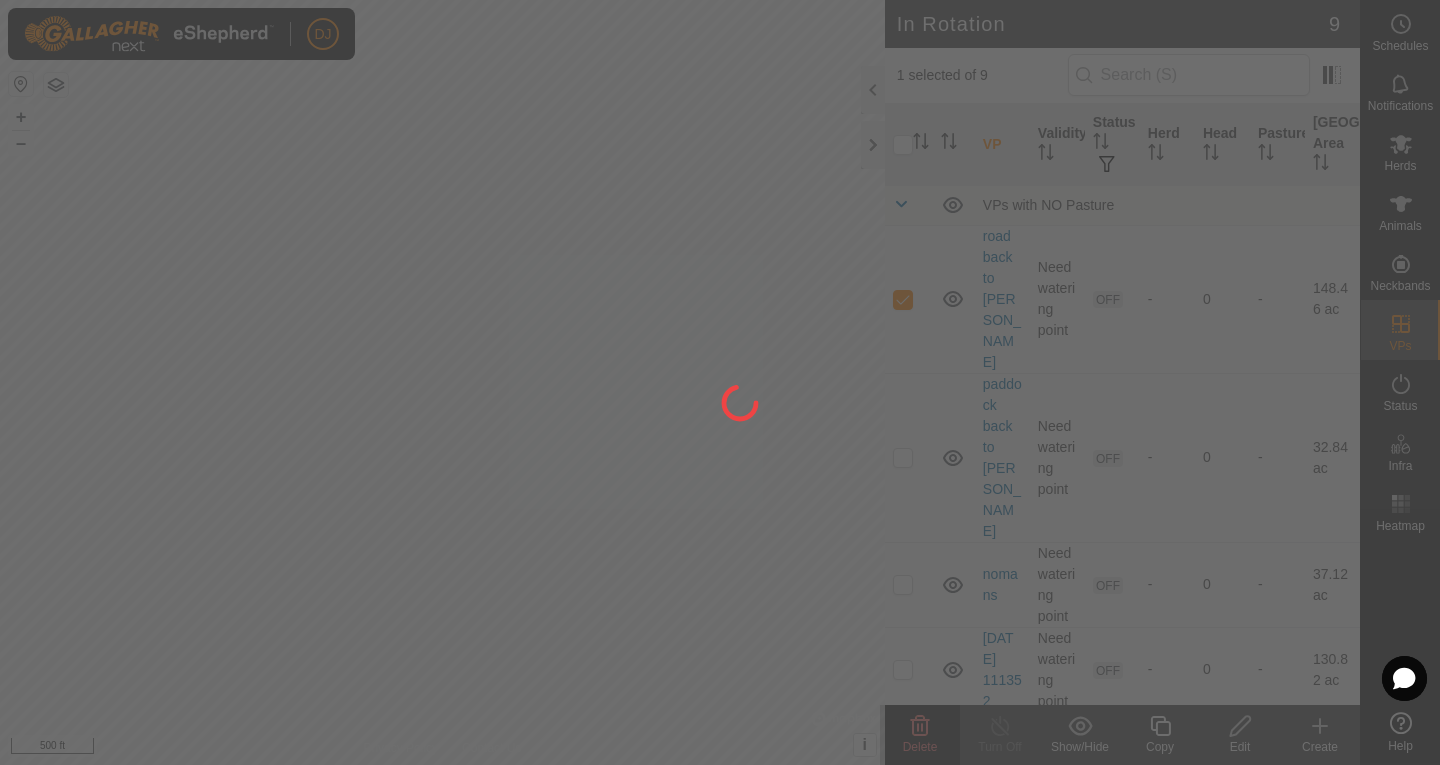 checkbox on "false" 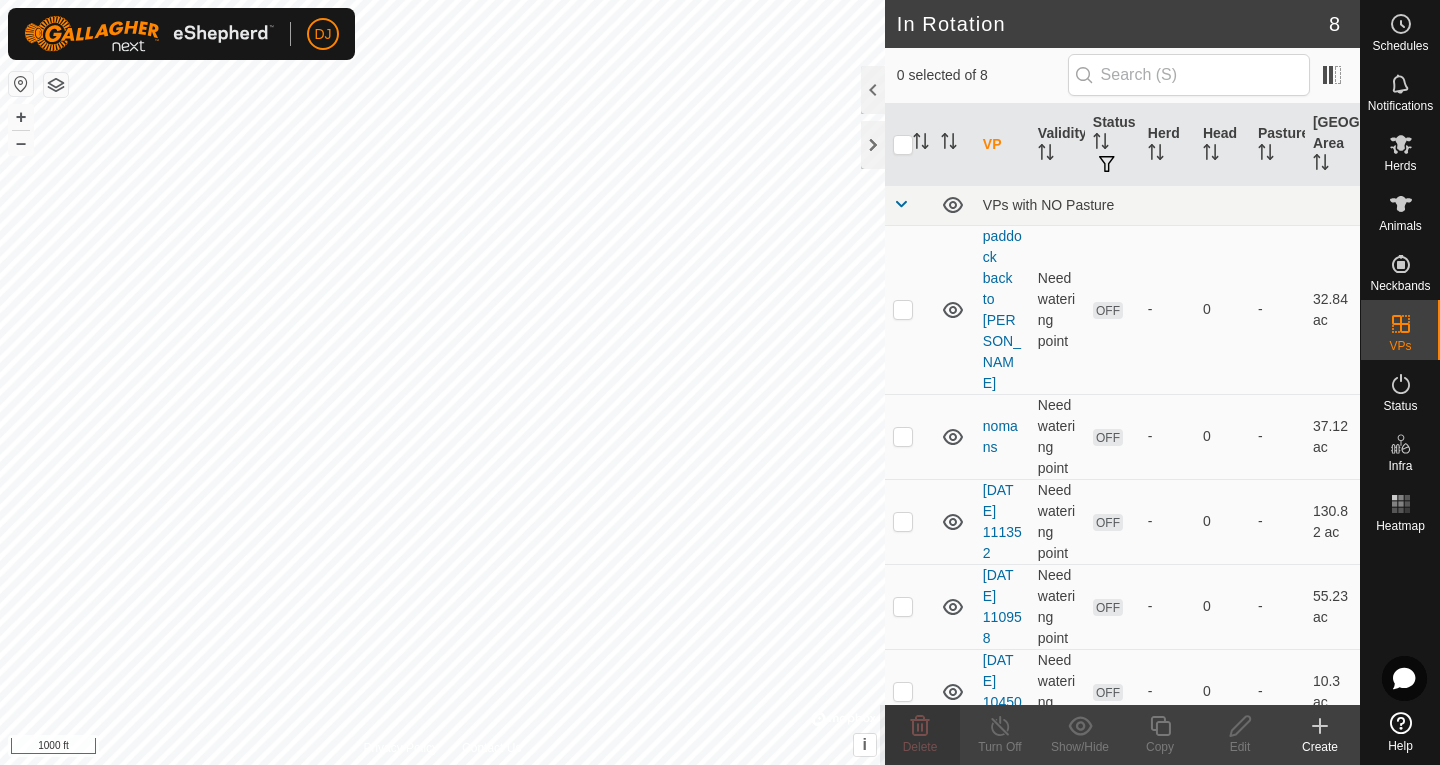 checkbox on "true" 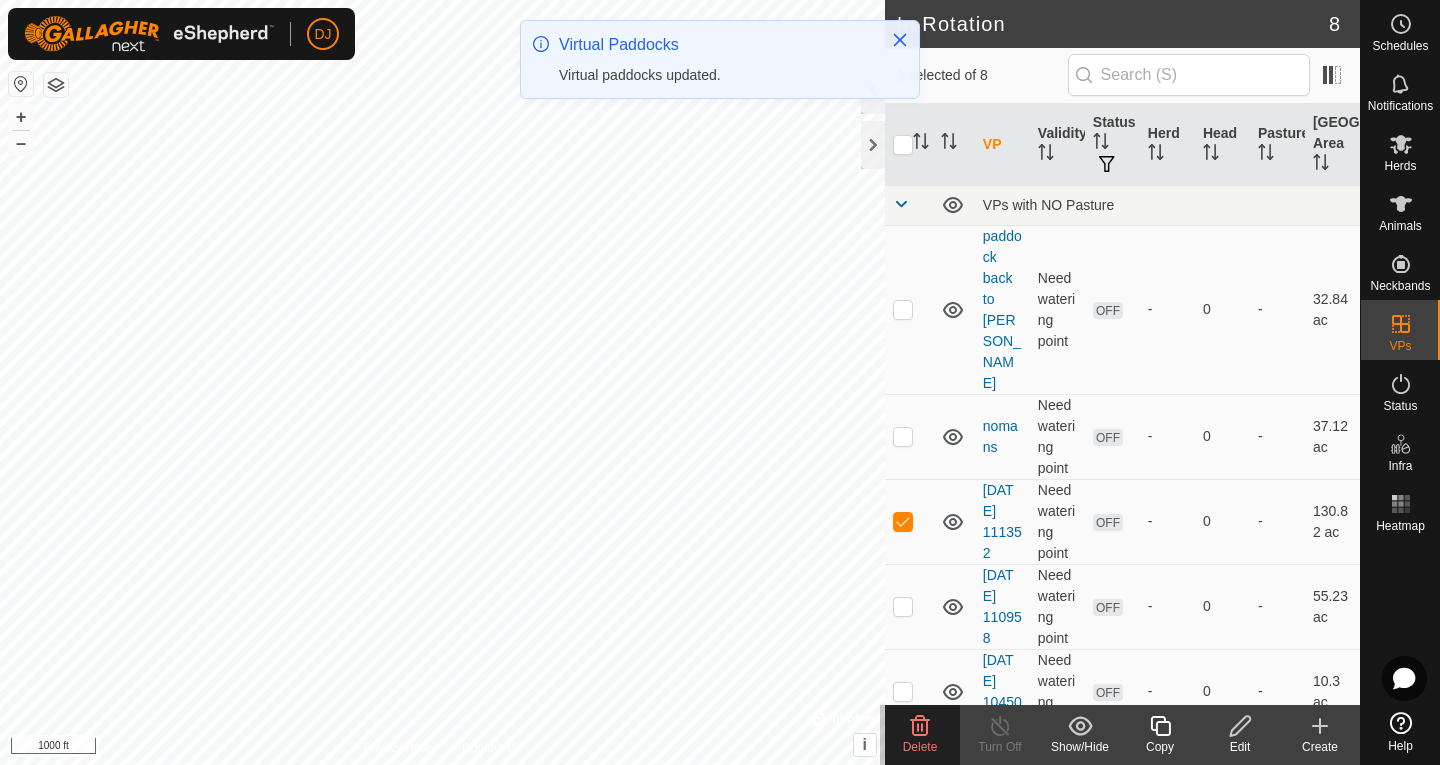 click 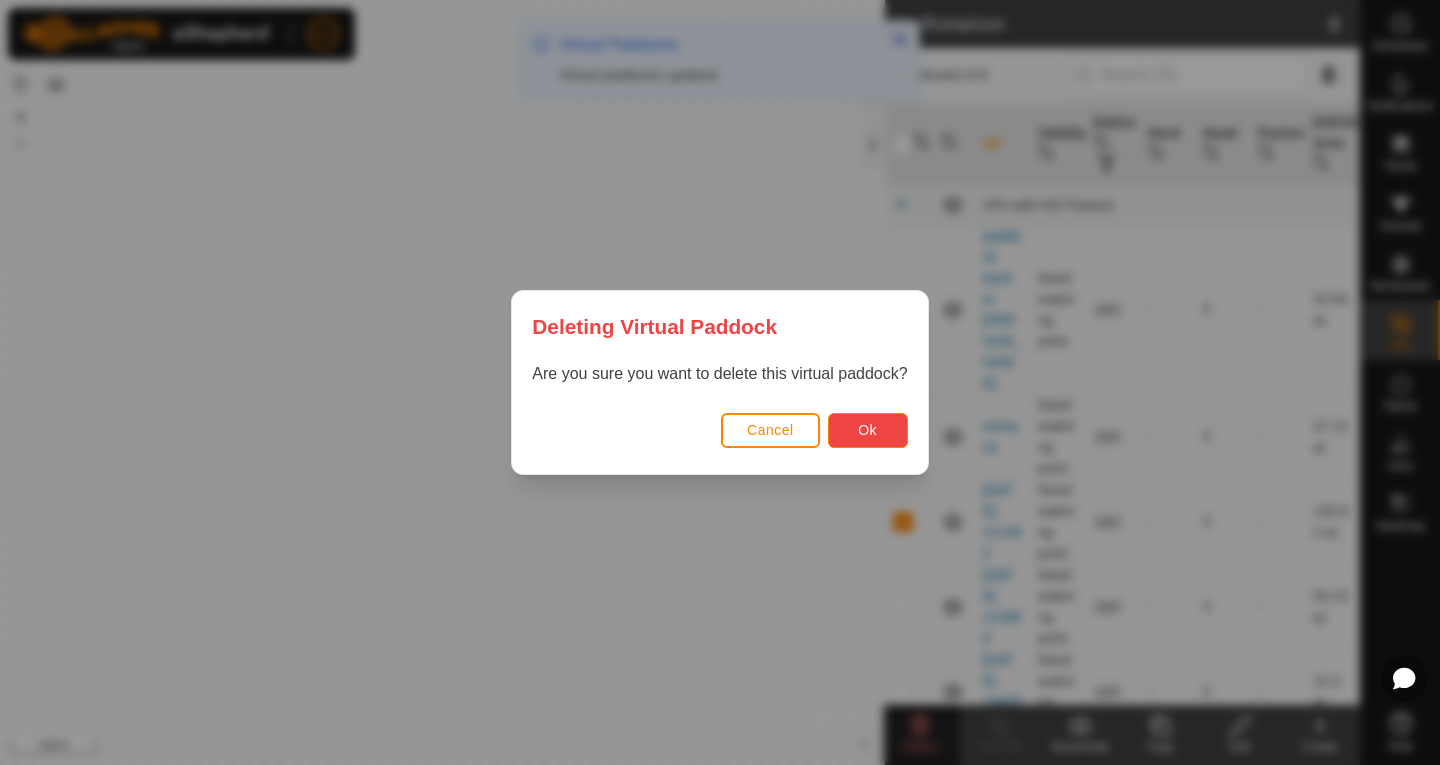 click on "Ok" at bounding box center (868, 430) 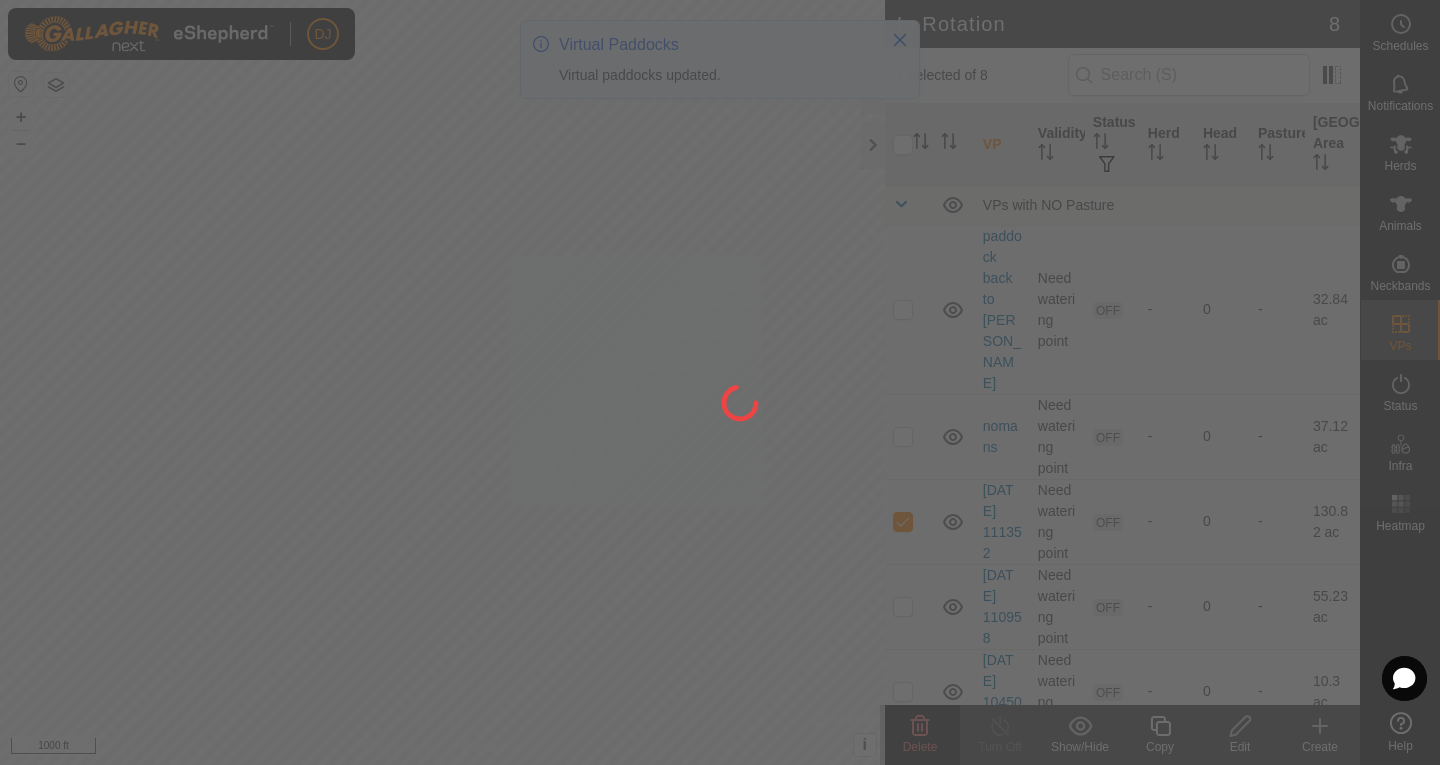 checkbox on "false" 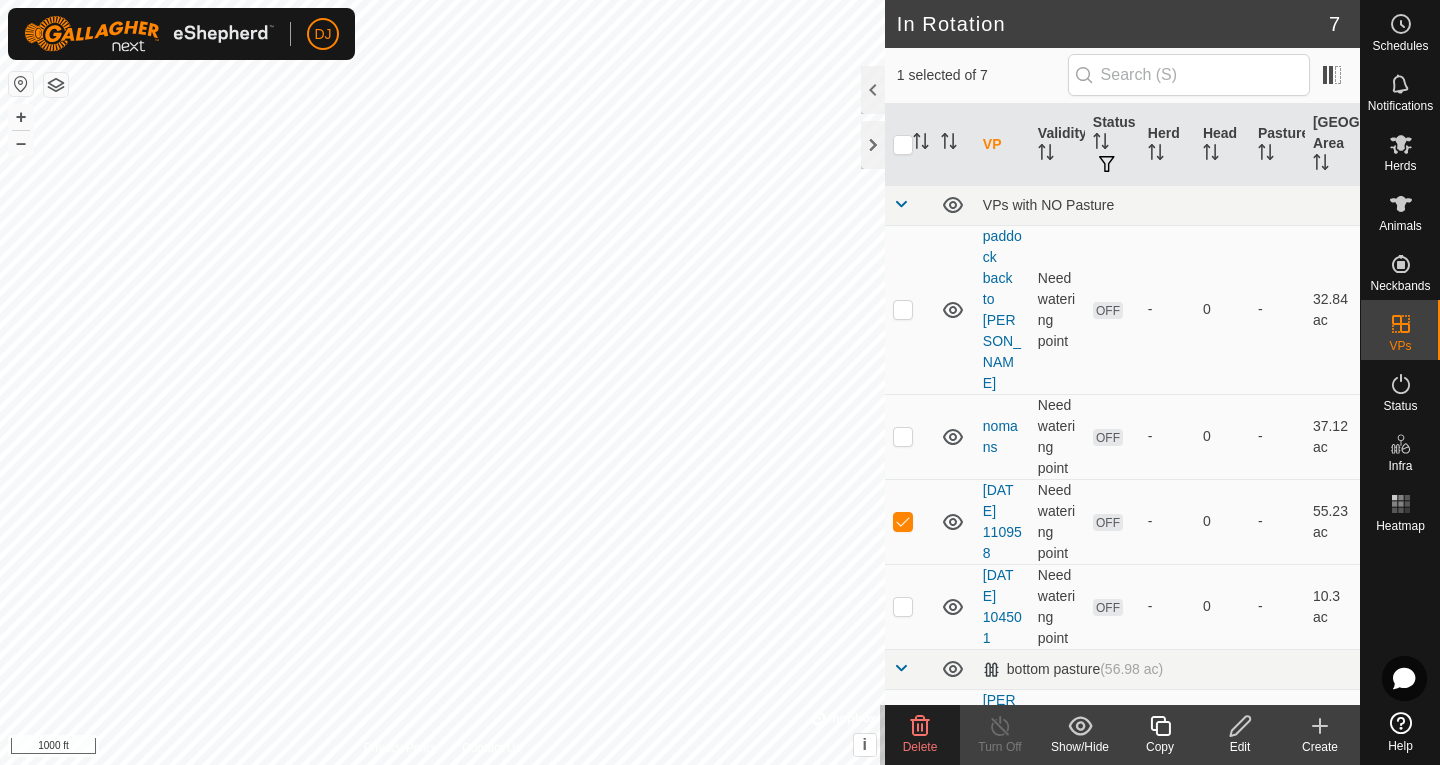 click on "Delete" 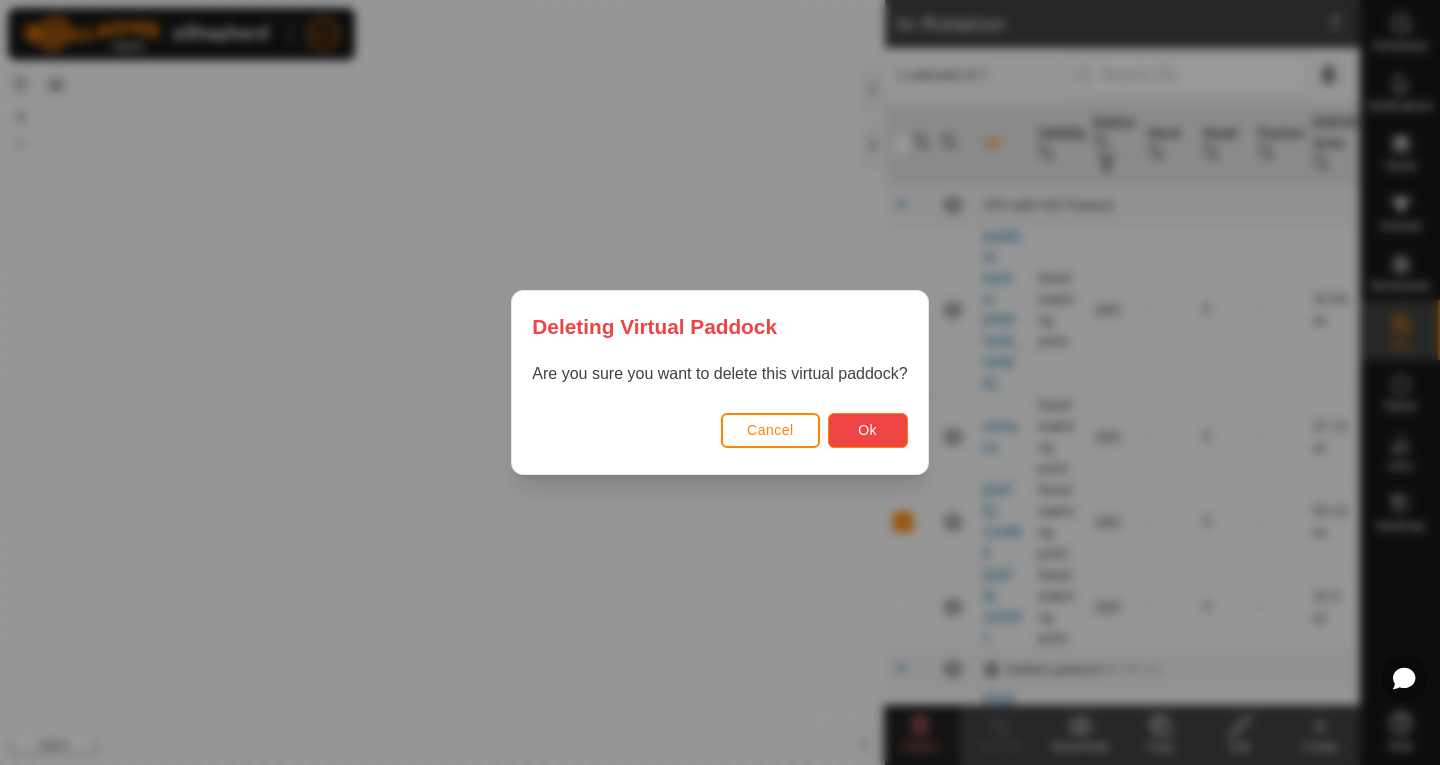 click on "Ok" at bounding box center (867, 430) 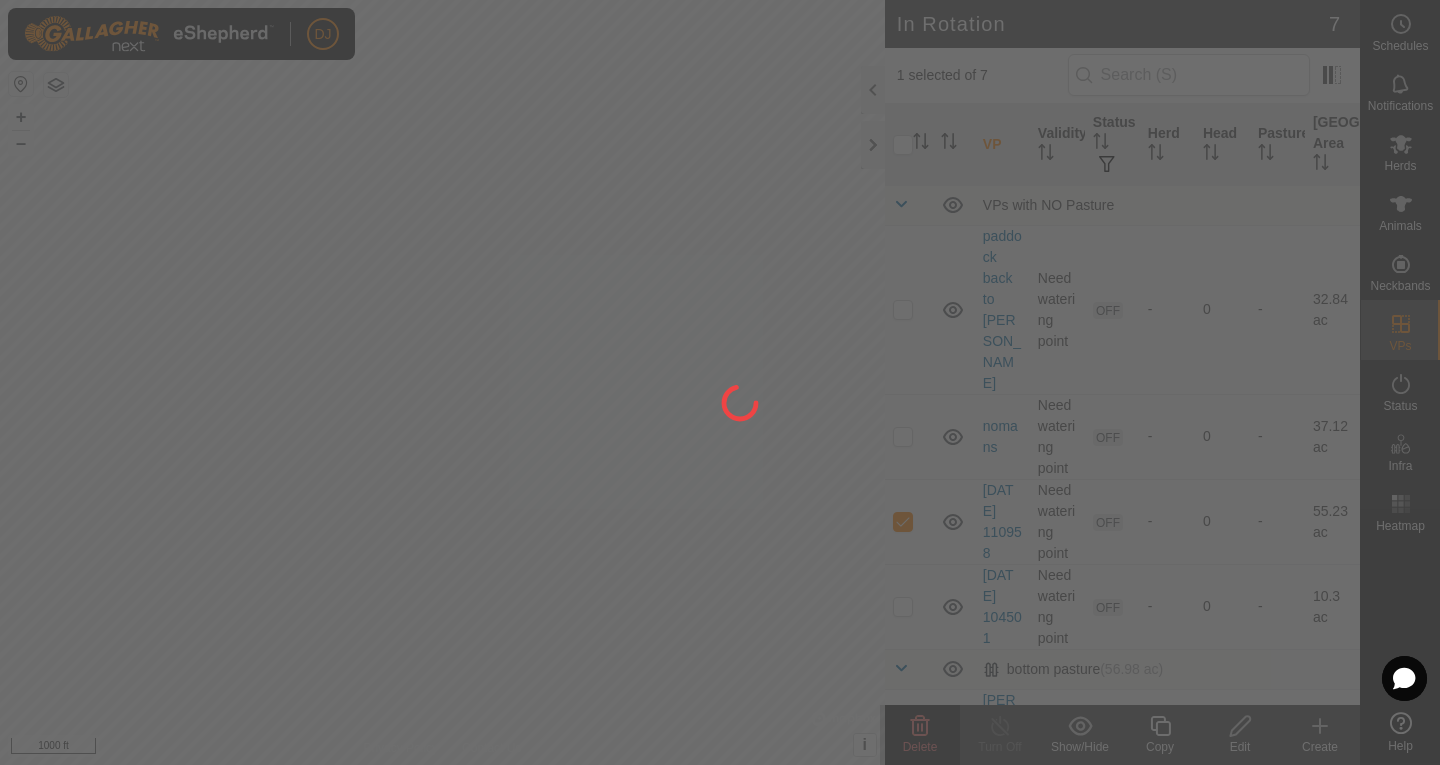 checkbox on "false" 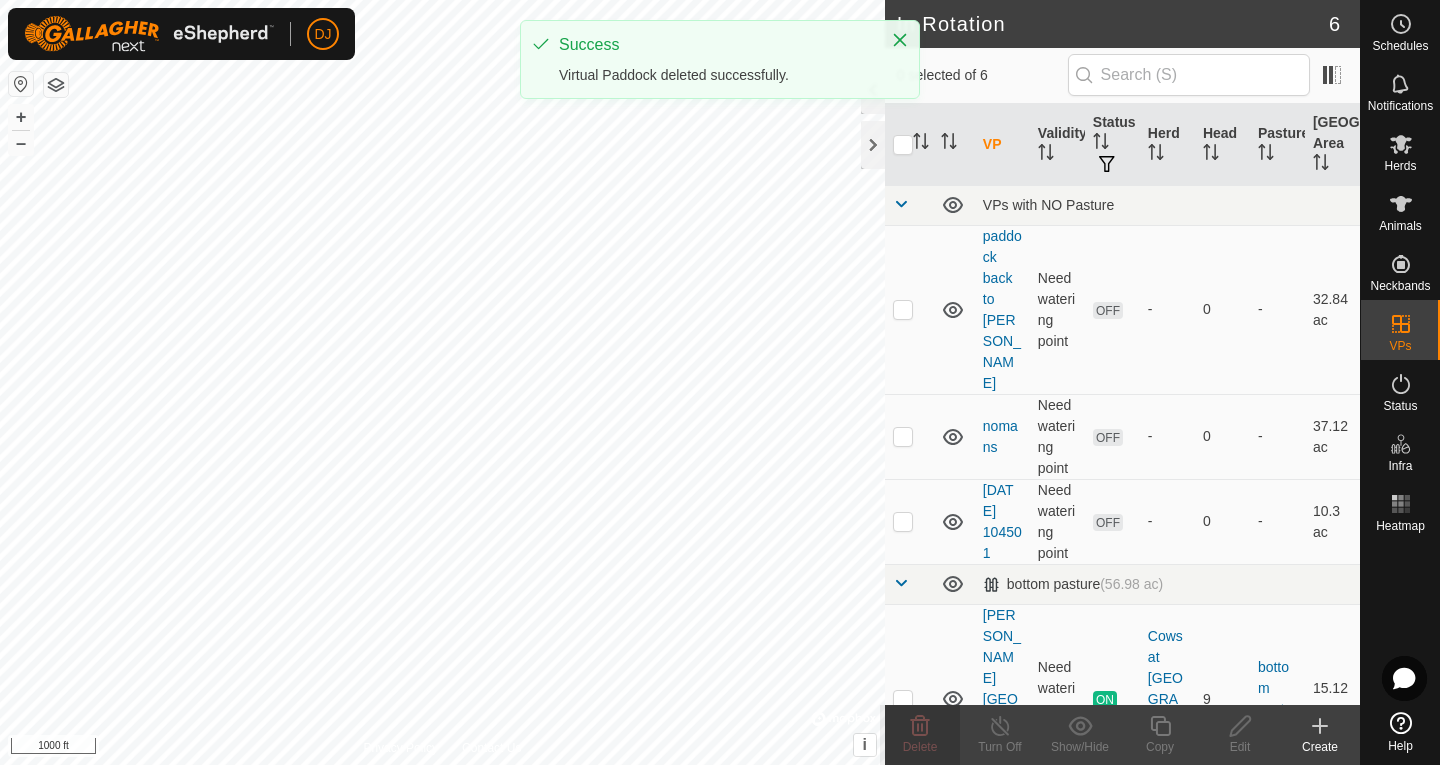 checkbox on "true" 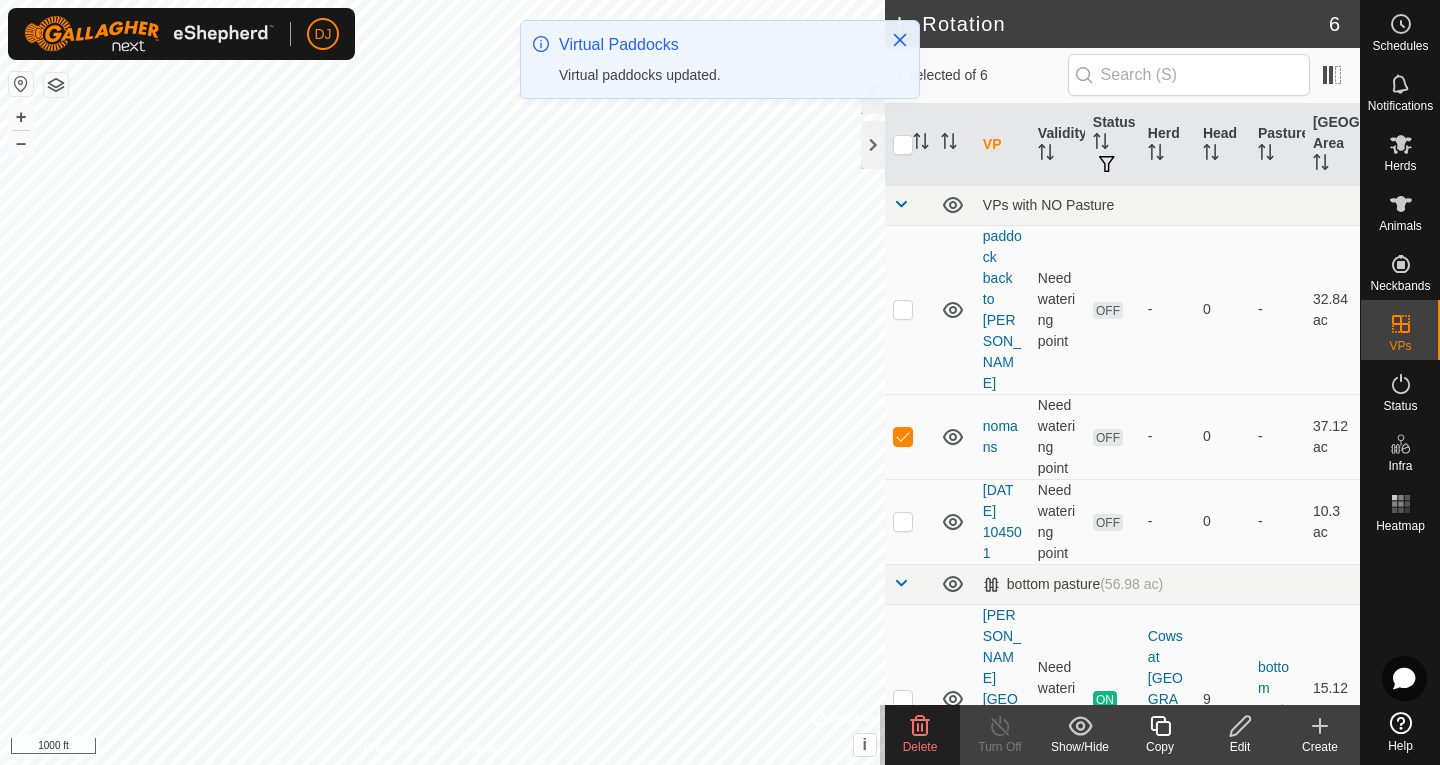 click 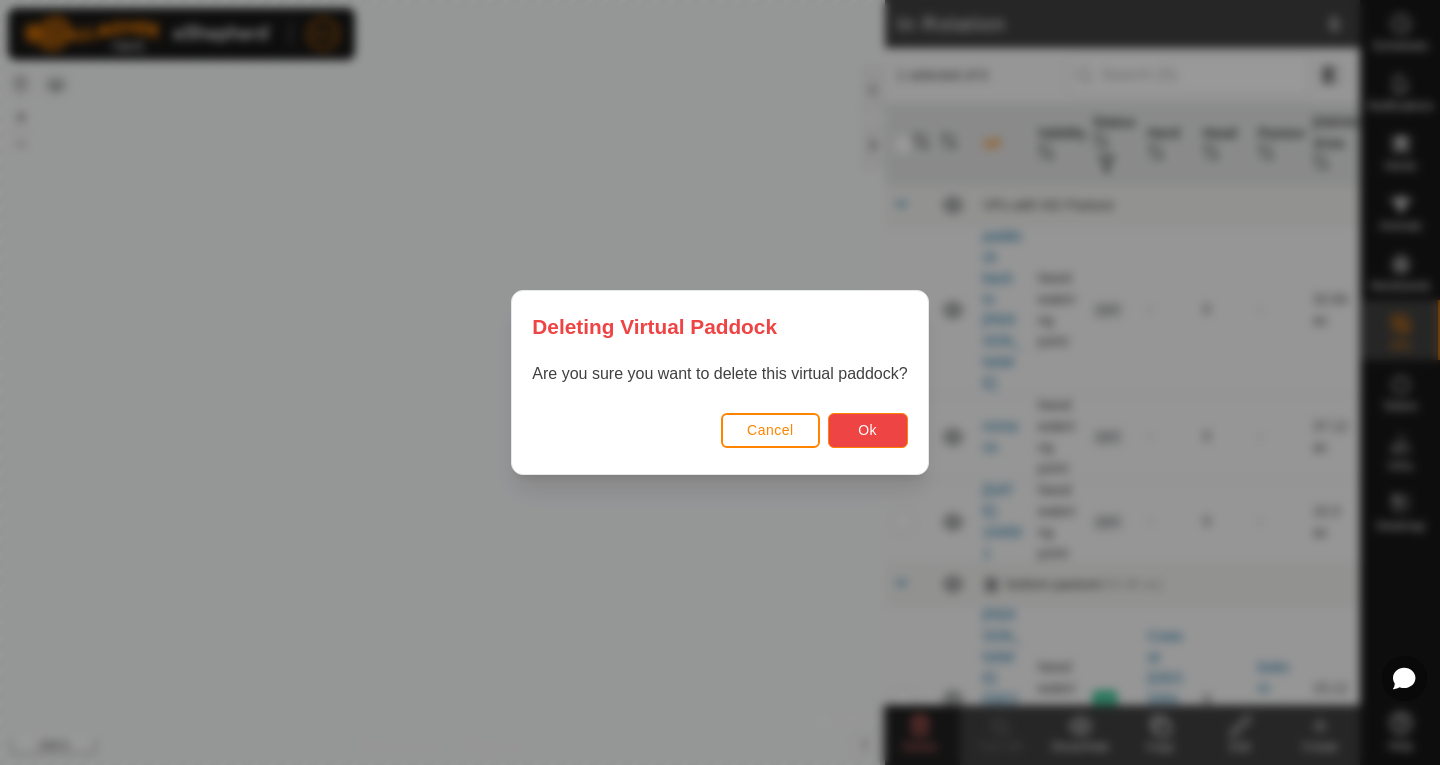 click on "Ok" at bounding box center [868, 430] 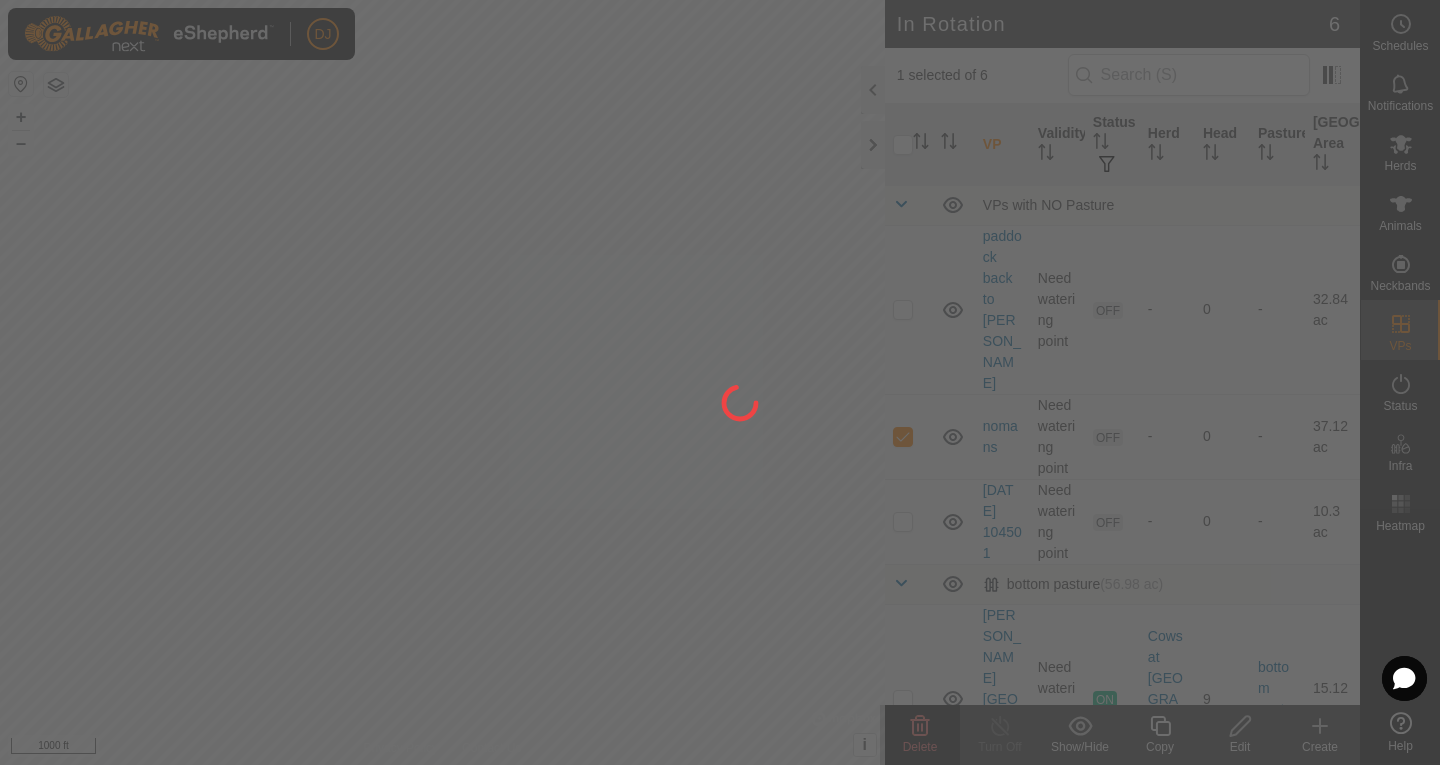 checkbox on "false" 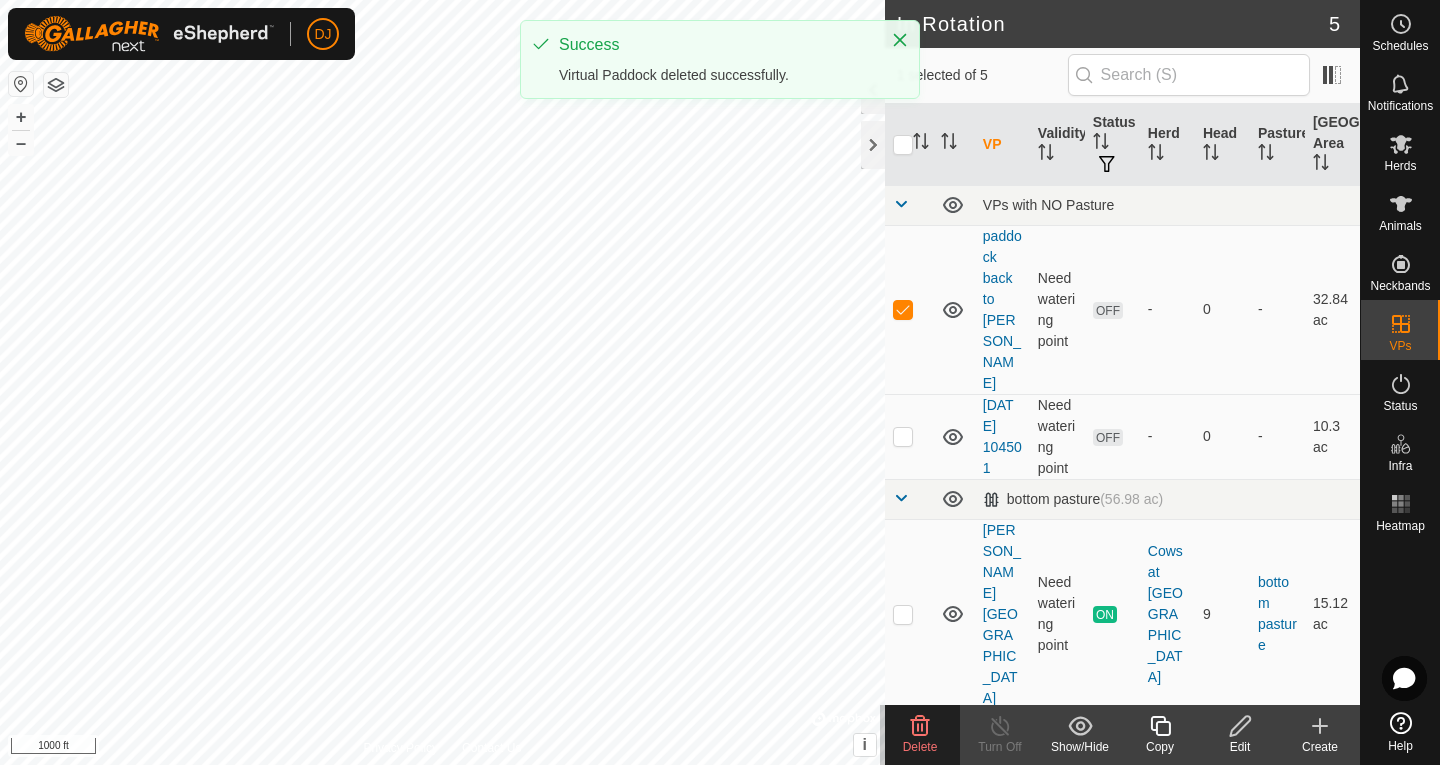 click on "Delete" 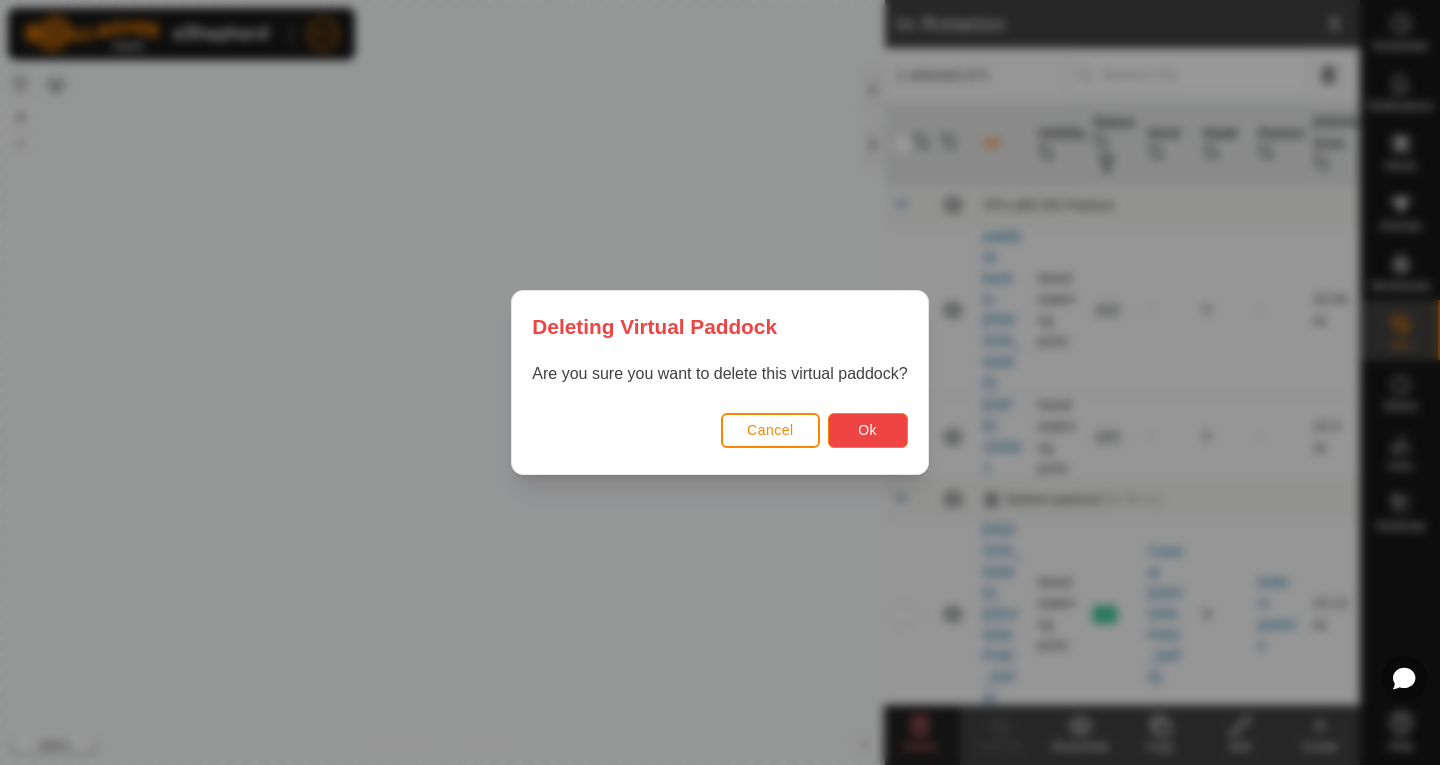 click on "Ok" at bounding box center (867, 430) 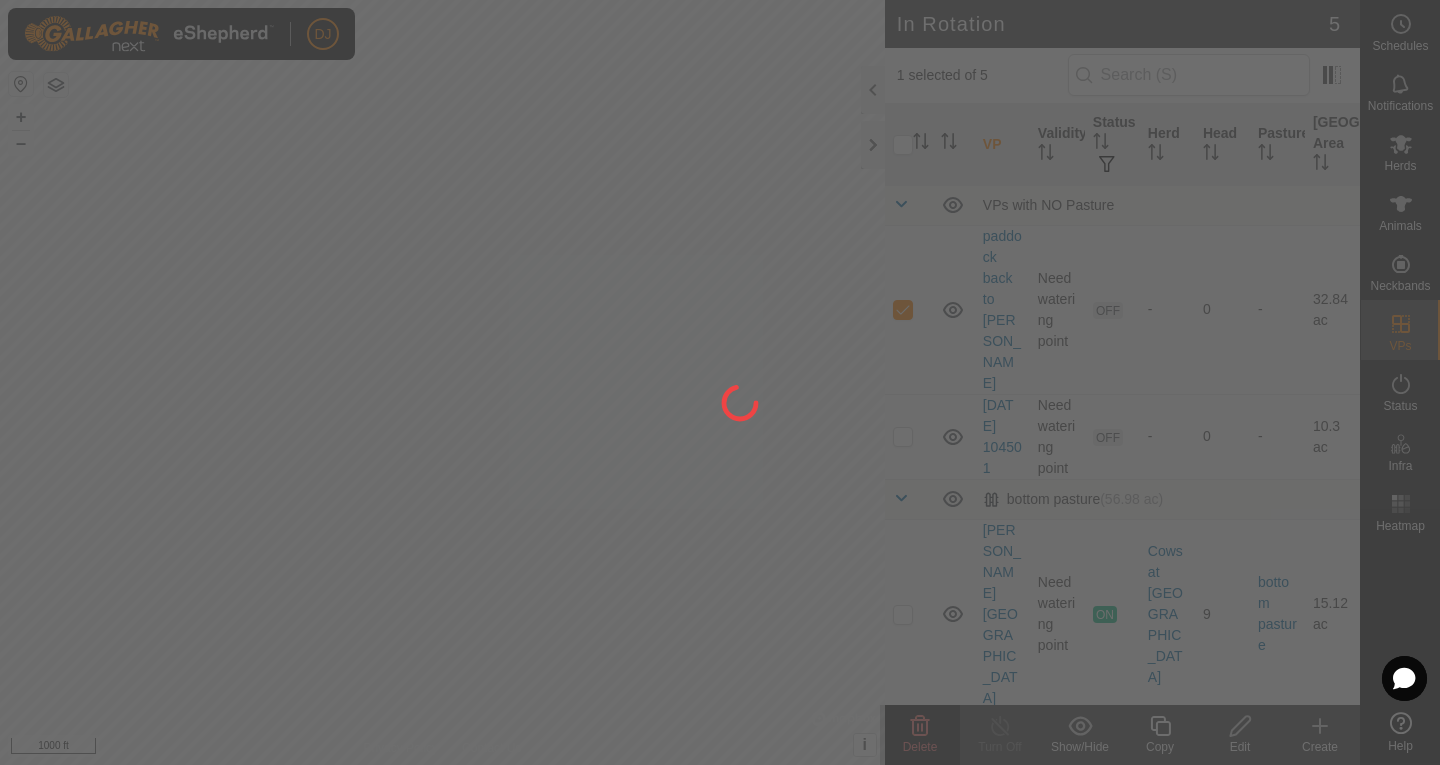 checkbox on "false" 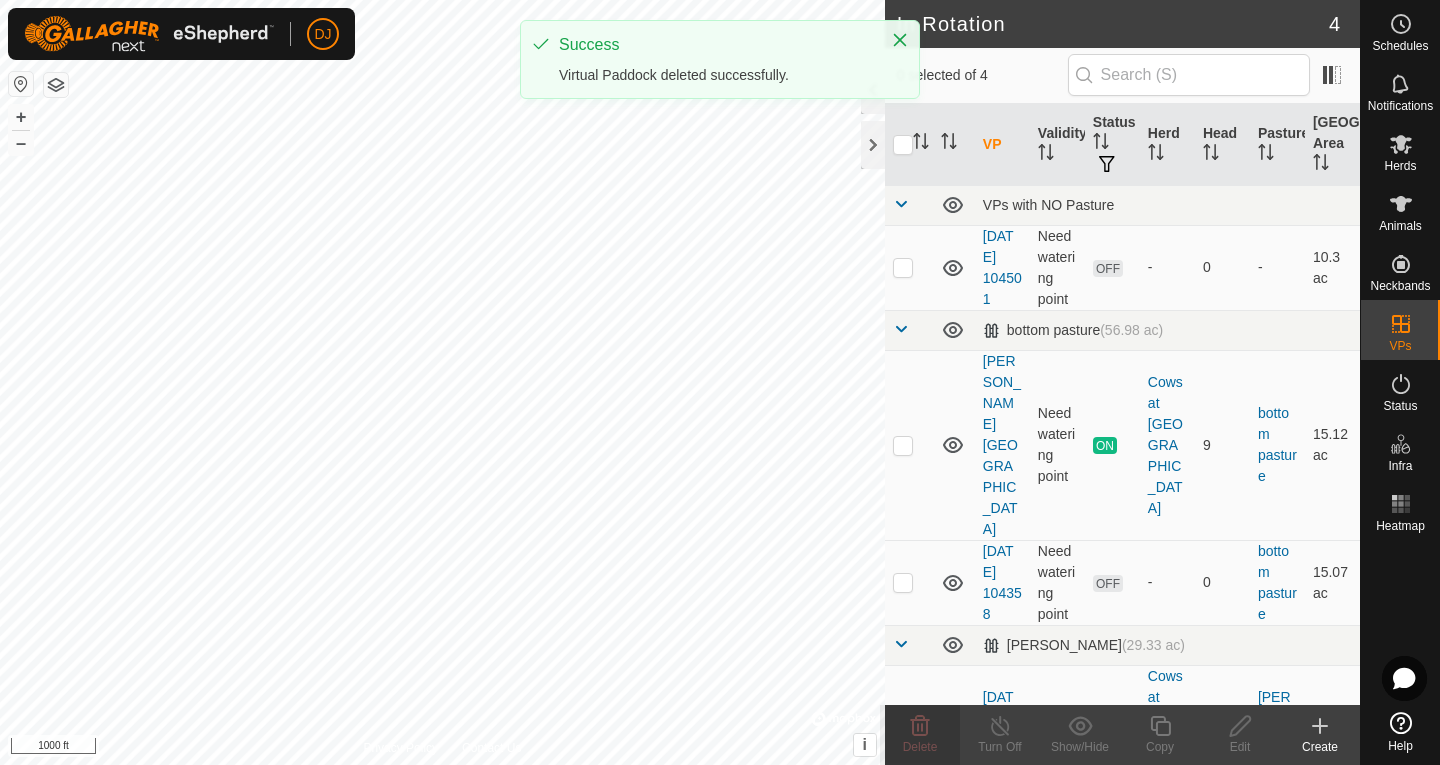 checkbox on "true" 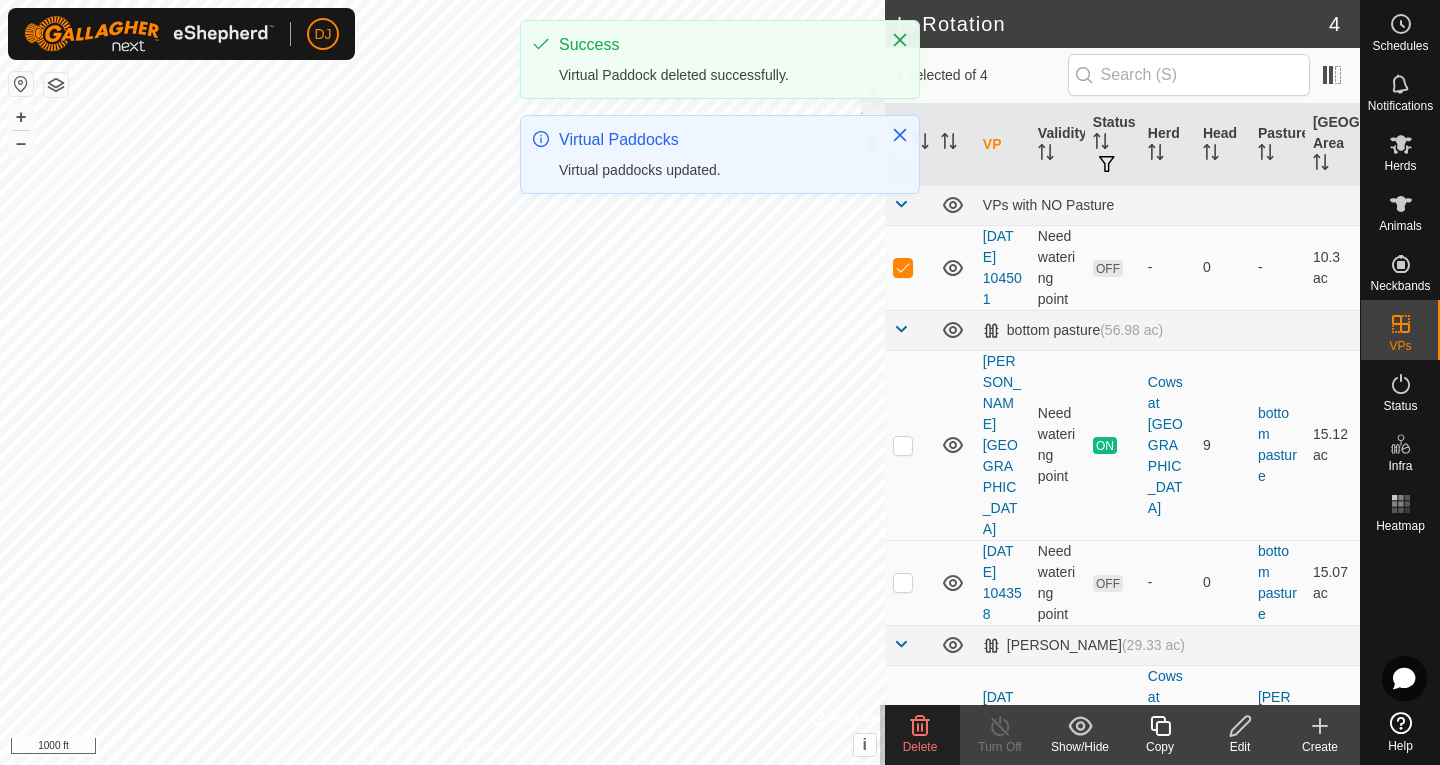 click 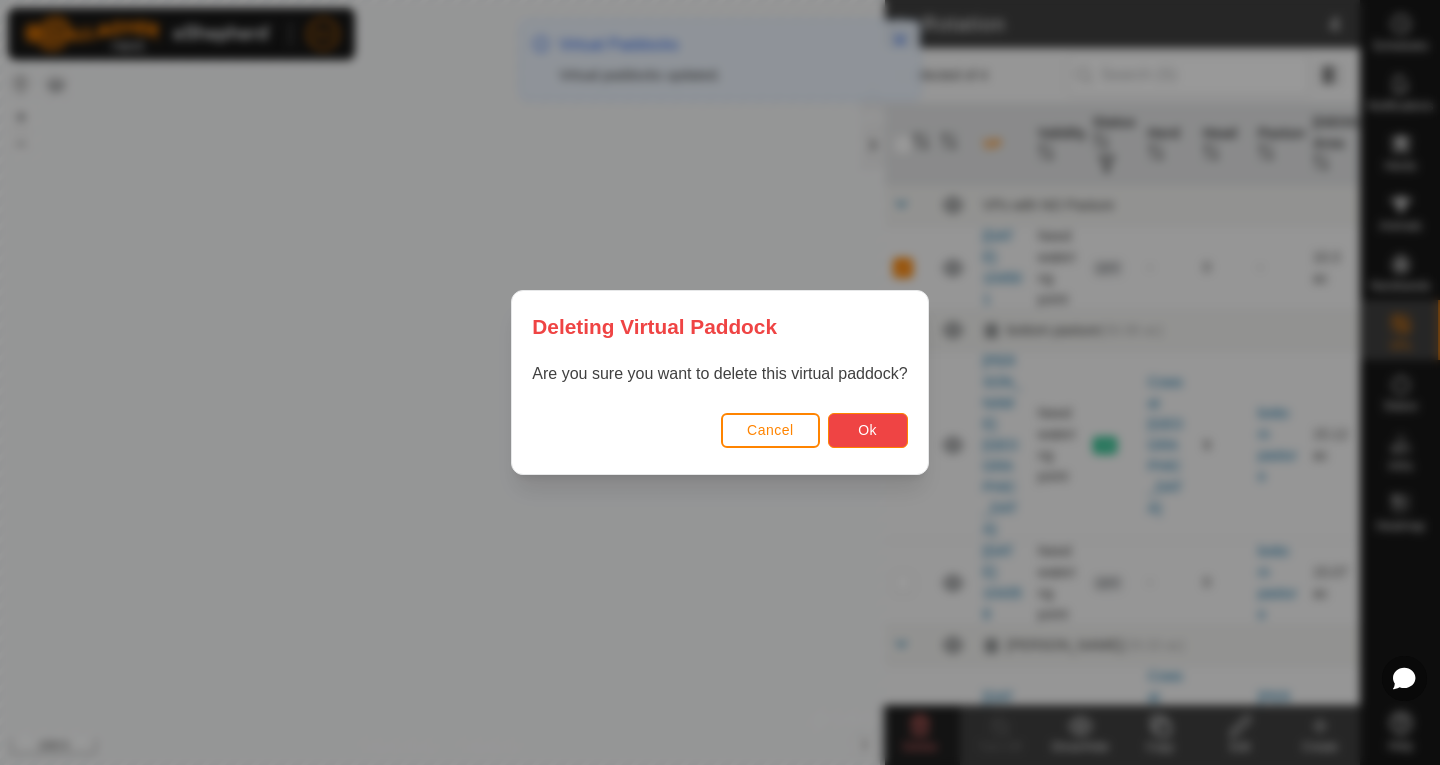 click on "Ok" at bounding box center [867, 430] 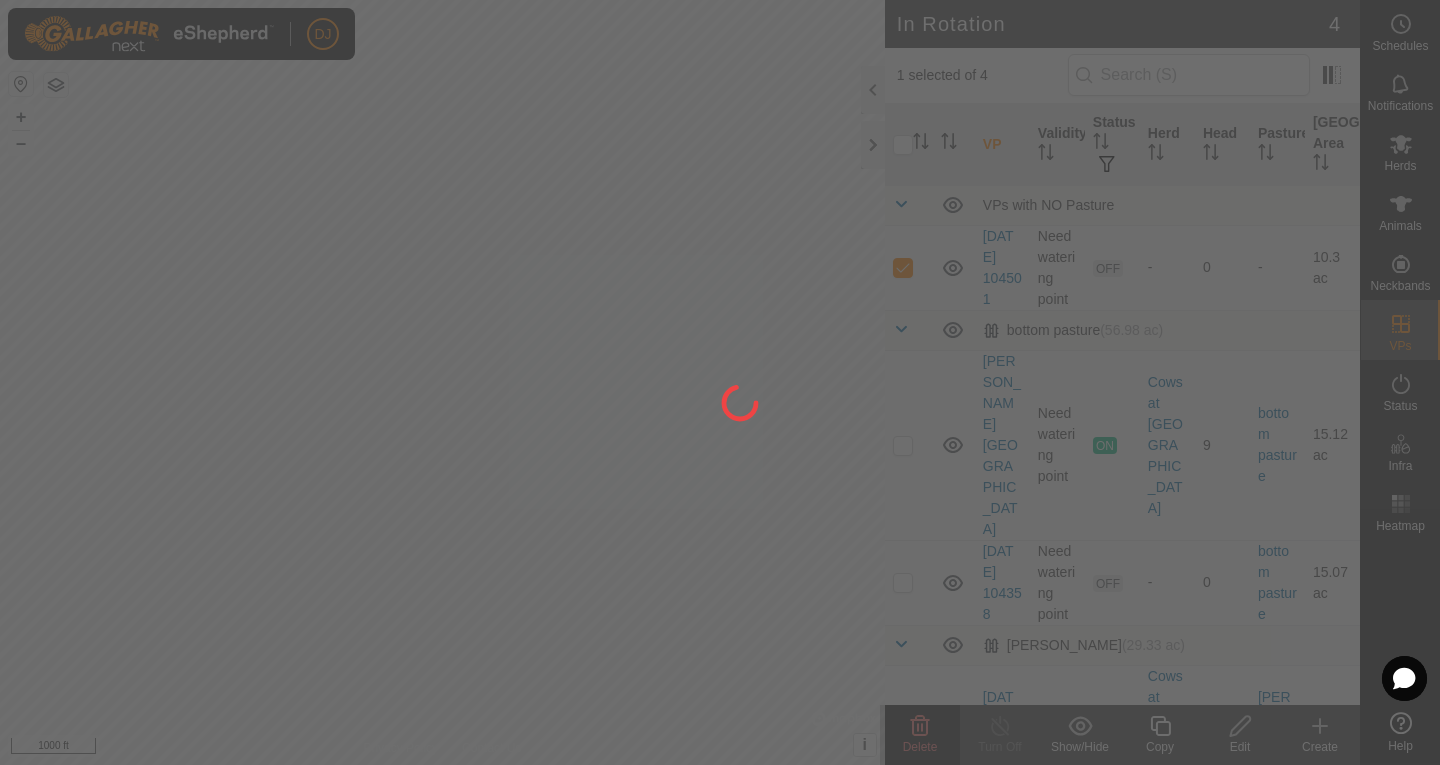 checkbox on "false" 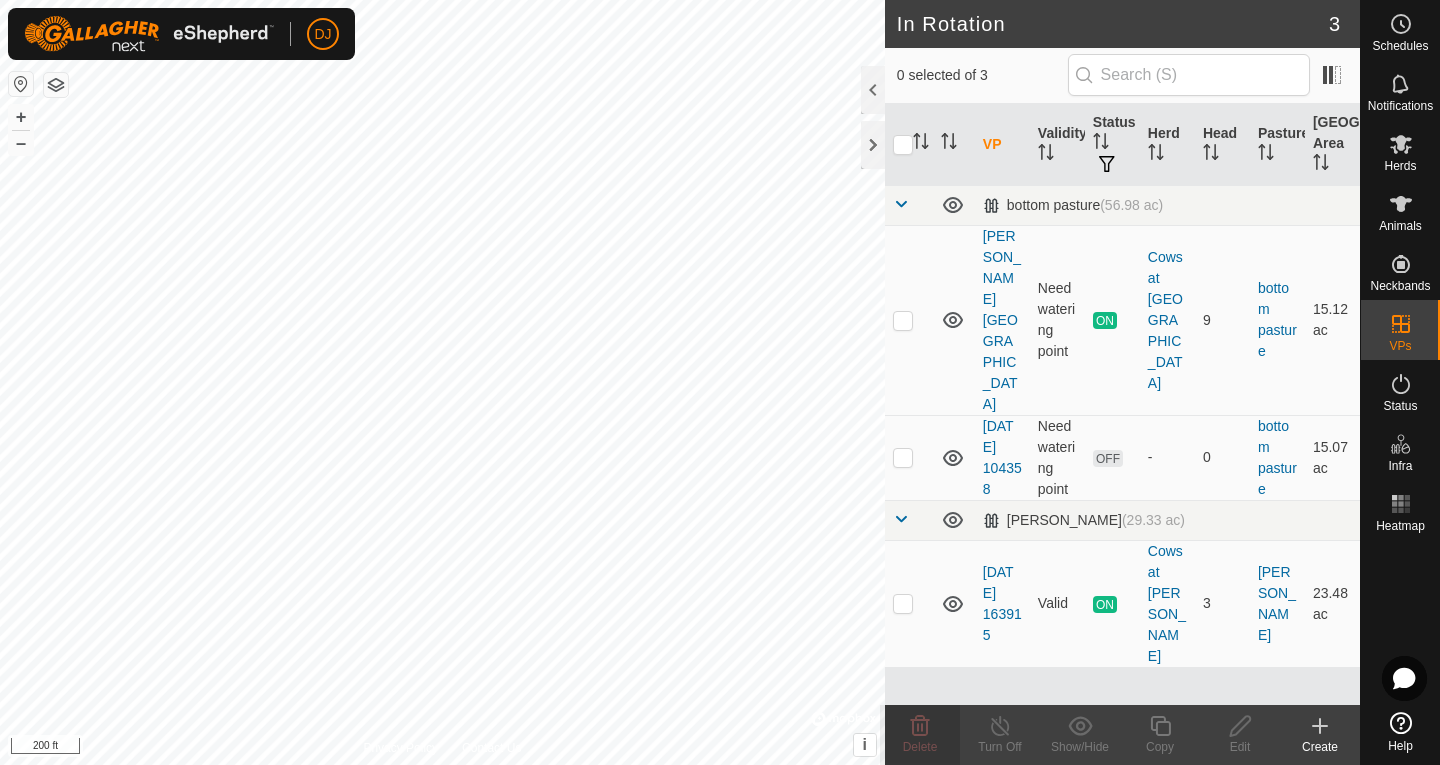 click 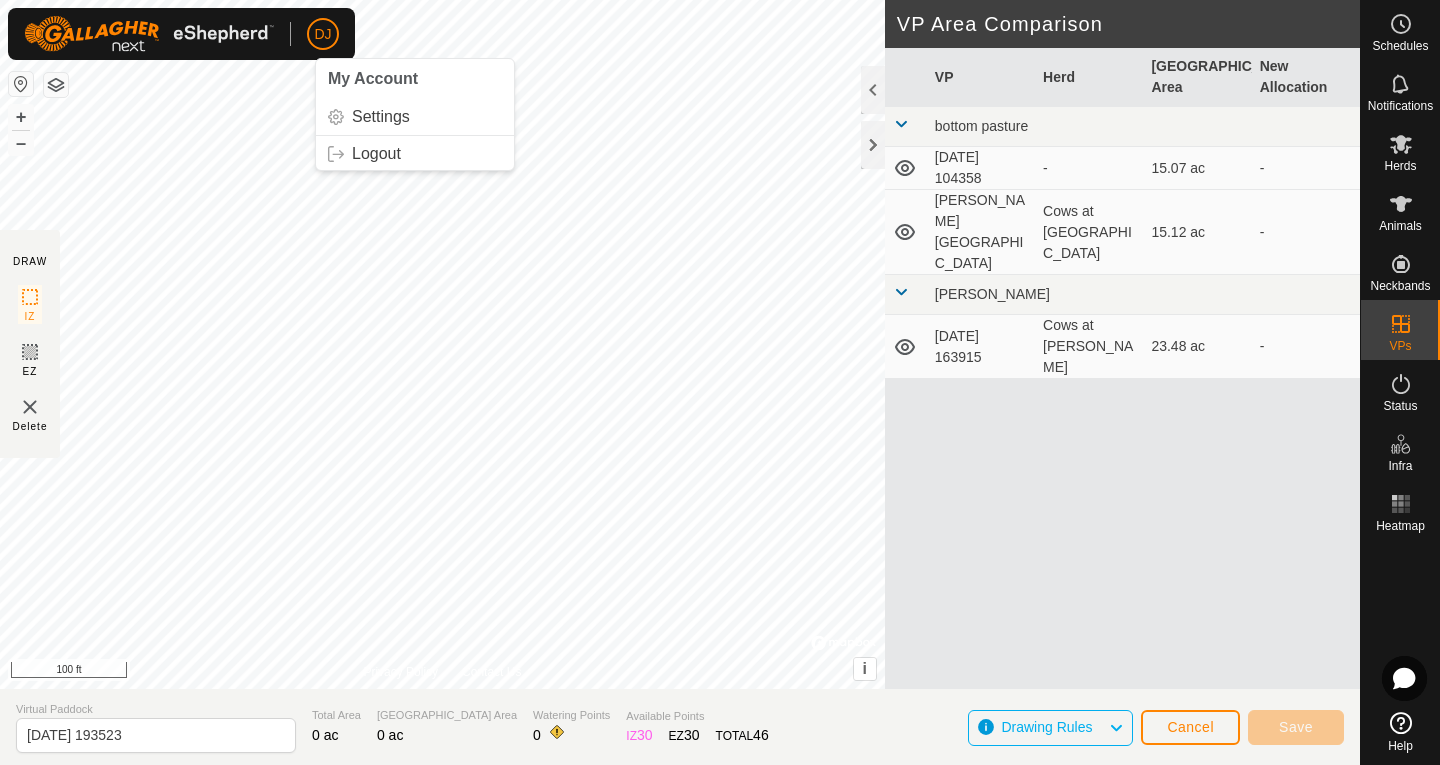 click 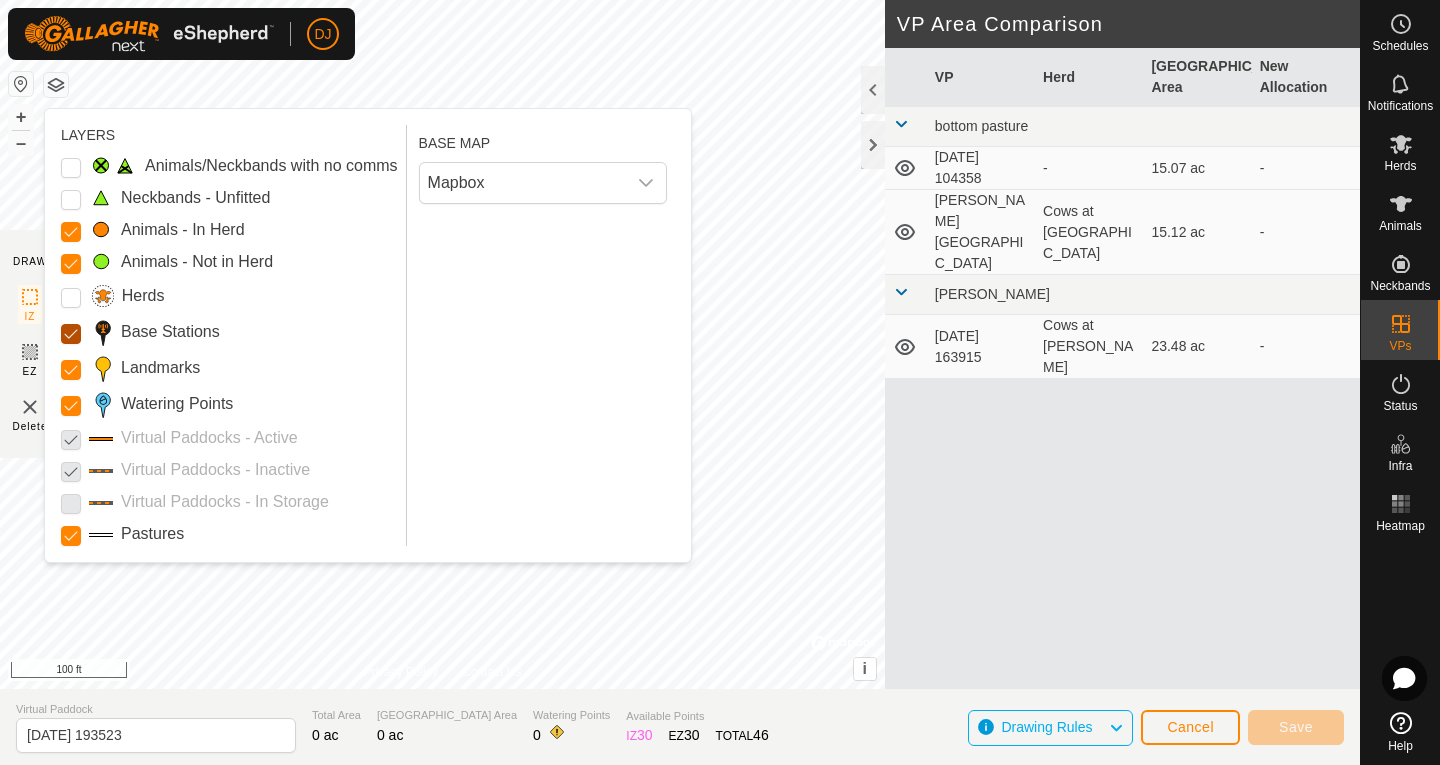 click on "Base Stations" at bounding box center (71, 334) 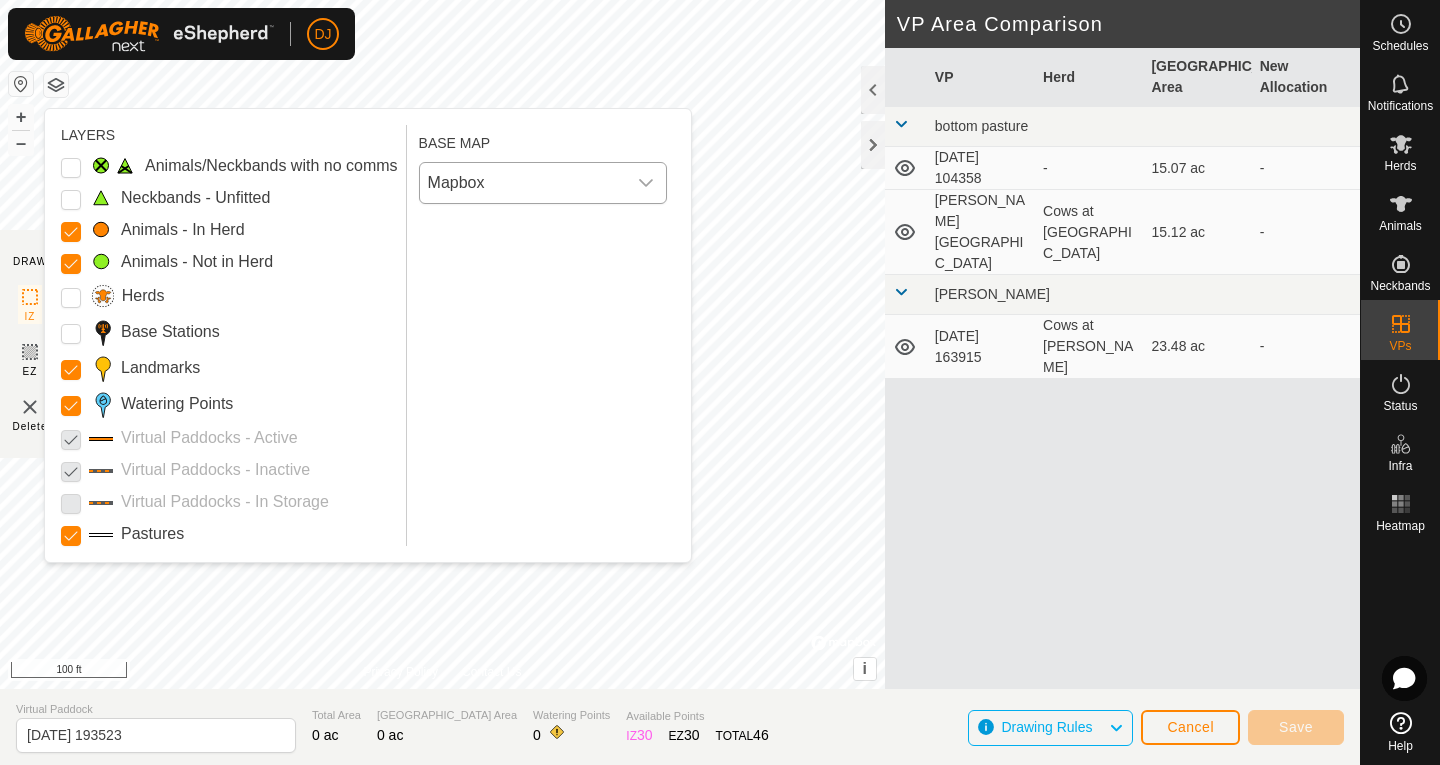 click 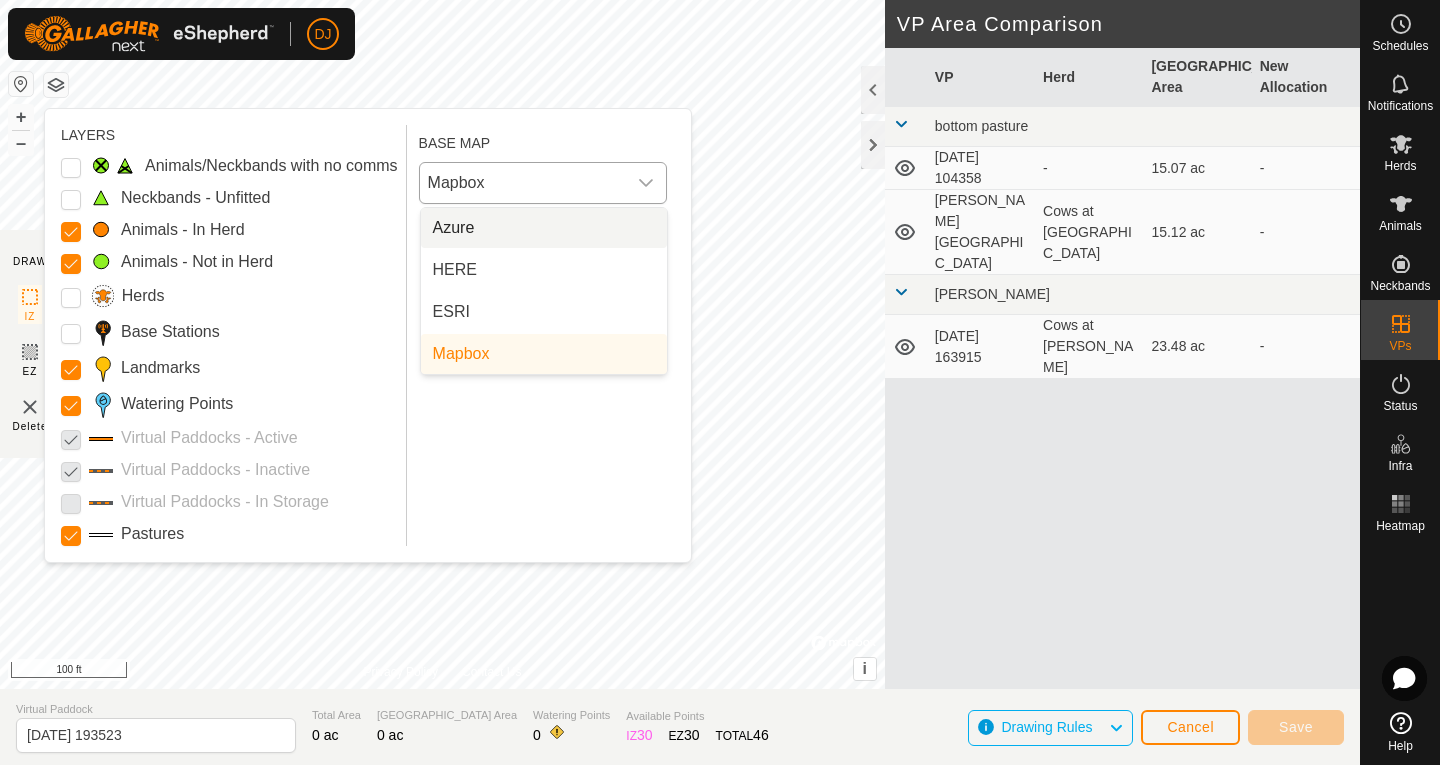 click on "Azure" at bounding box center (544, 228) 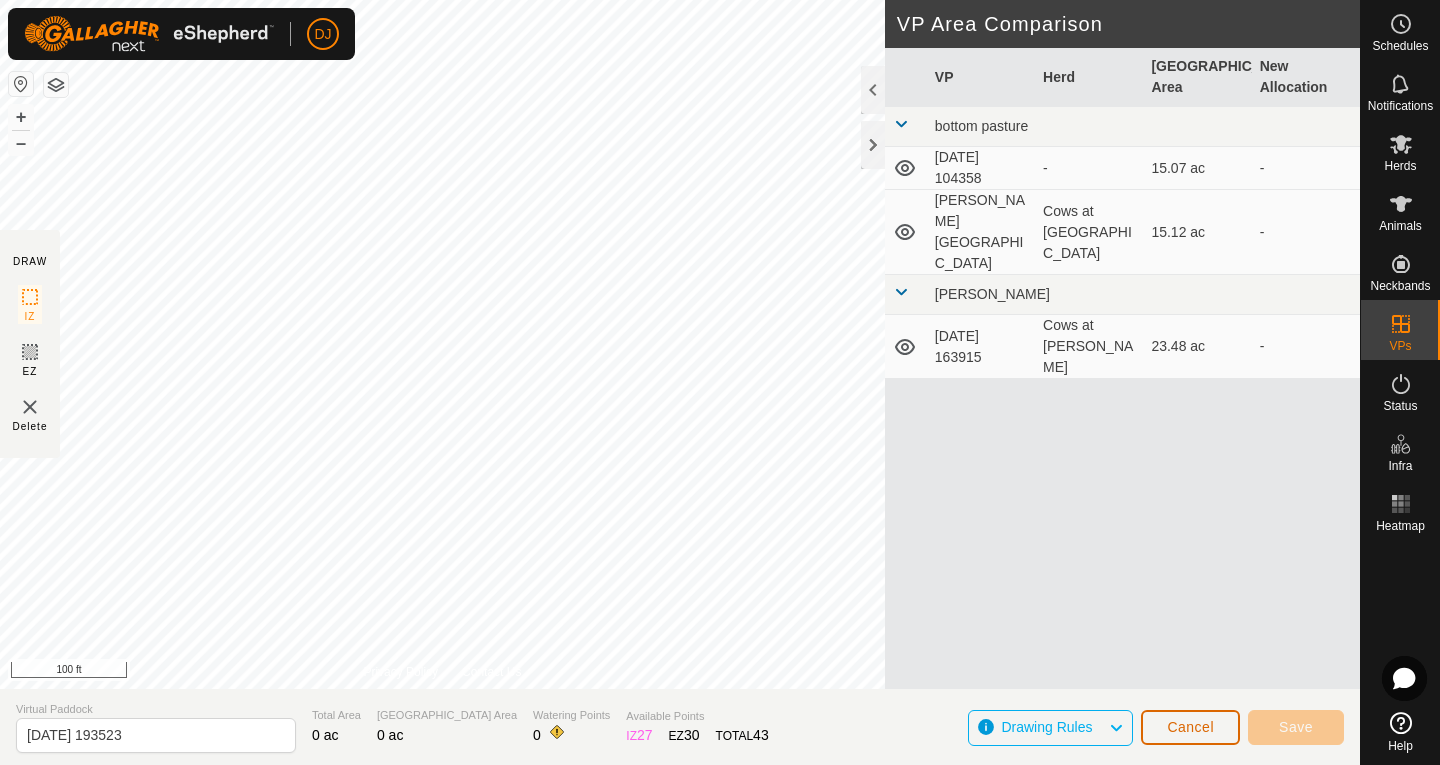 click on "Cancel" 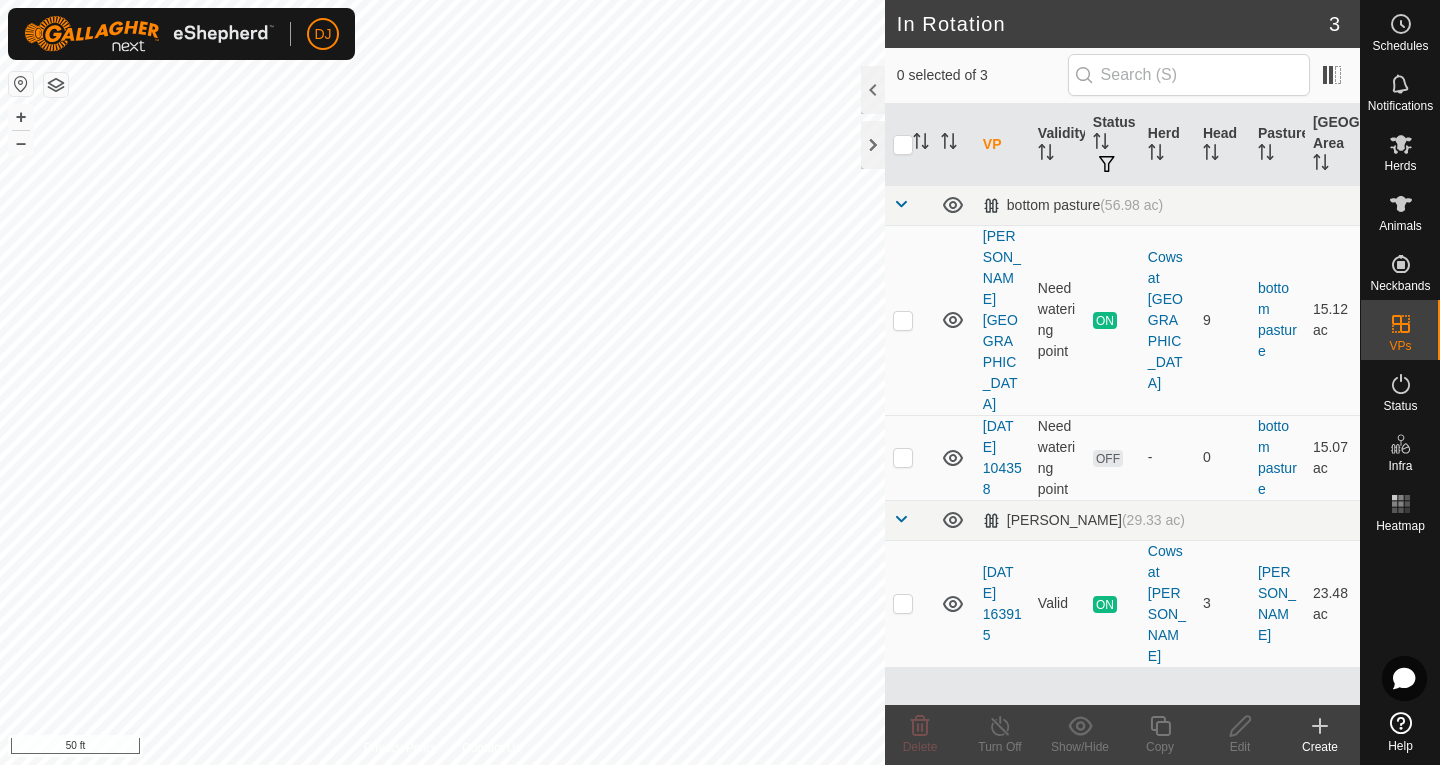 click 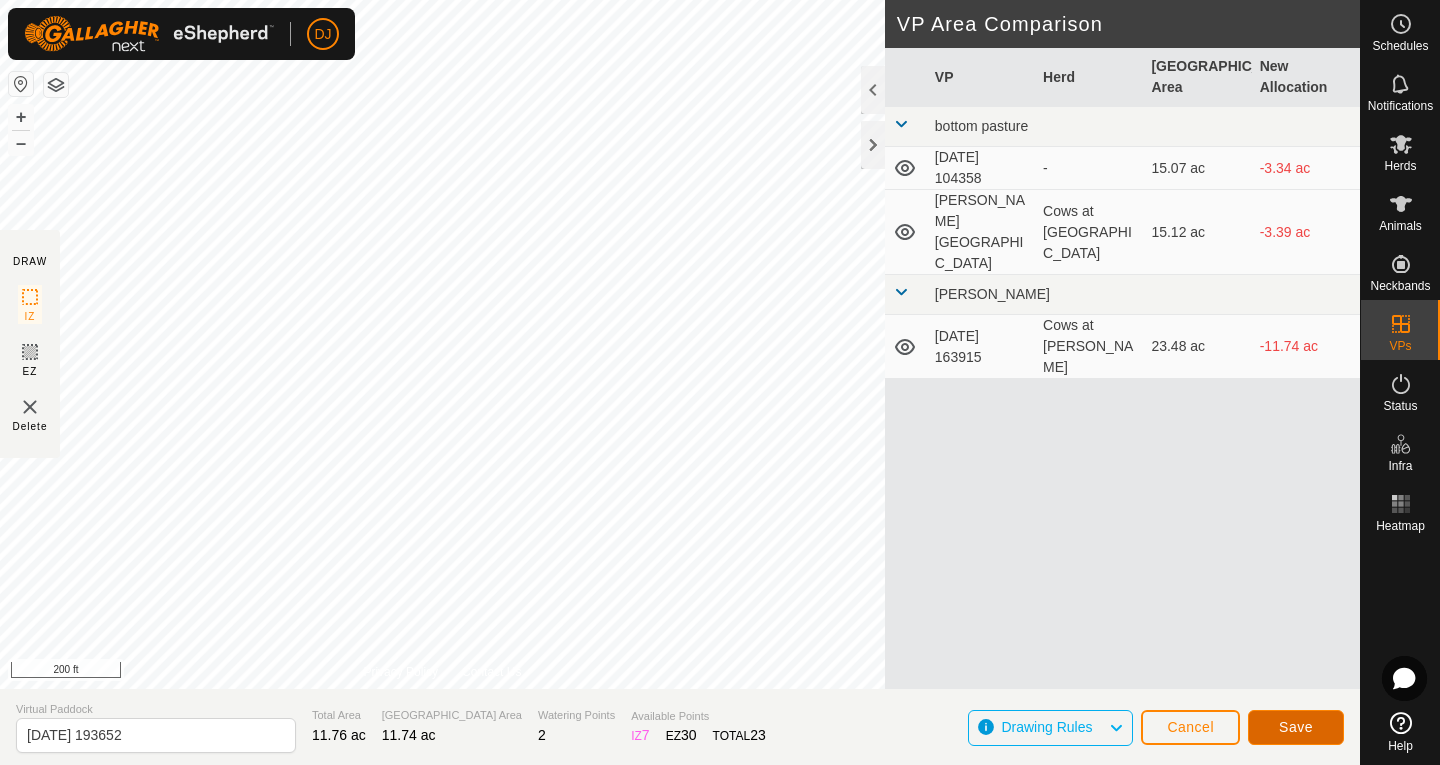 click on "Save" 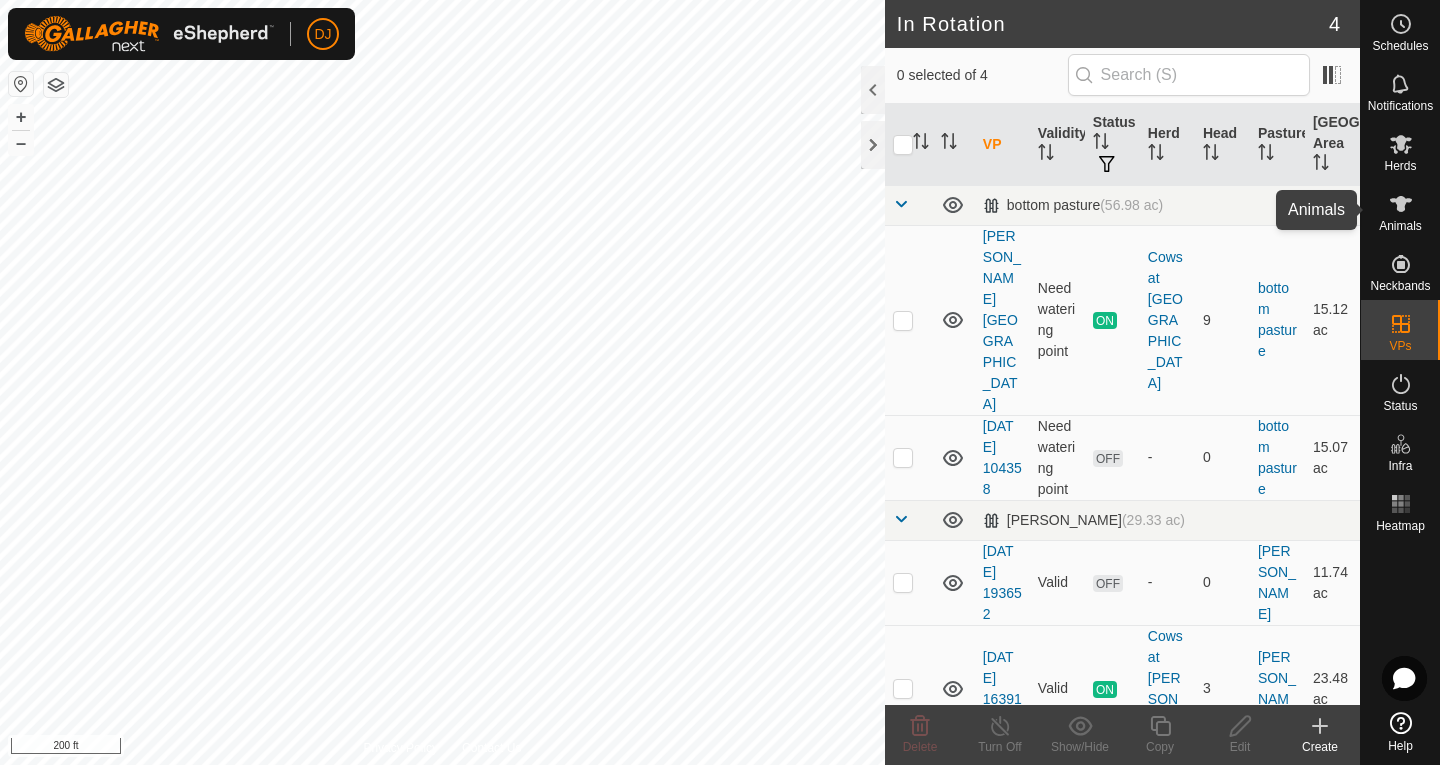 click 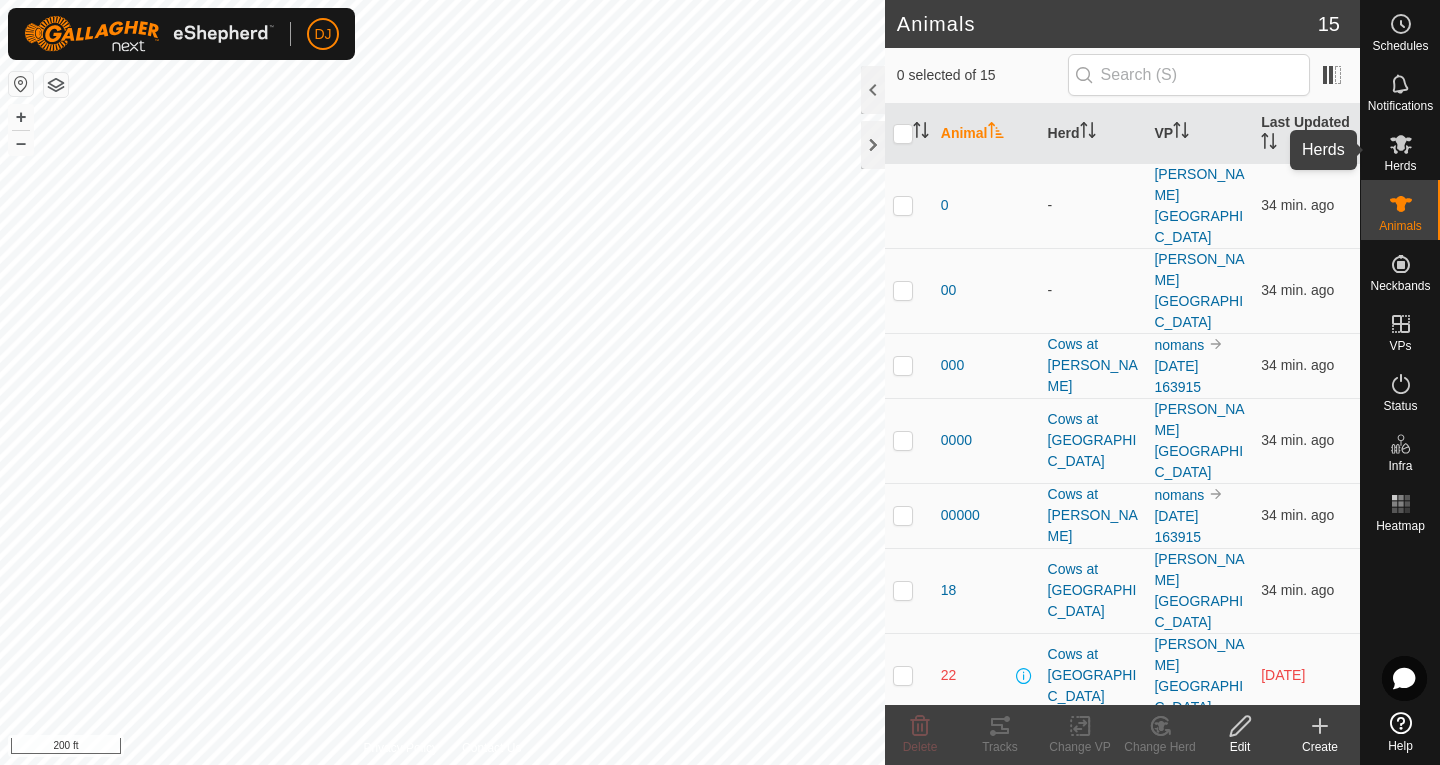 click 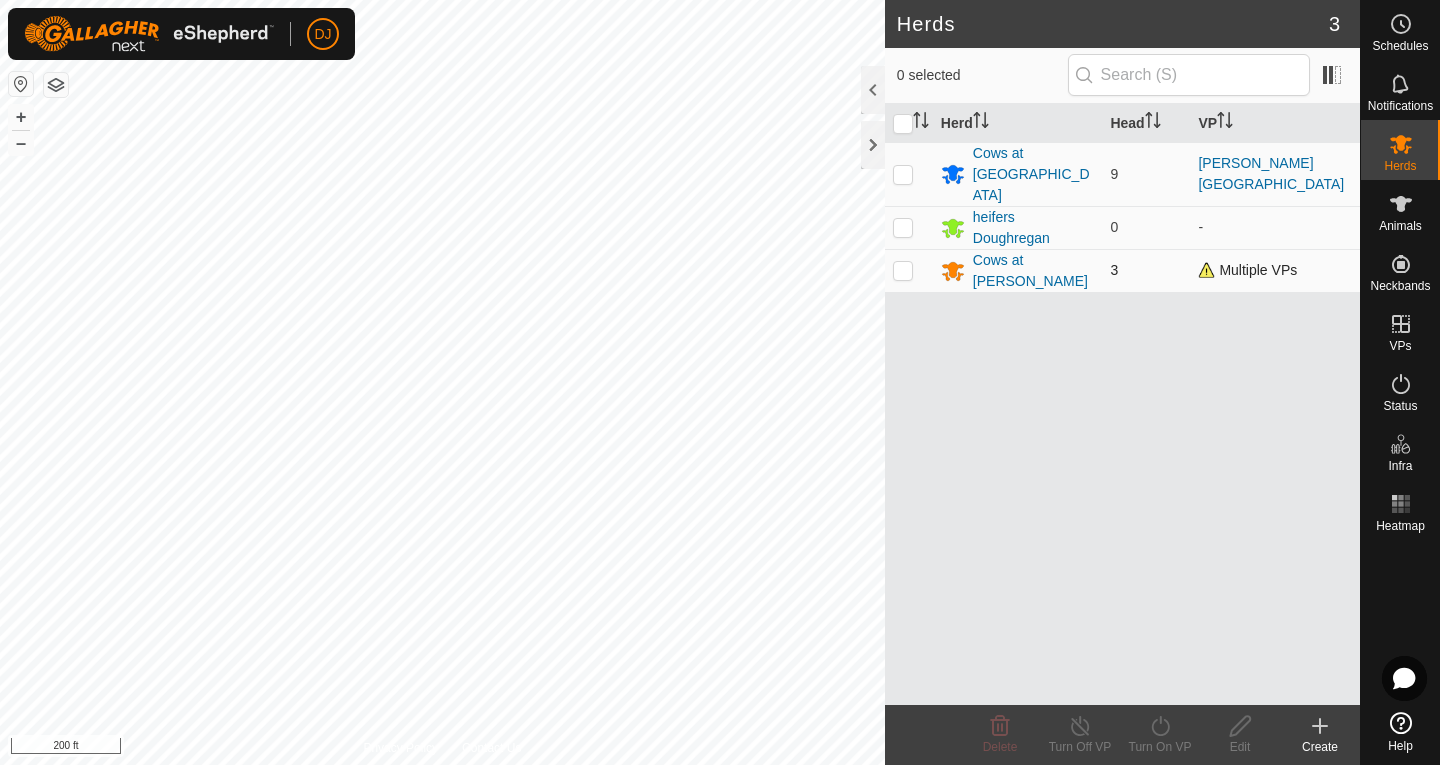 click at bounding box center [903, 270] 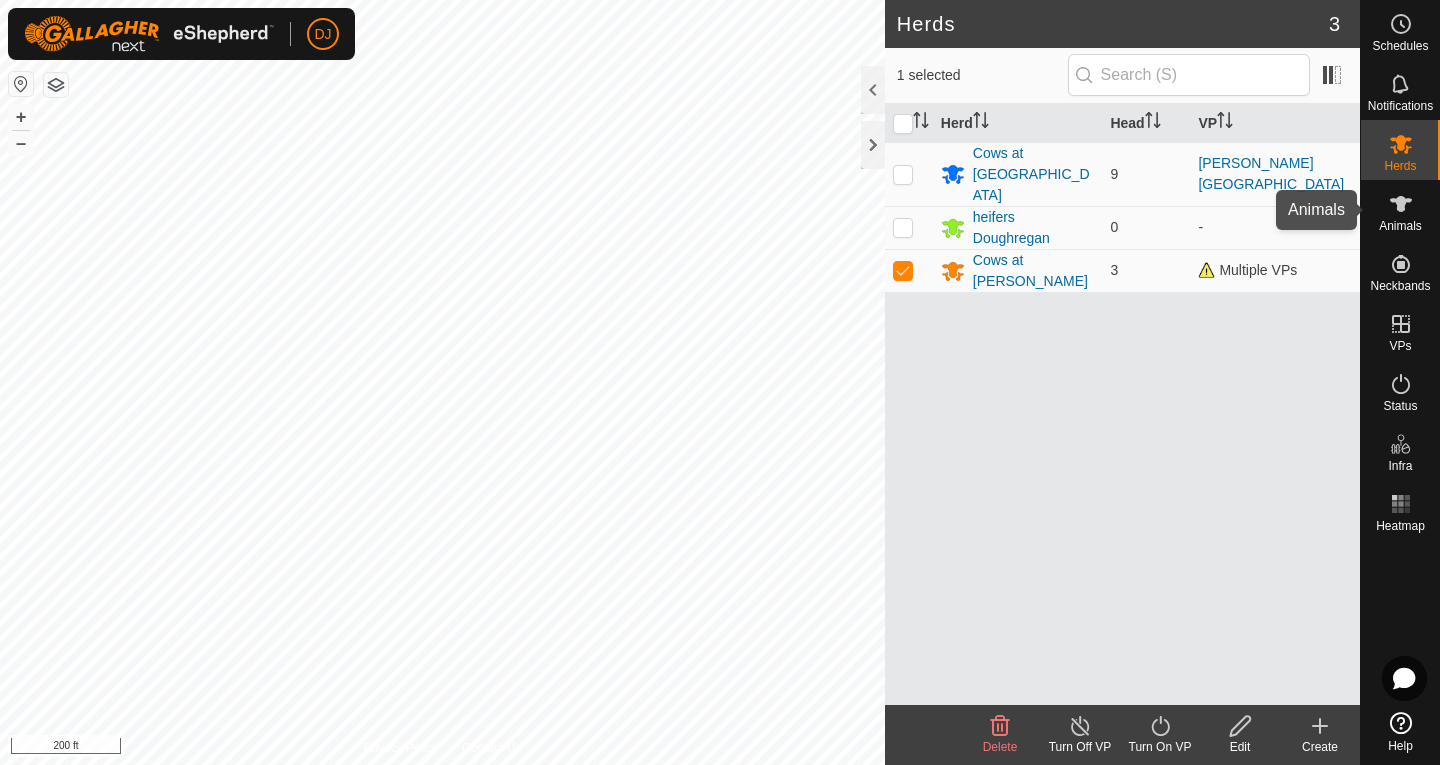 click 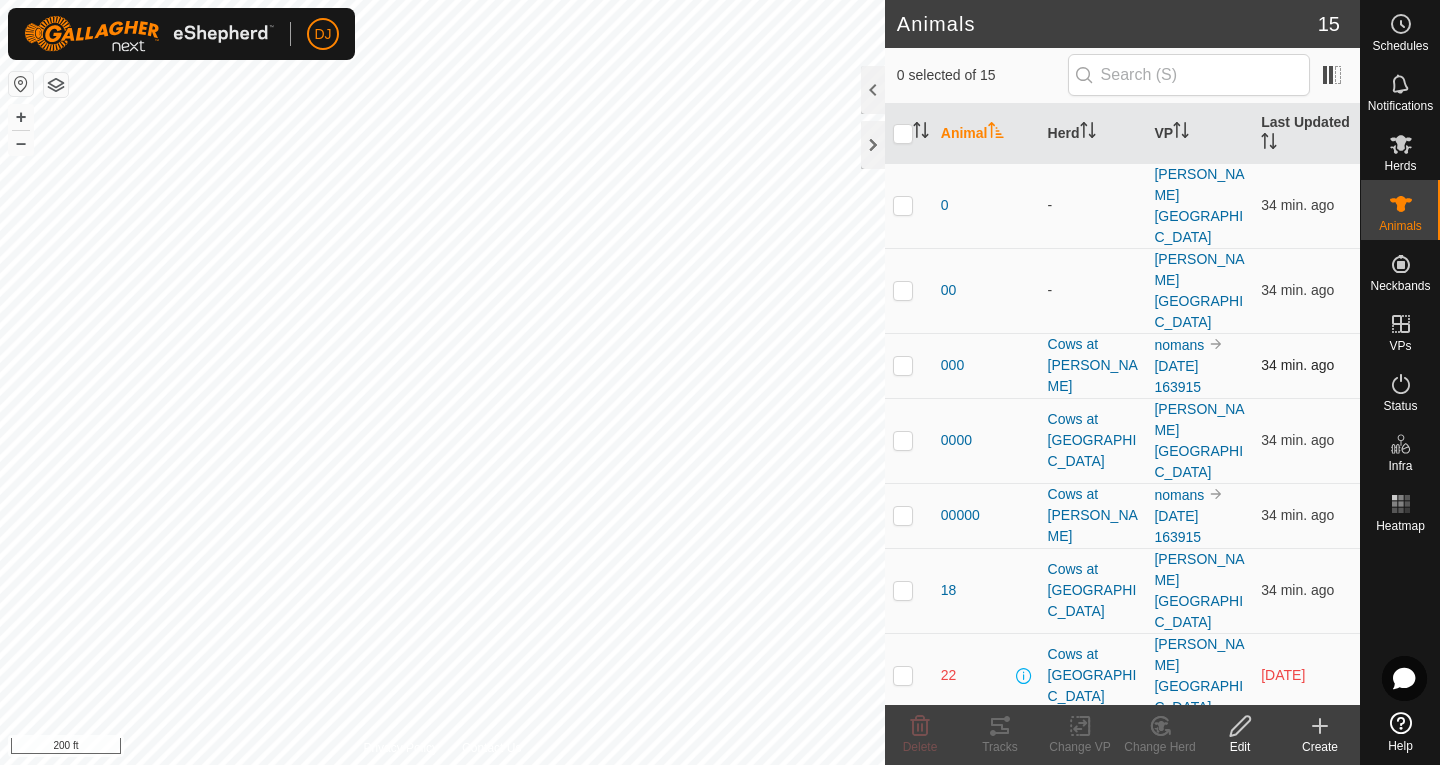 click at bounding box center [903, 365] 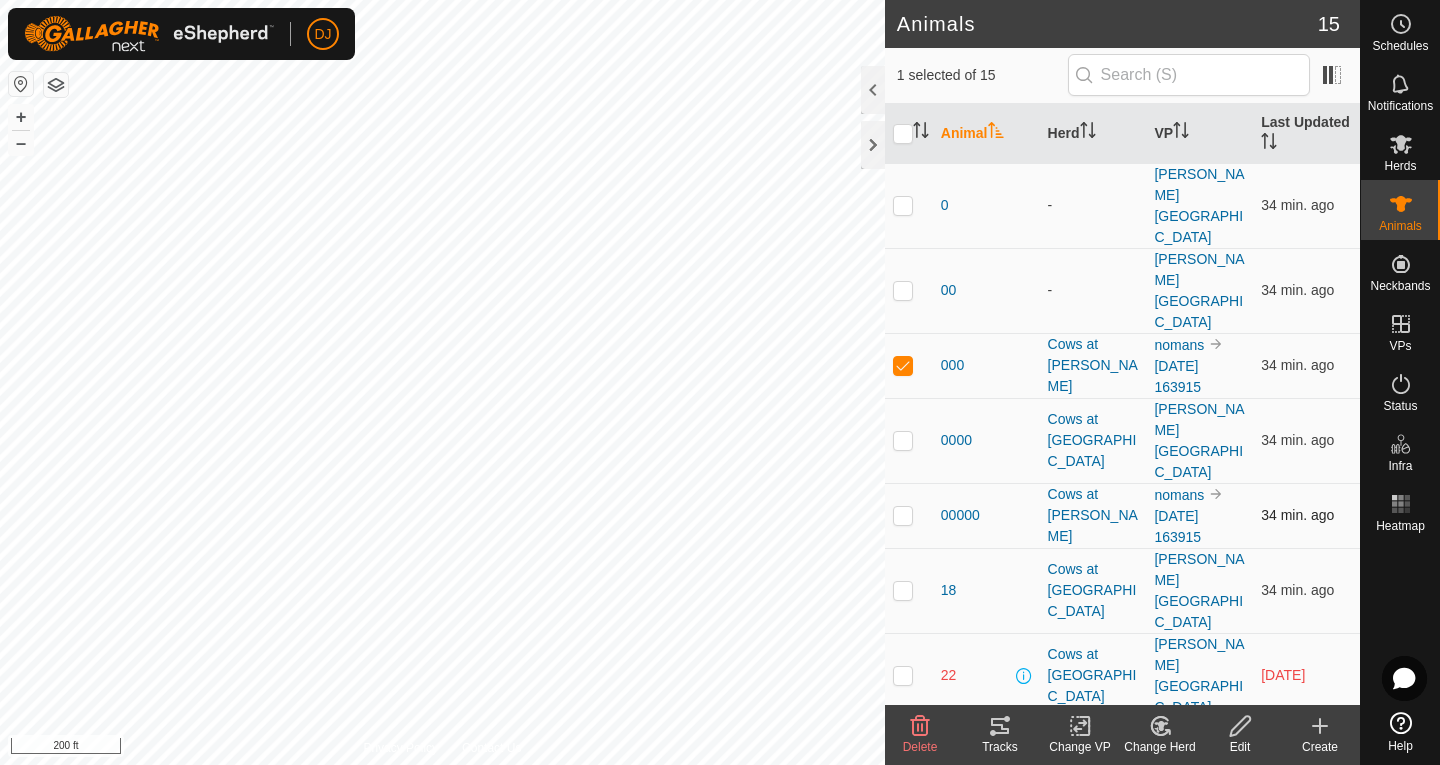click at bounding box center [903, 515] 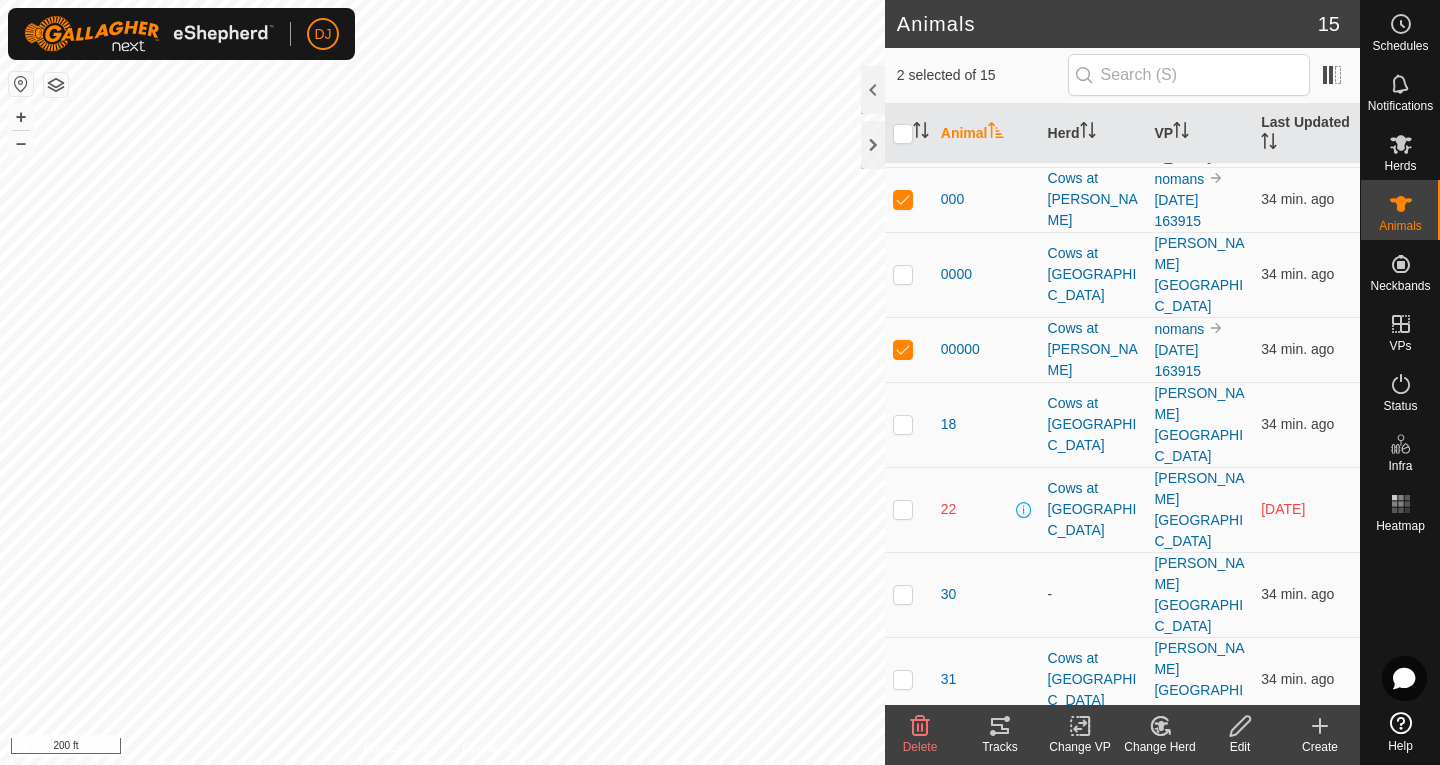 scroll, scrollTop: 170, scrollLeft: 0, axis: vertical 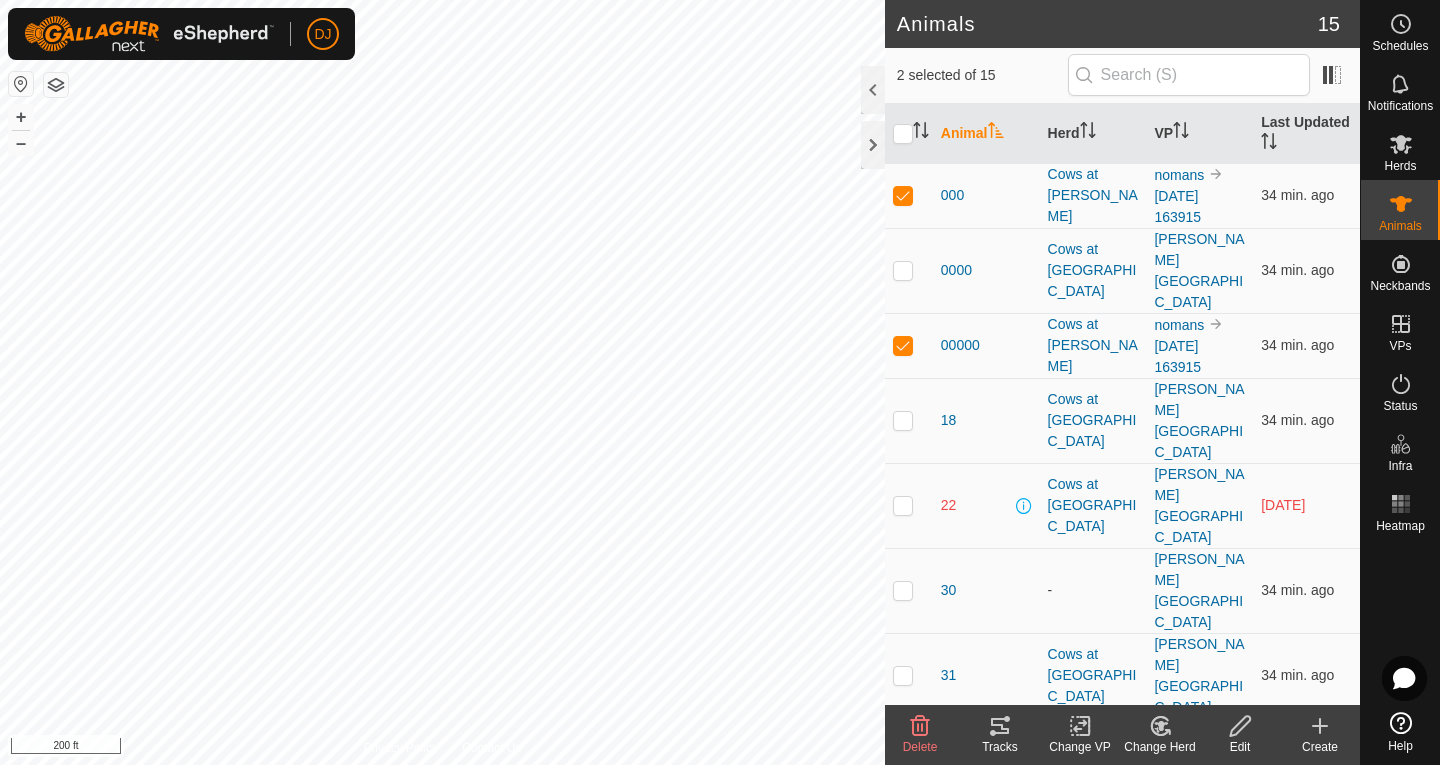 click at bounding box center [903, 920] 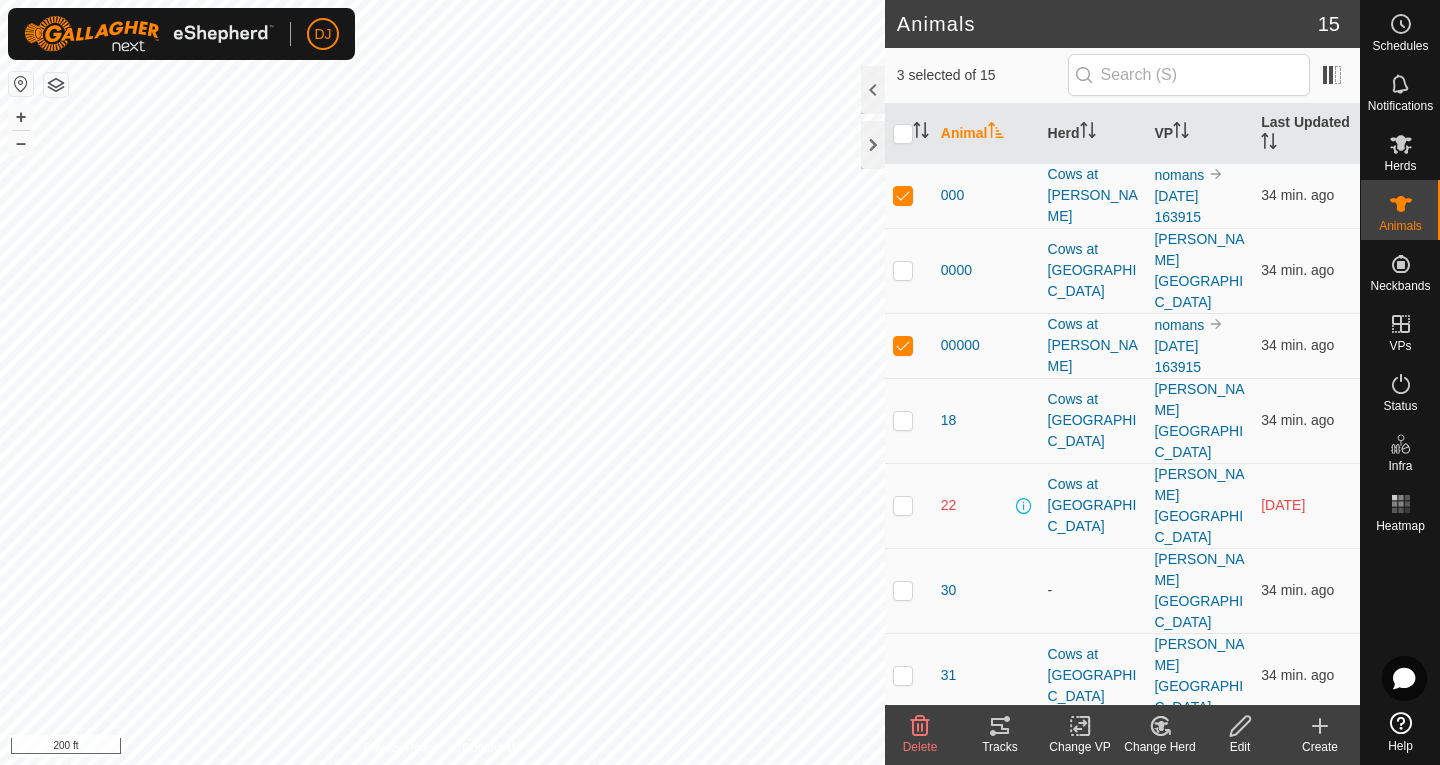 click 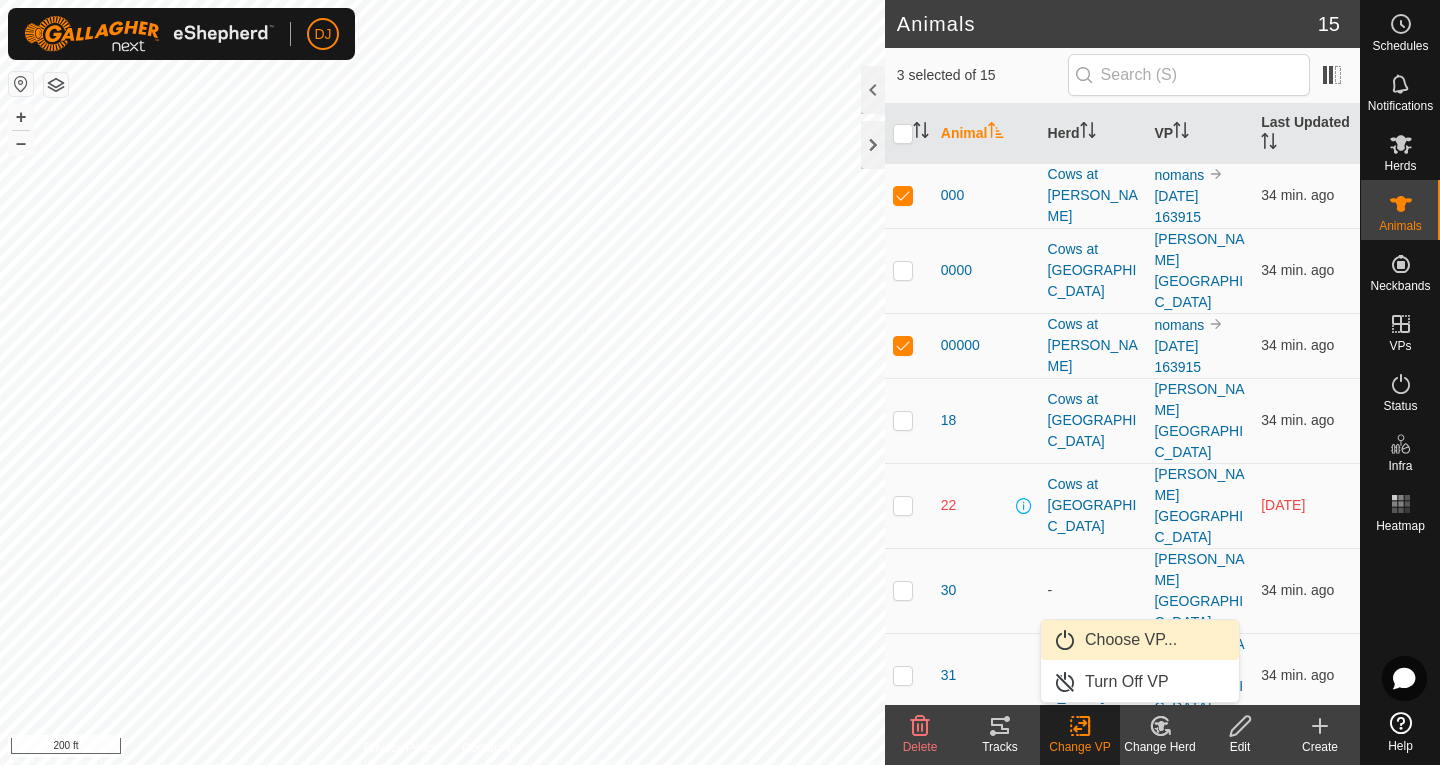 click on "Choose VP..." at bounding box center [1140, 640] 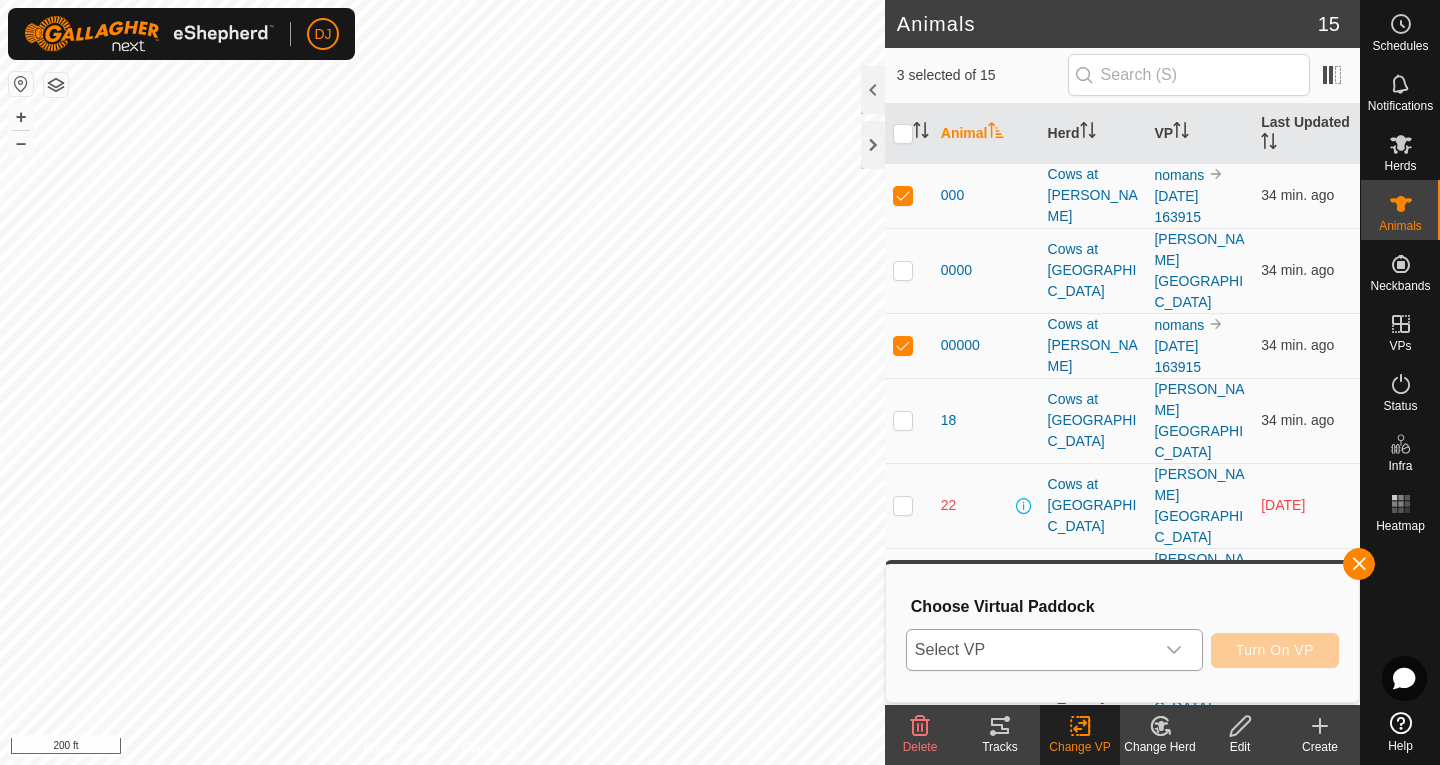 click 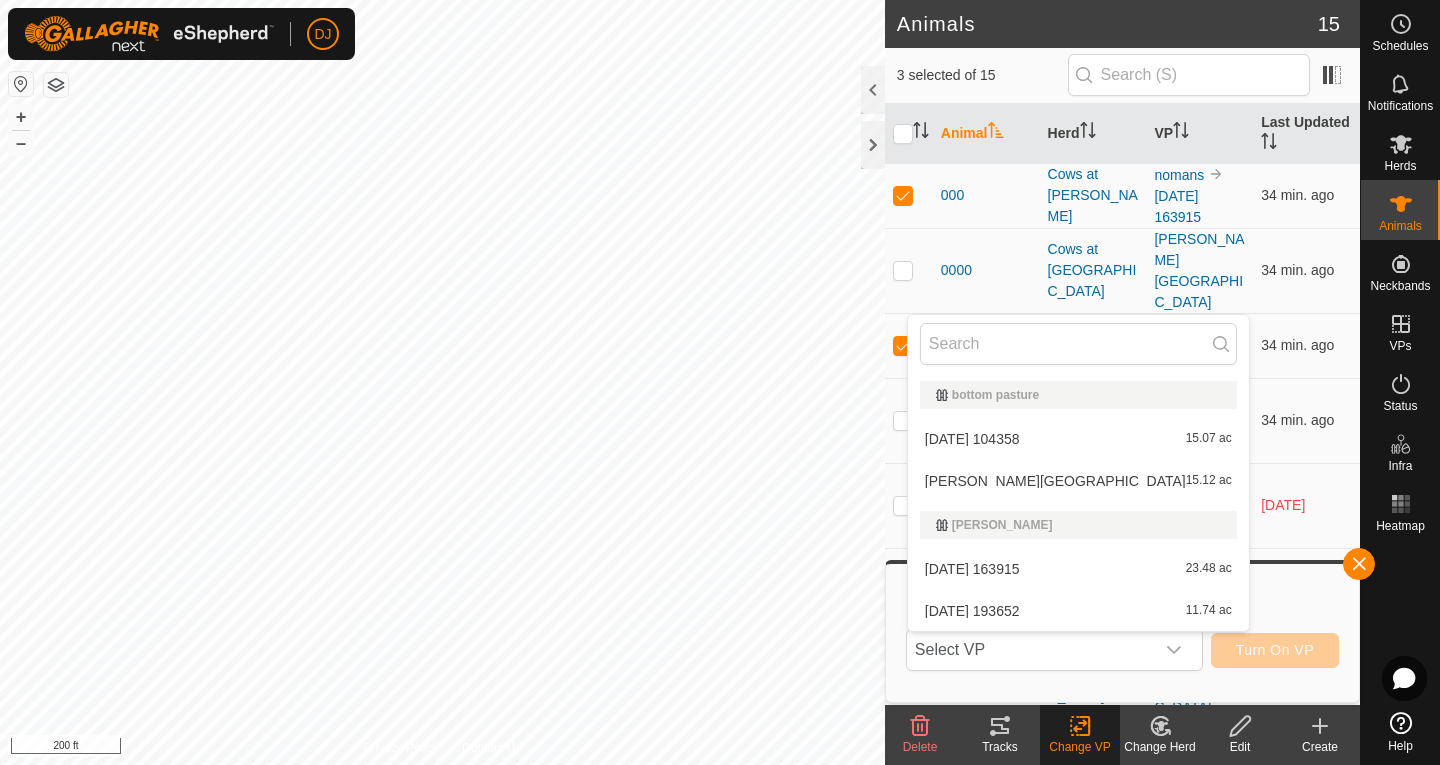 drag, startPoint x: 1052, startPoint y: 609, endPoint x: 1226, endPoint y: 611, distance: 174.01149 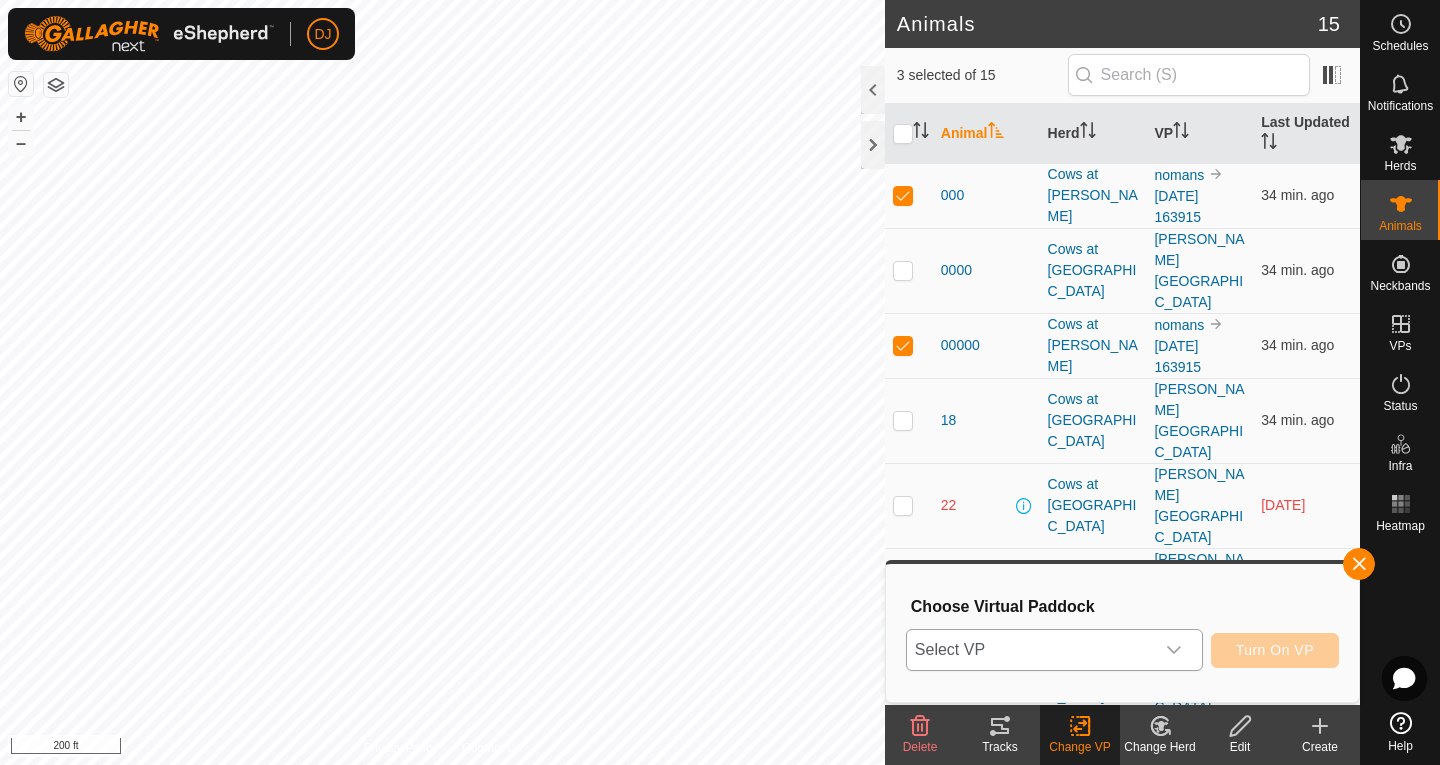 click 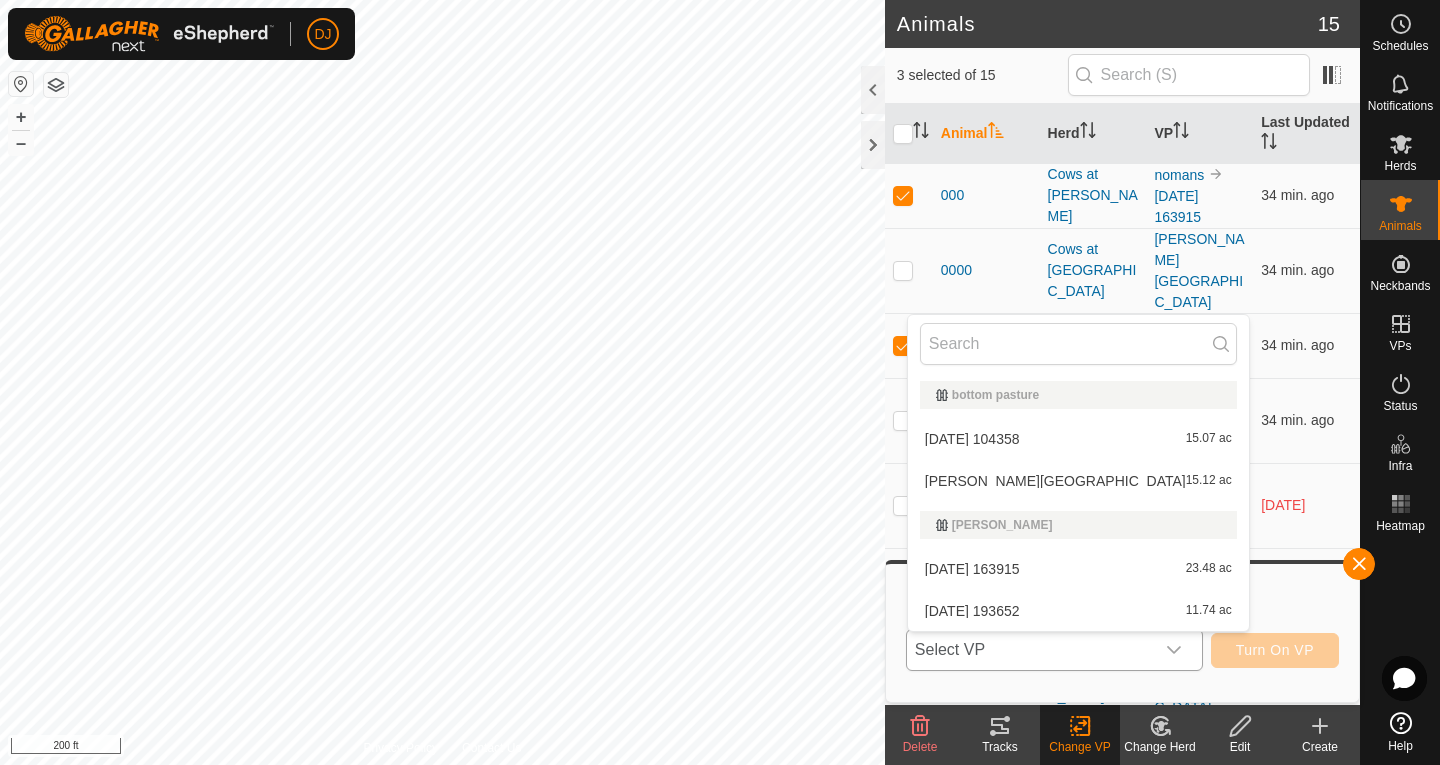 click on "[DATE] 193652  11.74 ac" at bounding box center [1078, 611] 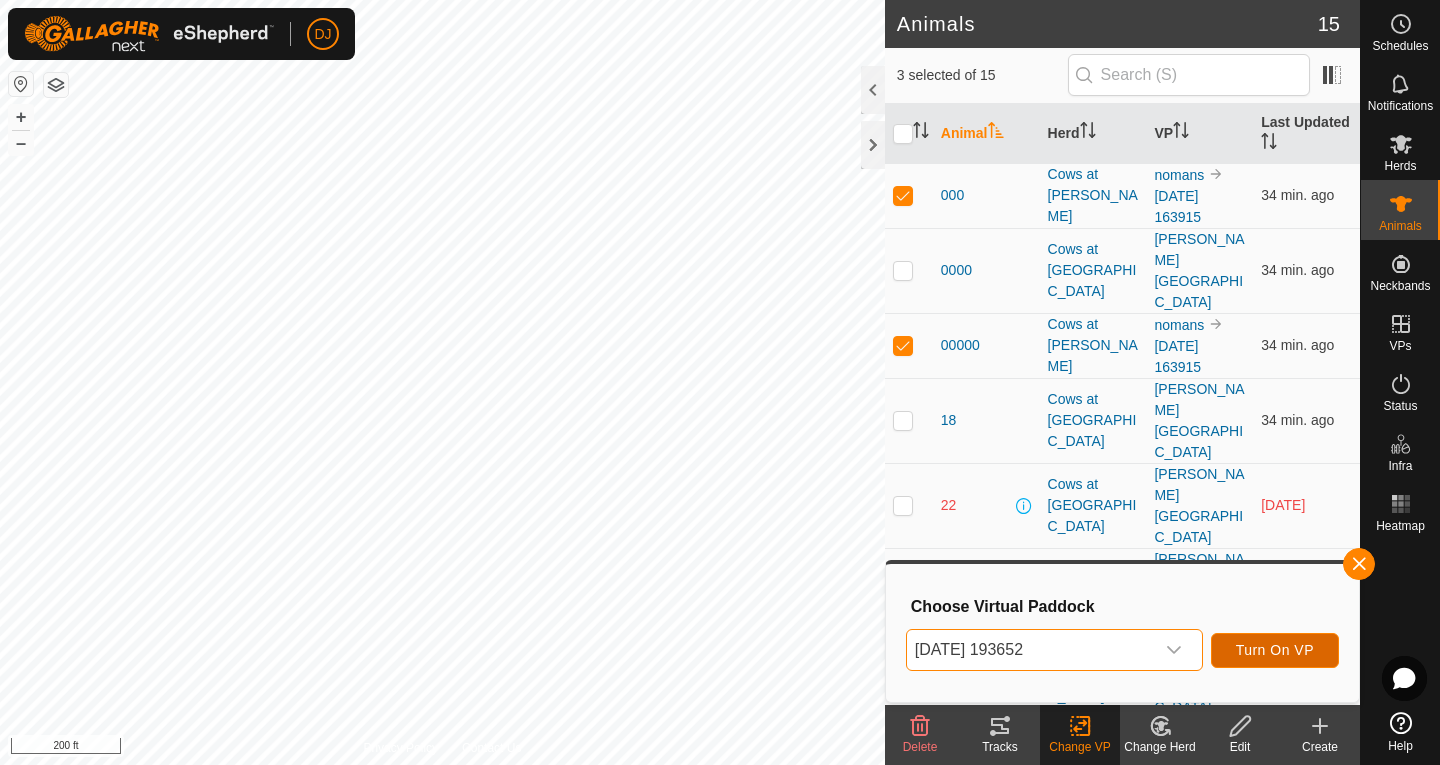 click on "Turn On VP" at bounding box center [1275, 650] 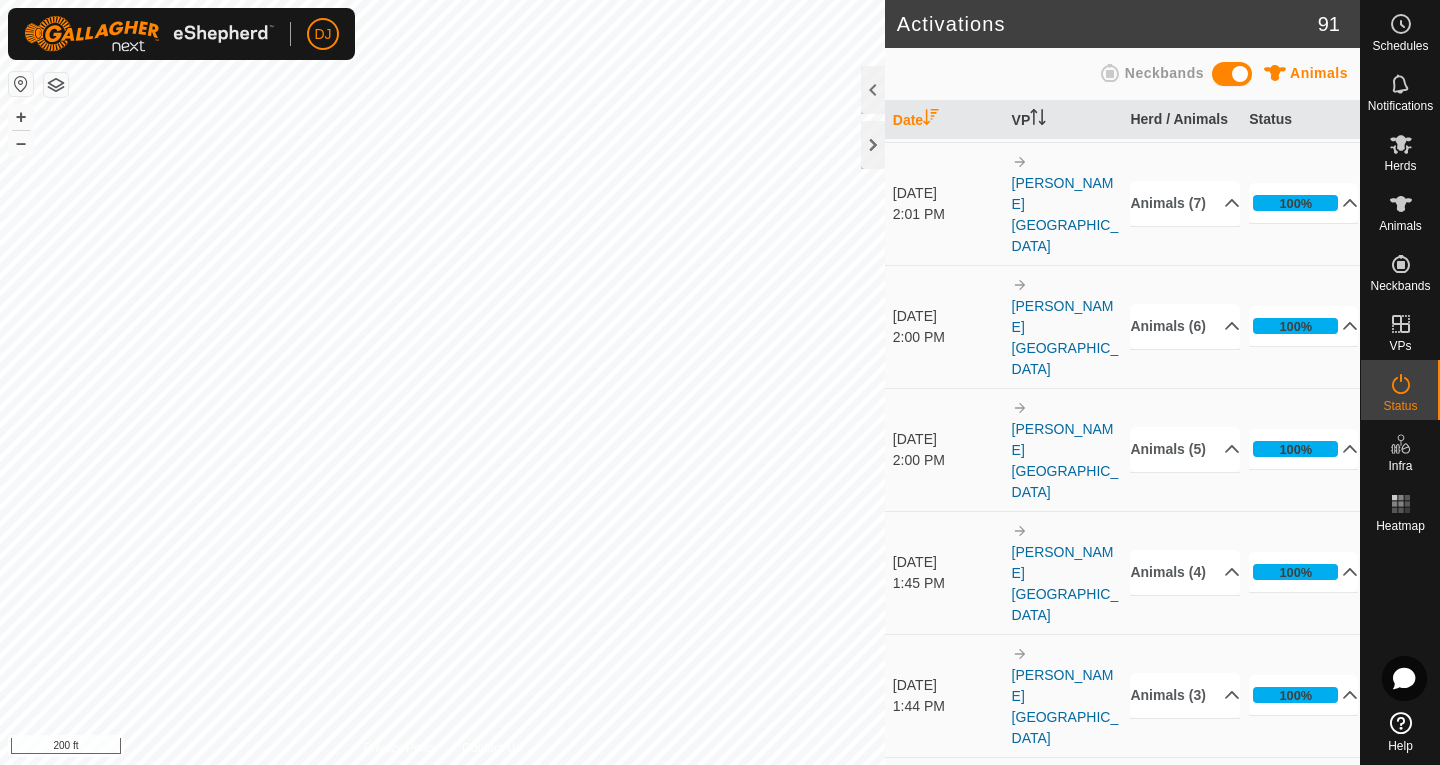 scroll, scrollTop: 3562, scrollLeft: 0, axis: vertical 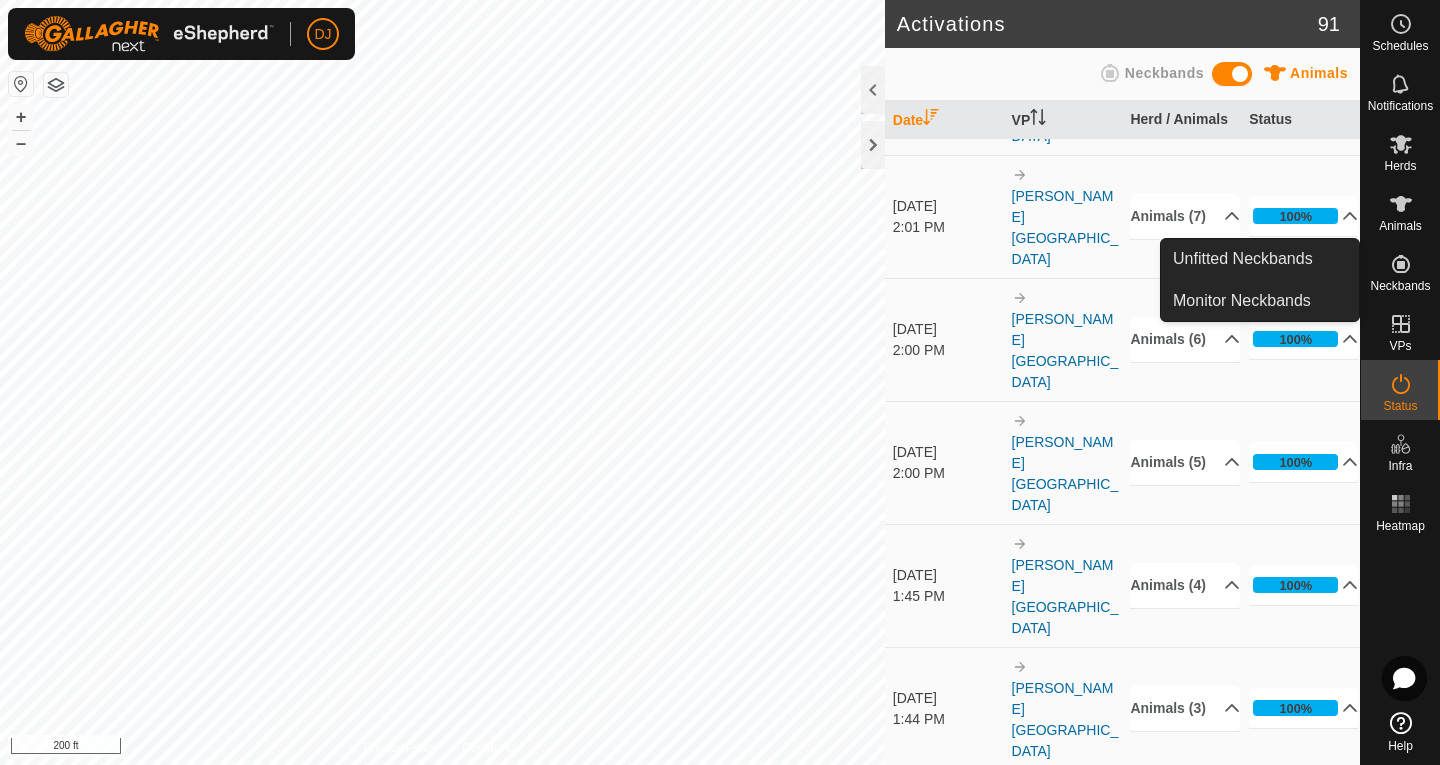 click 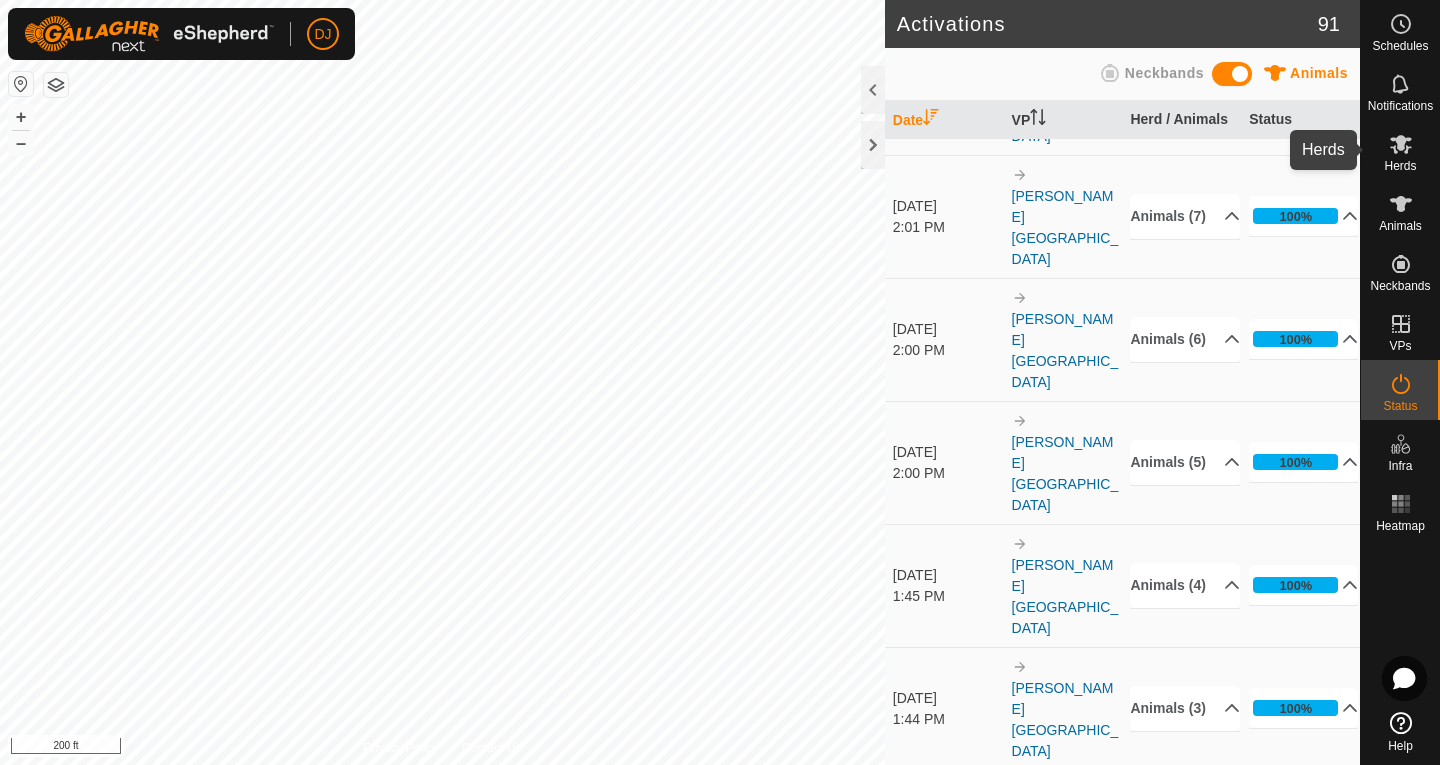click 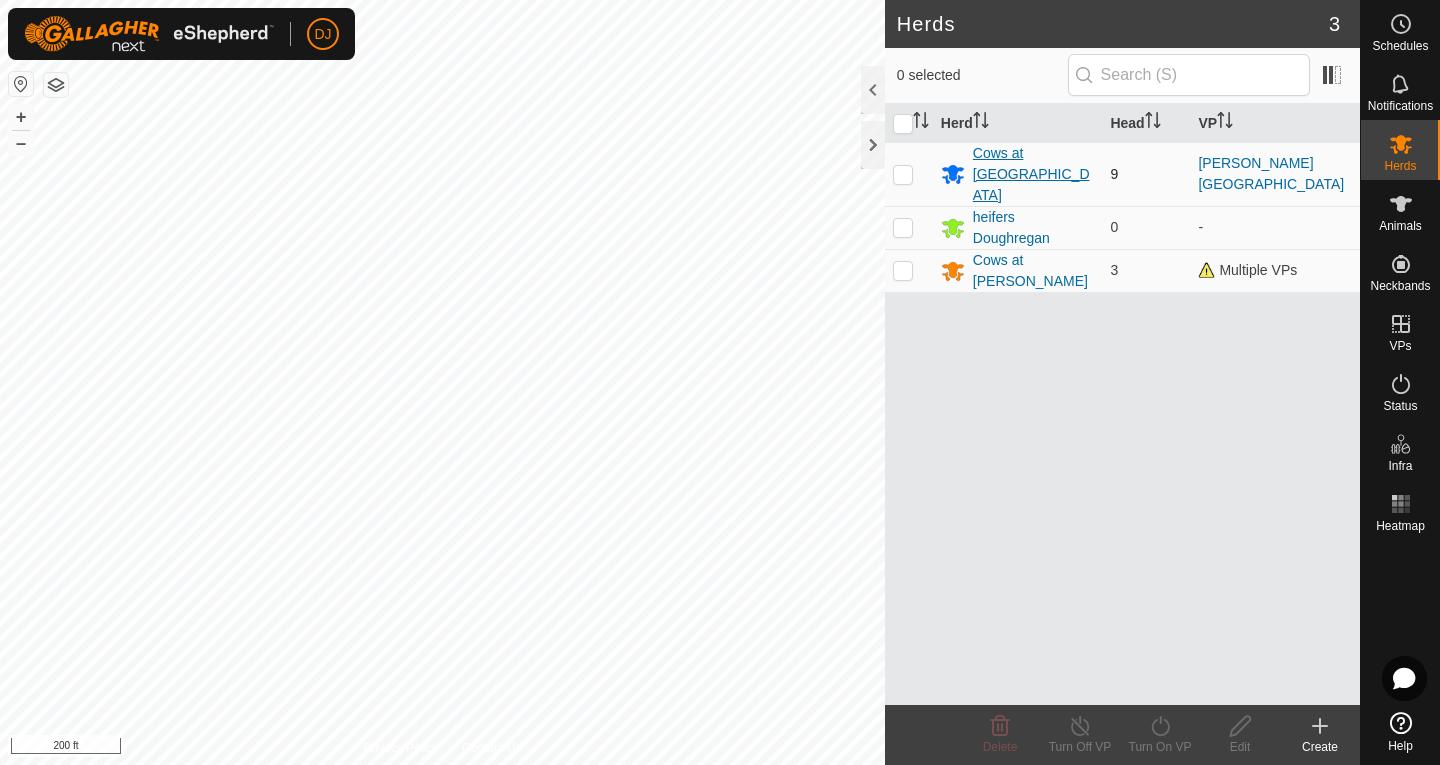 click on "Cows at [GEOGRAPHIC_DATA]" at bounding box center (1034, 174) 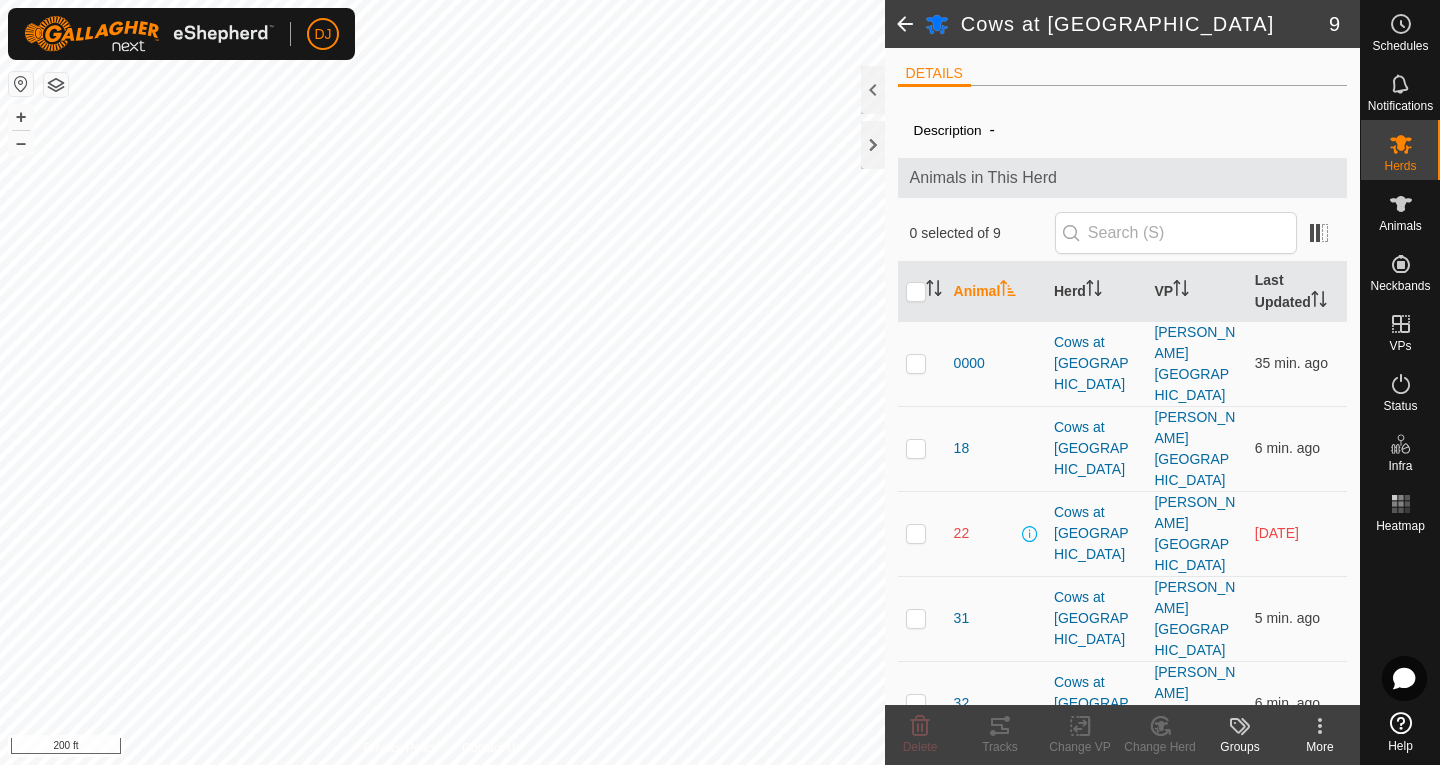 click on "Description  - Animals in This Herd  0 selected of 9   Animal   Herd   VP   Last Updated   0000   Cows at [GEOGRAPHIC_DATA][PERSON_NAME]  35 min. ago  18   Cows at [GEOGRAPHIC_DATA][PERSON_NAME]  6 min. ago  22   Cows at [GEOGRAPHIC_DATA][PERSON_NAME]  [DATE]  31   Cows at [GEOGRAPHIC_DATA][PERSON_NAME]  5 min. ago  32   Cows at [GEOGRAPHIC_DATA][PERSON_NAME]  6 min. ago  42   Cows at [GEOGRAPHIC_DATA][PERSON_NAME]  5 min. ago  65   Cows at [GEOGRAPHIC_DATA][PERSON_NAME]  5 min. ago  cc   Cows at [GEOGRAPHIC_DATA][PERSON_NAME]  6 min. ago  wf   Cows at [GEOGRAPHIC_DATA][PERSON_NAME]  6 min. ago" 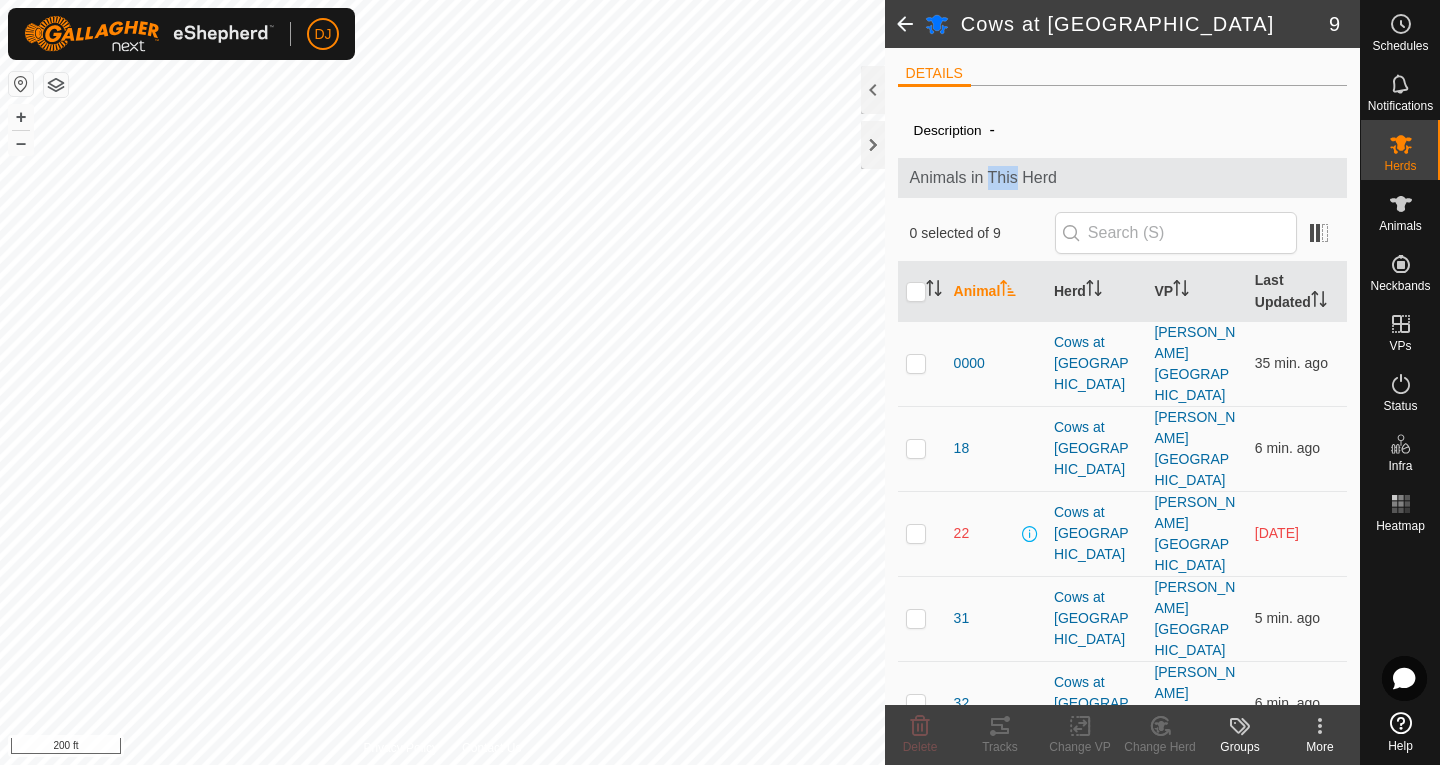 click on "Description  - Animals in This Herd  0 selected of 9   Animal   Herd   VP   Last Updated   0000   Cows at [GEOGRAPHIC_DATA][PERSON_NAME]  35 min. ago  18   Cows at [GEOGRAPHIC_DATA][PERSON_NAME]  6 min. ago  22   Cows at [GEOGRAPHIC_DATA][PERSON_NAME]  [DATE]  31   Cows at [GEOGRAPHIC_DATA][PERSON_NAME]  5 min. ago  32   Cows at [GEOGRAPHIC_DATA][PERSON_NAME]  6 min. ago  42   Cows at [GEOGRAPHIC_DATA][PERSON_NAME]  5 min. ago  65   Cows at [GEOGRAPHIC_DATA][PERSON_NAME]  5 min. ago  cc   Cows at [GEOGRAPHIC_DATA][PERSON_NAME]  6 min. ago  wf   Cows at [GEOGRAPHIC_DATA][PERSON_NAME]  6 min. ago" 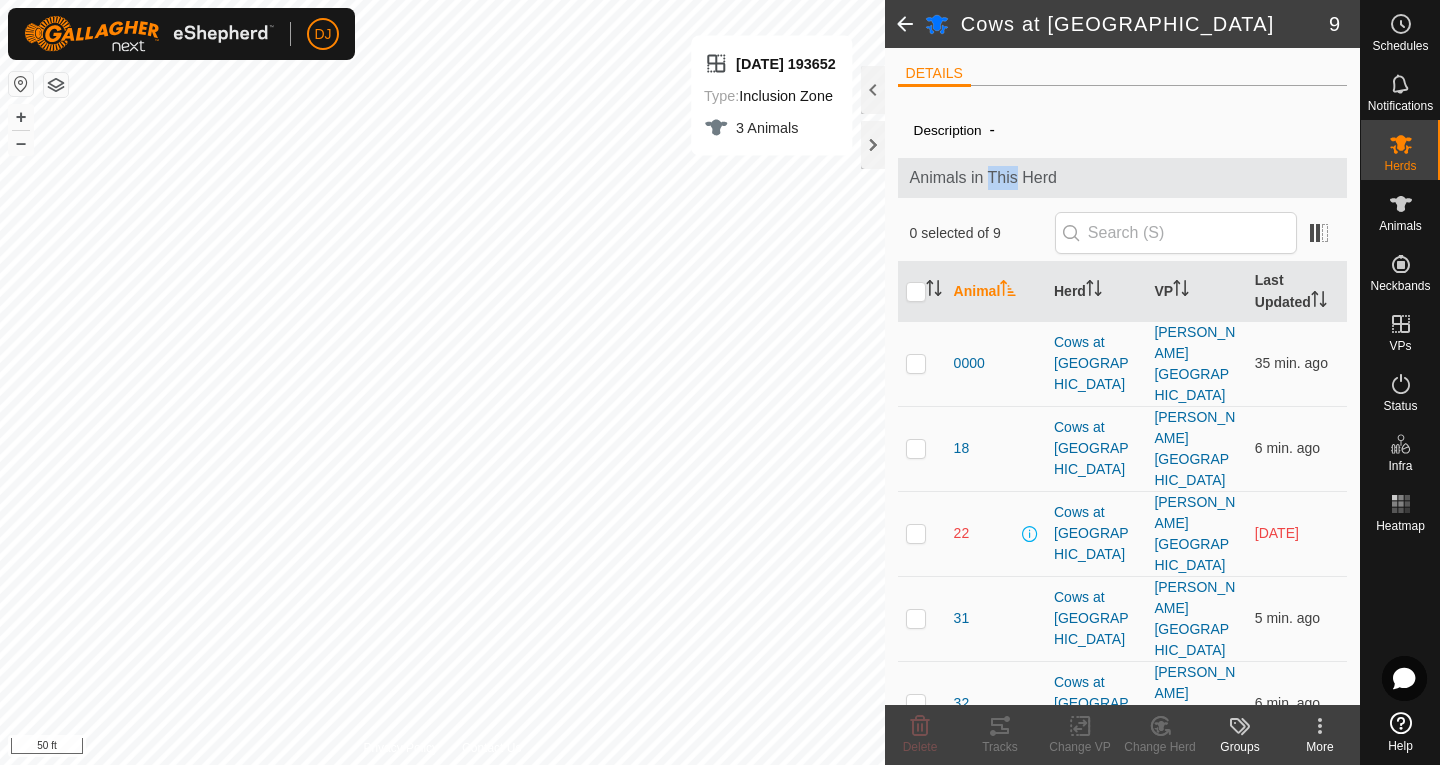 scroll, scrollTop: 4, scrollLeft: 0, axis: vertical 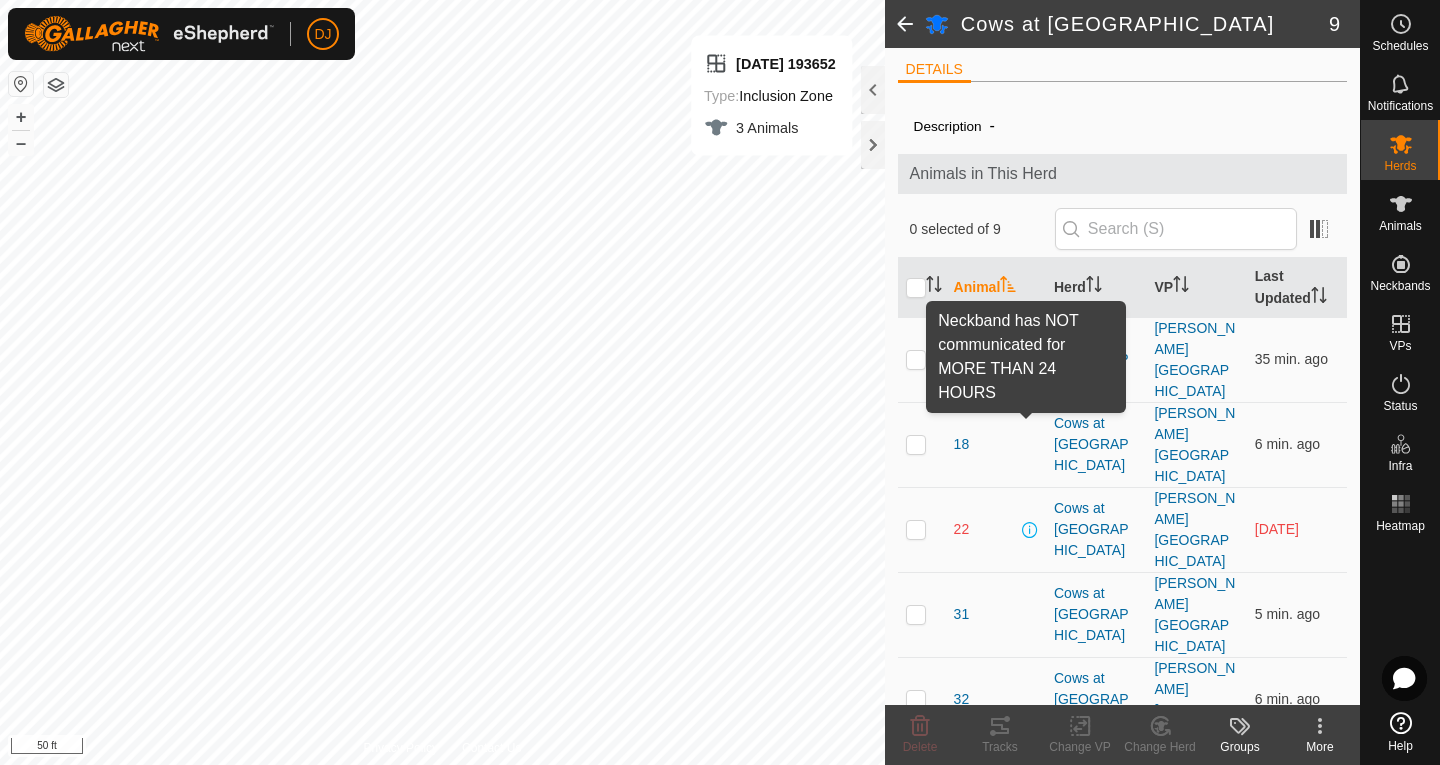 click at bounding box center (1030, 530) 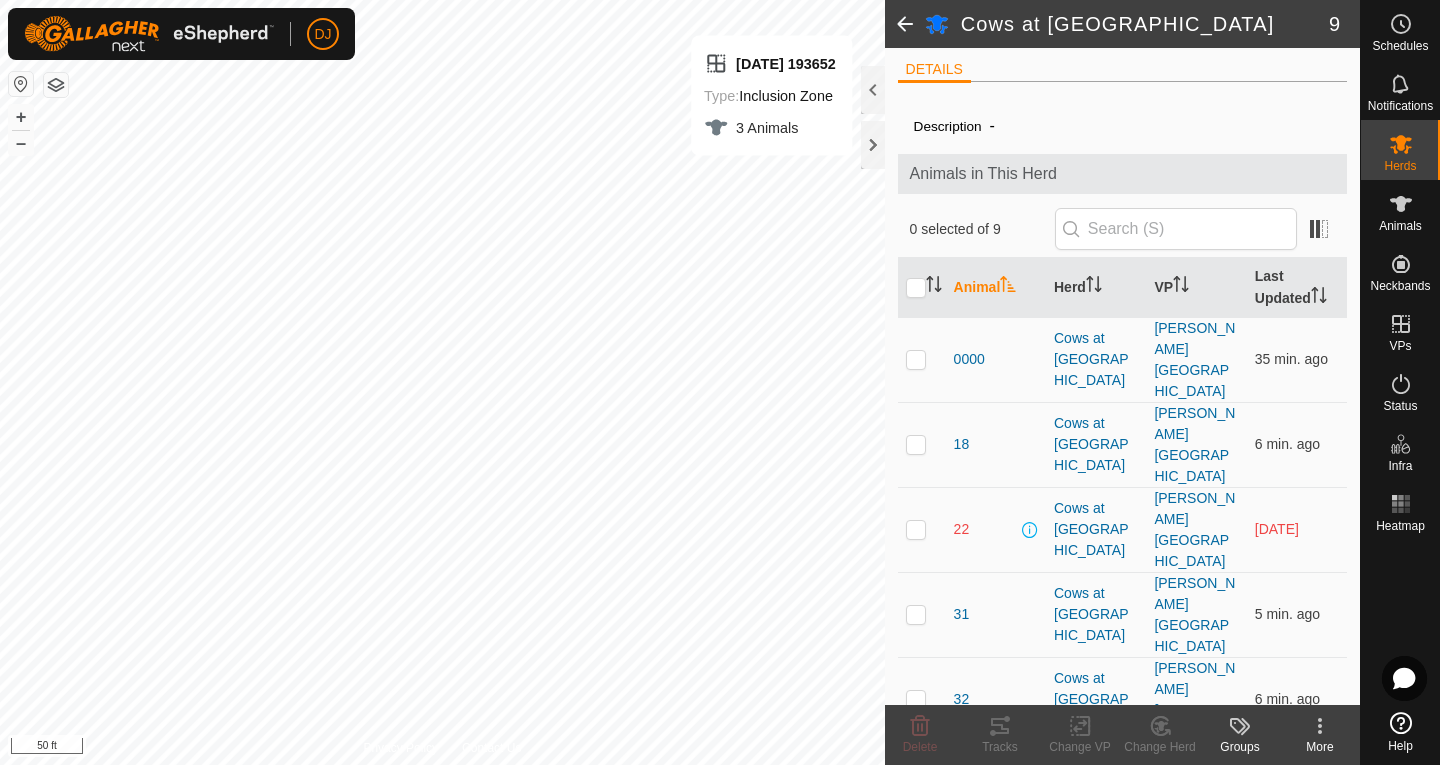 click at bounding box center (916, 529) 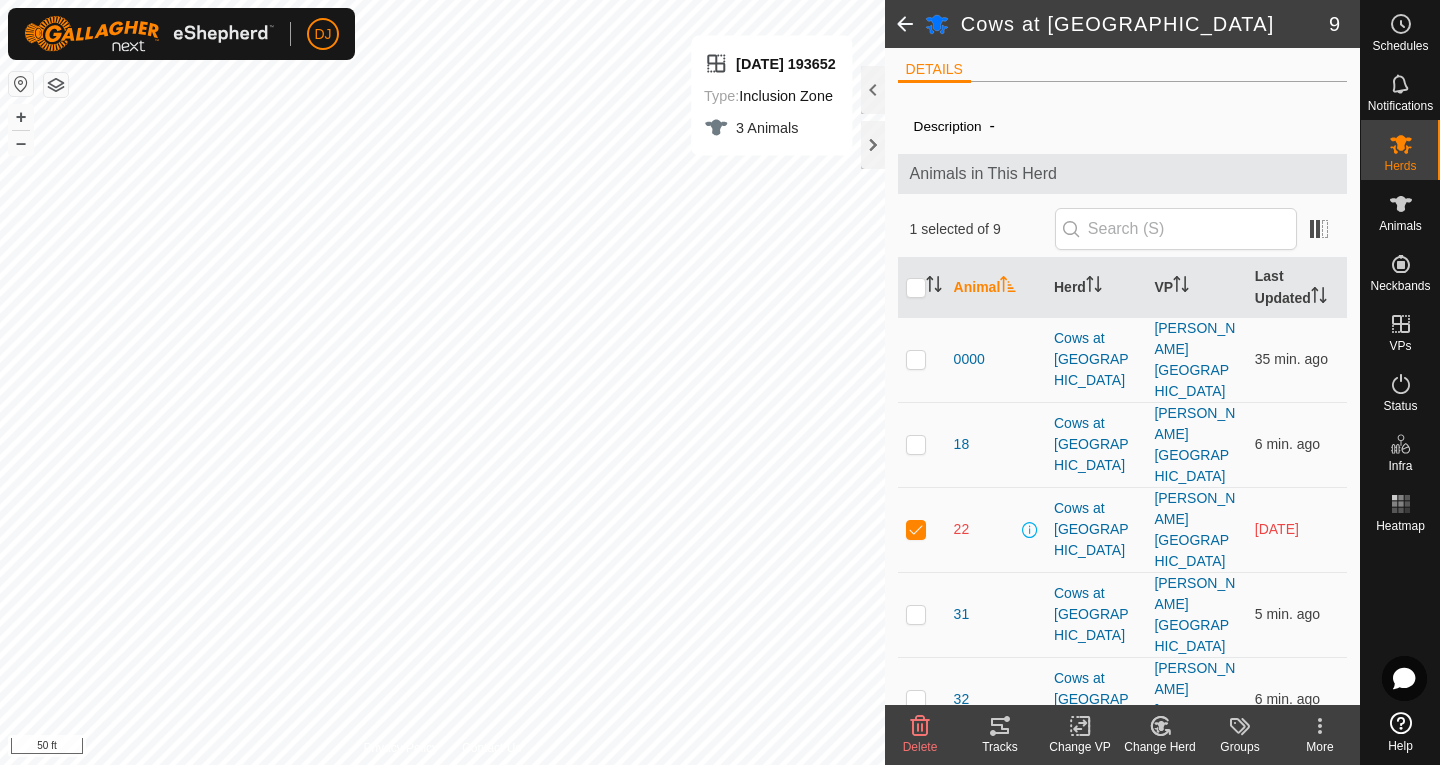 click 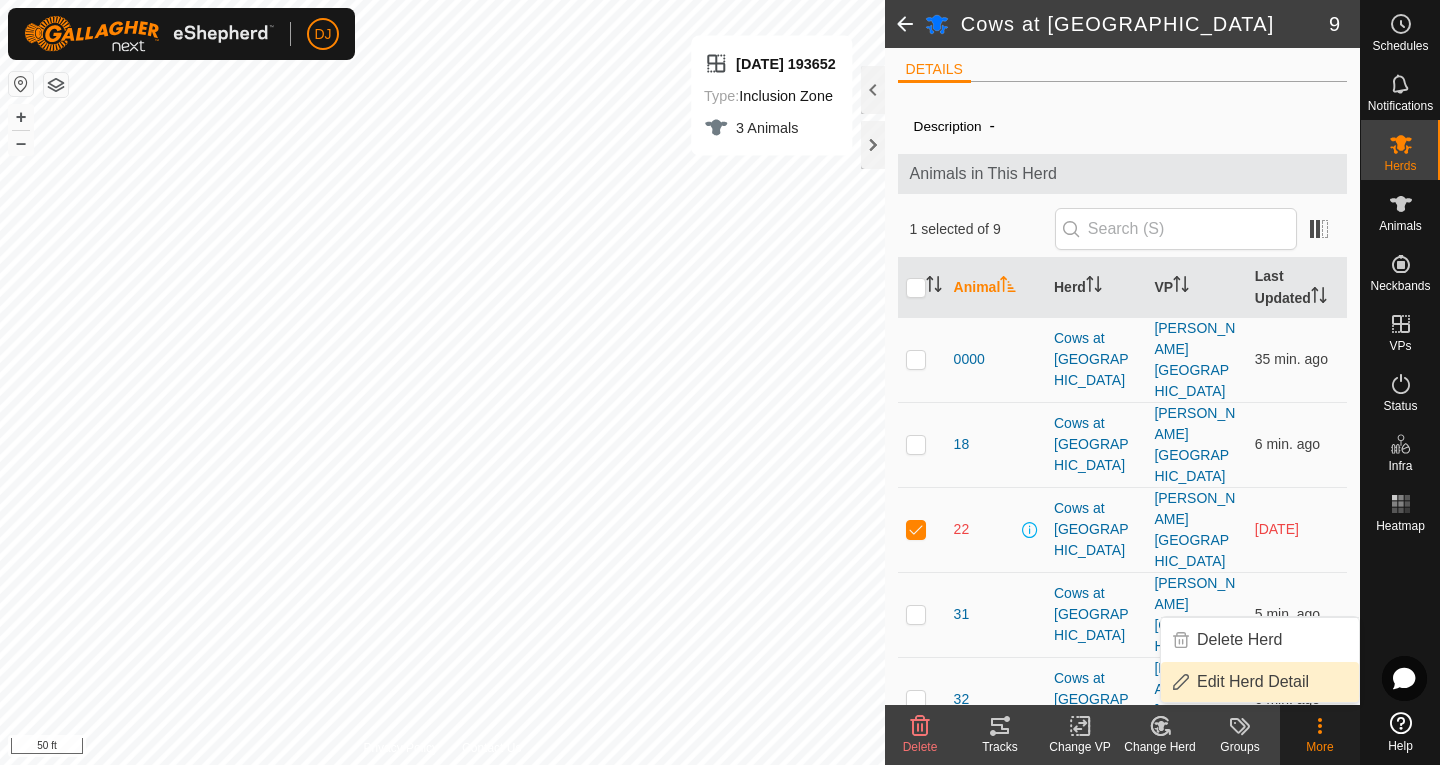 click on "Edit Herd Detail" at bounding box center (1260, 682) 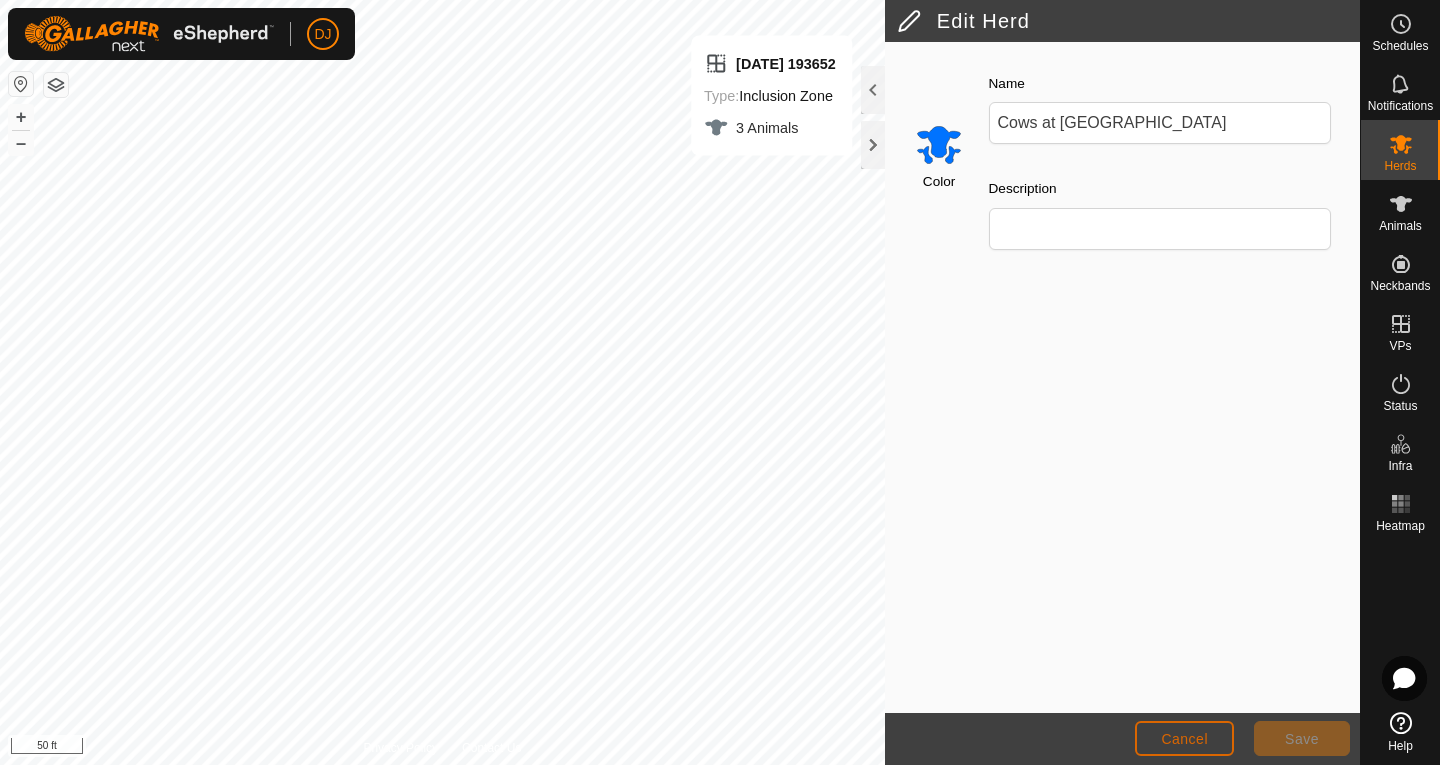 click on "Cancel" 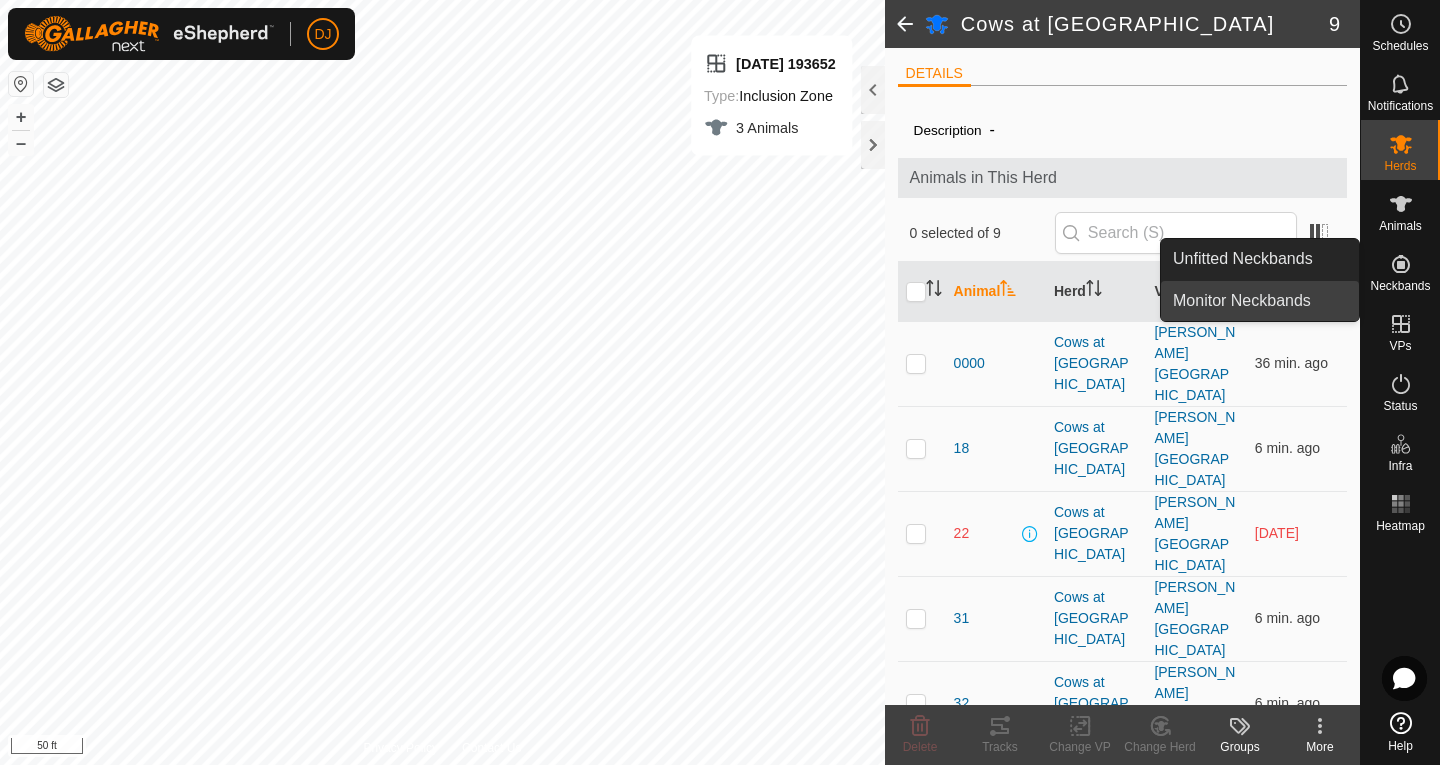 click on "Monitor Neckbands" at bounding box center (1260, 301) 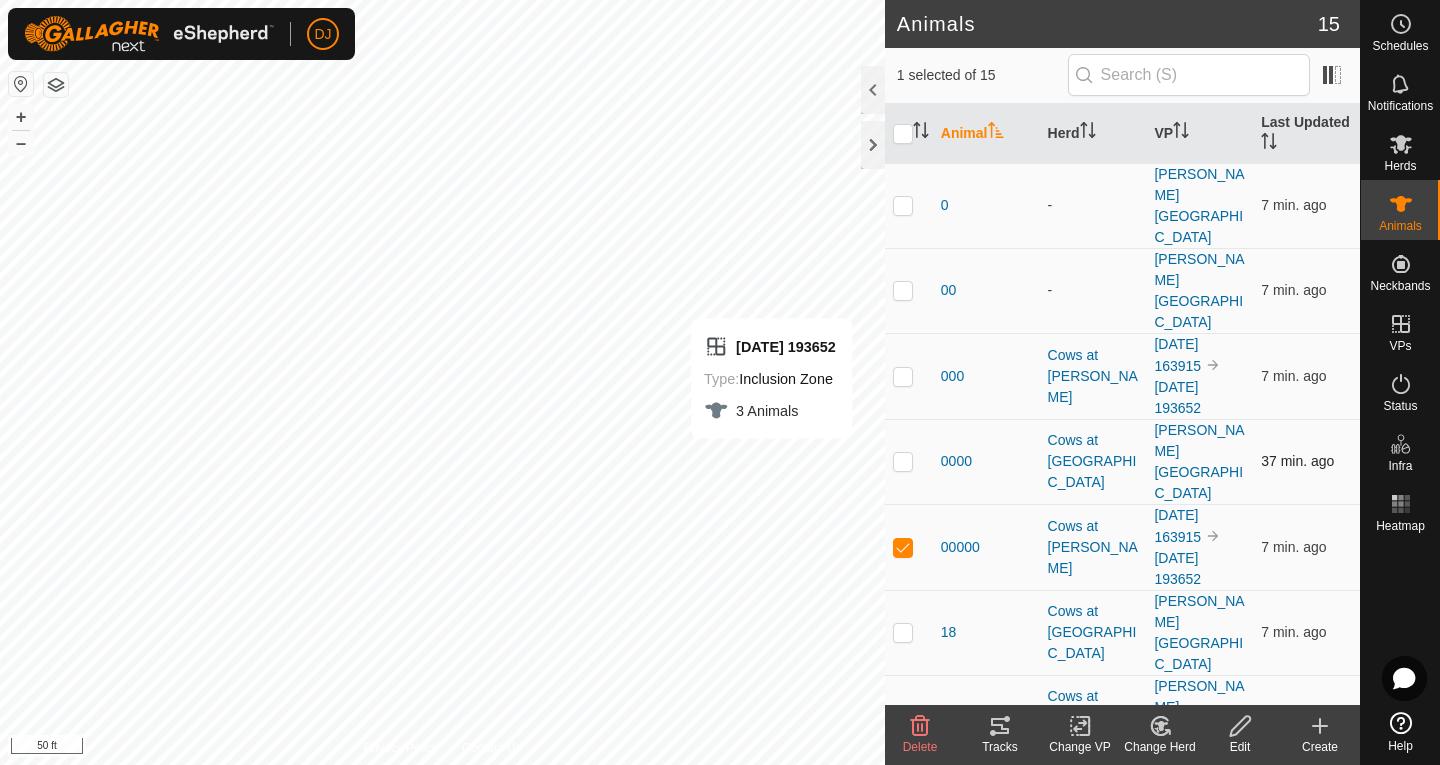 click at bounding box center [903, 461] 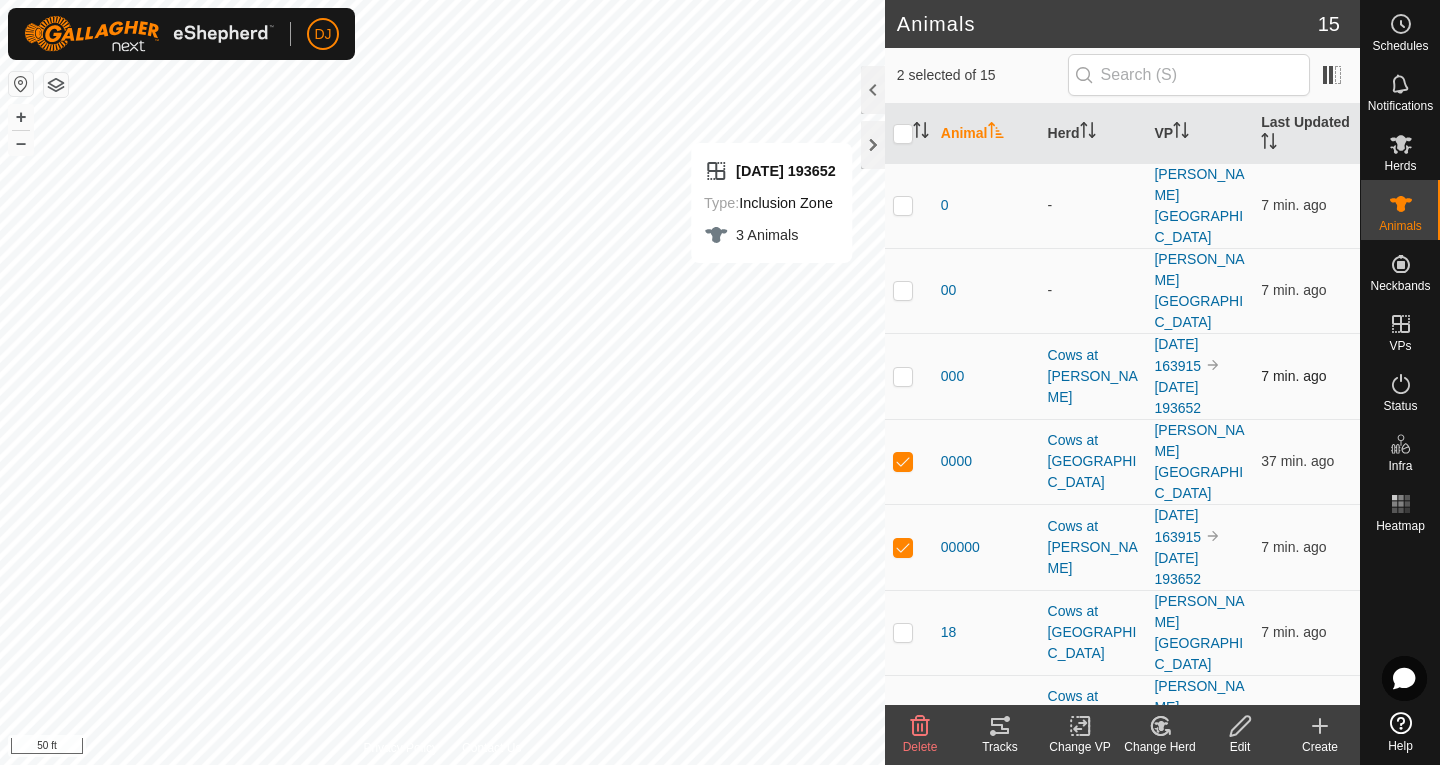 click at bounding box center [903, 376] 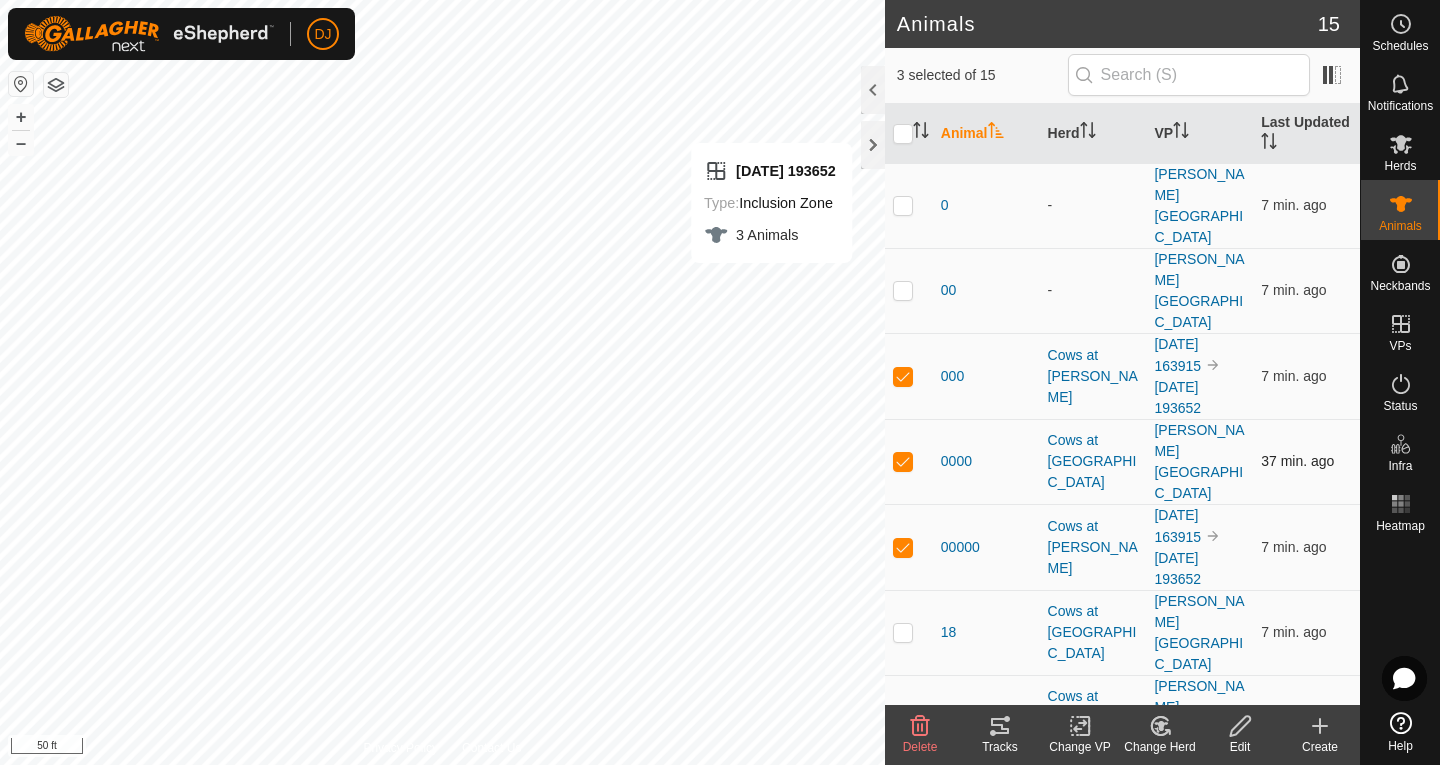 click at bounding box center [903, 461] 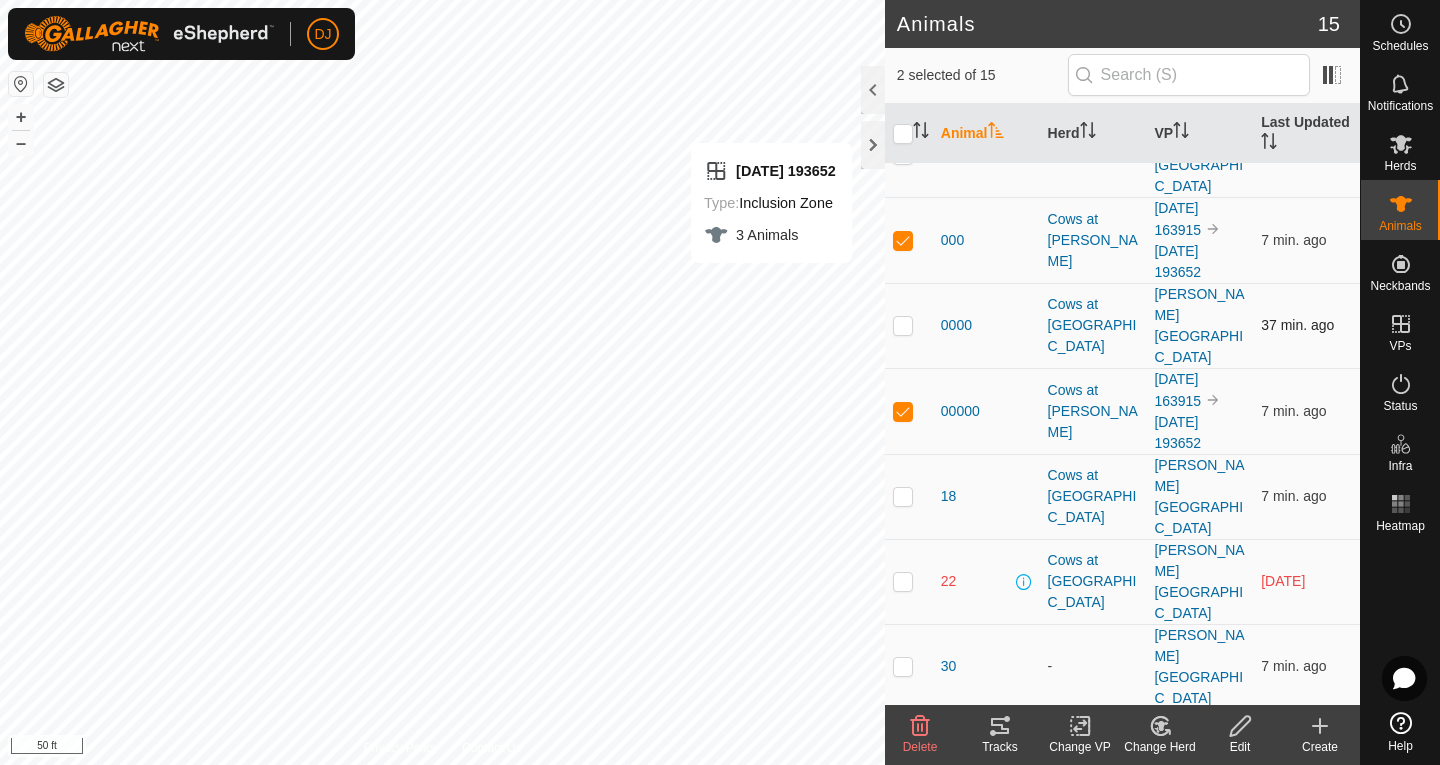 scroll, scrollTop: 134, scrollLeft: 0, axis: vertical 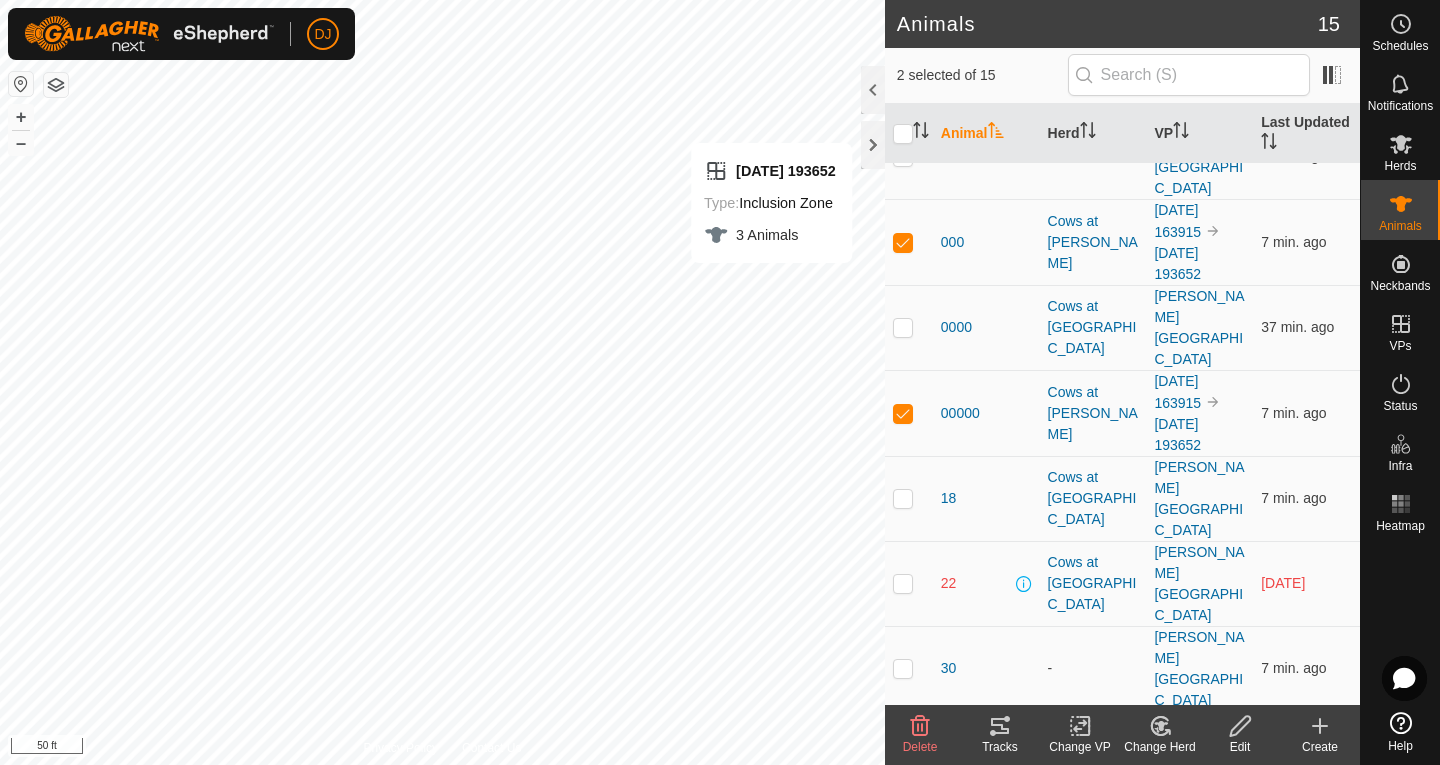 click at bounding box center (903, 1009) 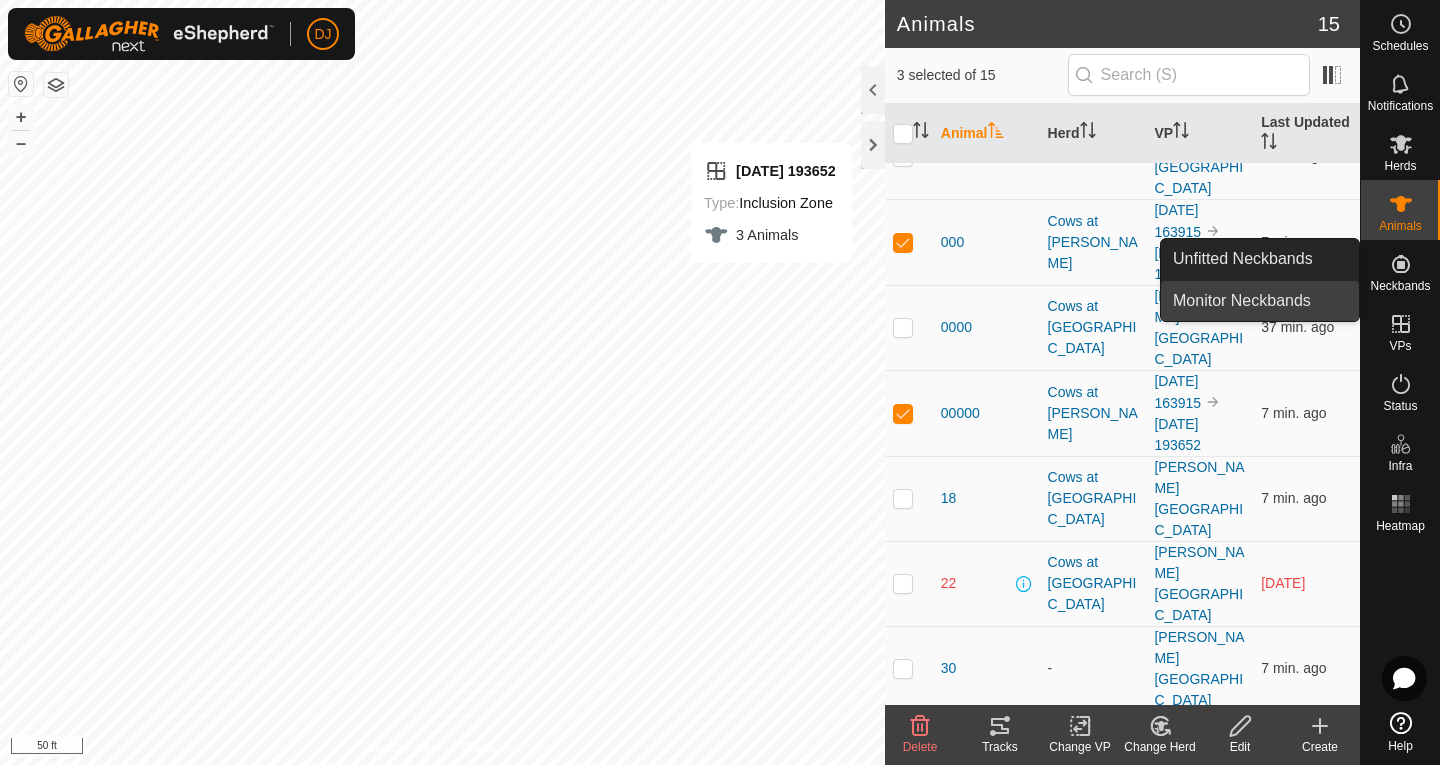 click on "Monitor Neckbands" at bounding box center (1260, 301) 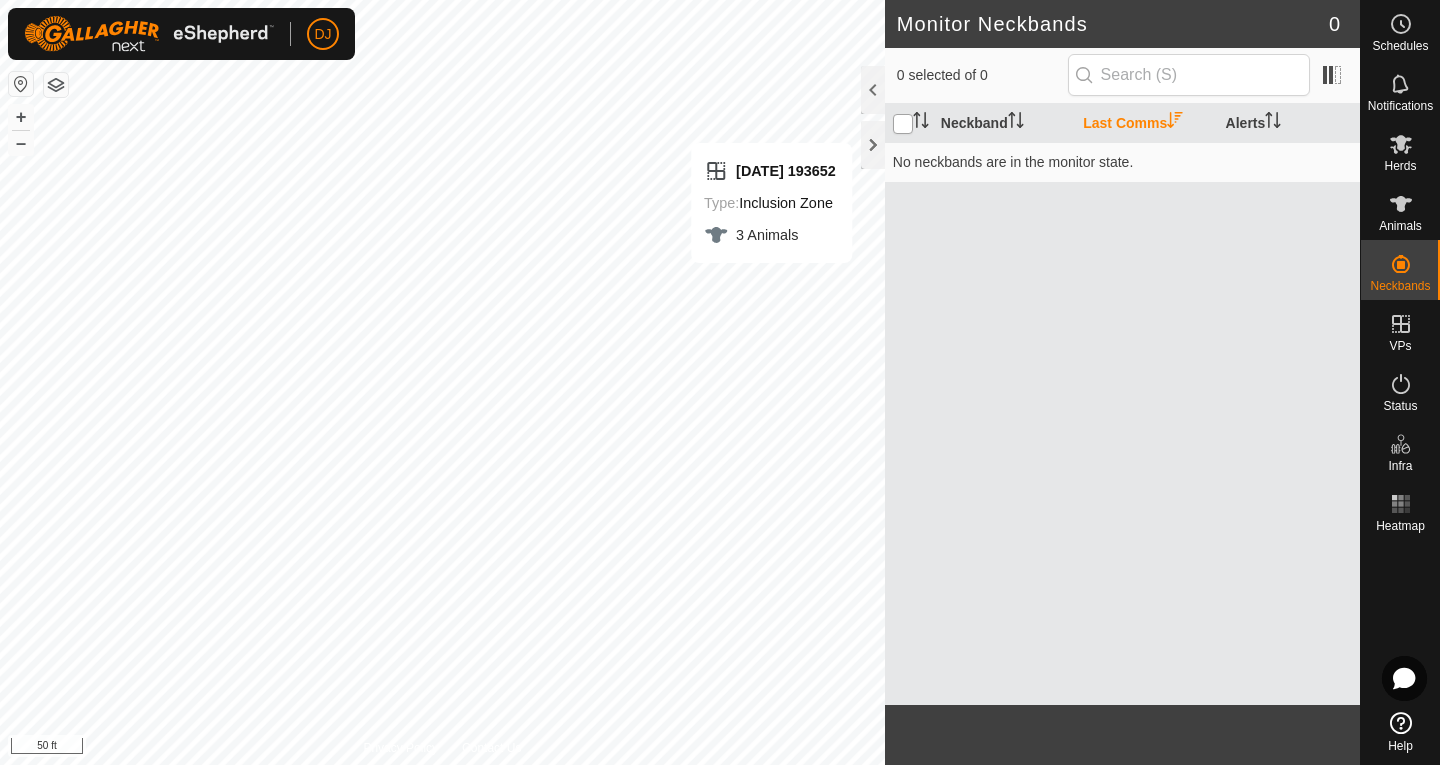 click at bounding box center [903, 124] 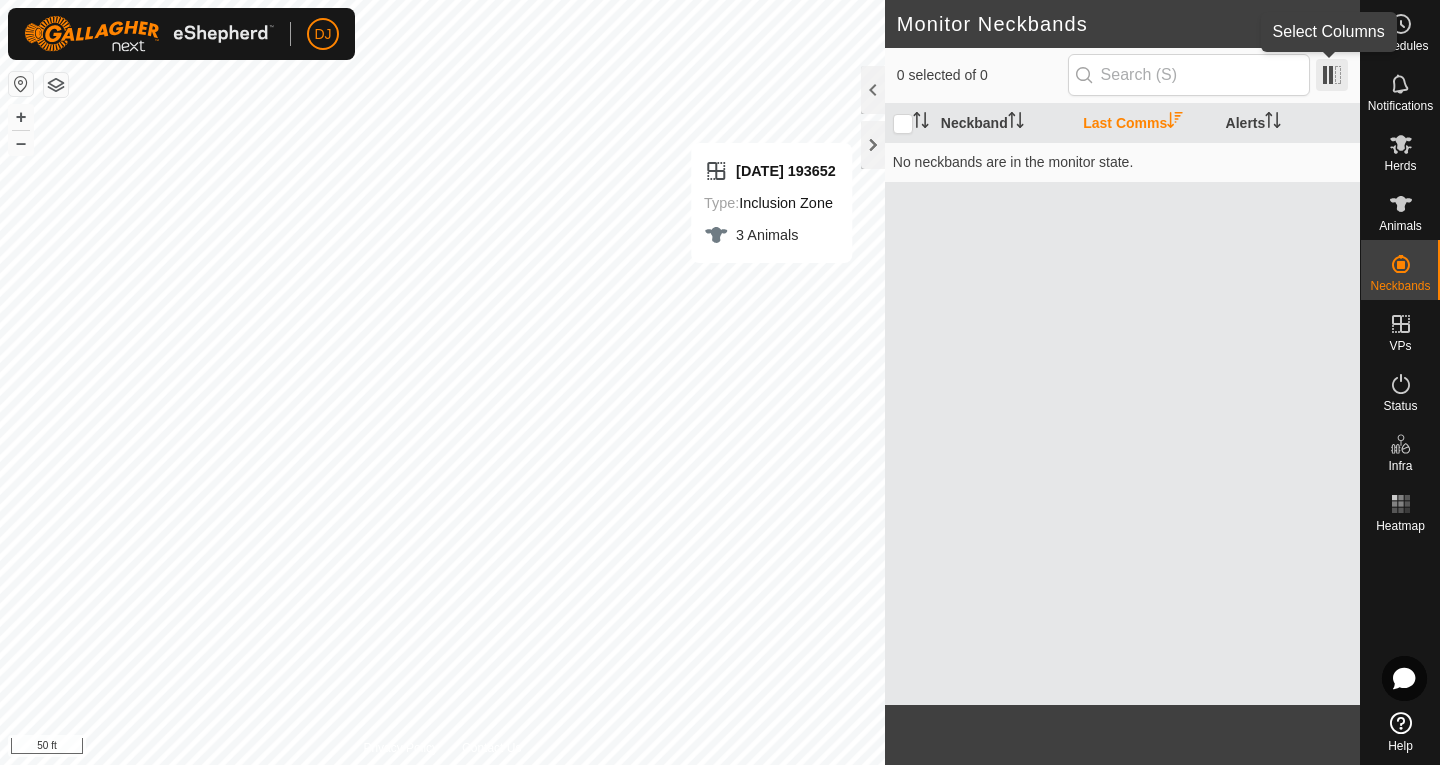 click at bounding box center [1332, 75] 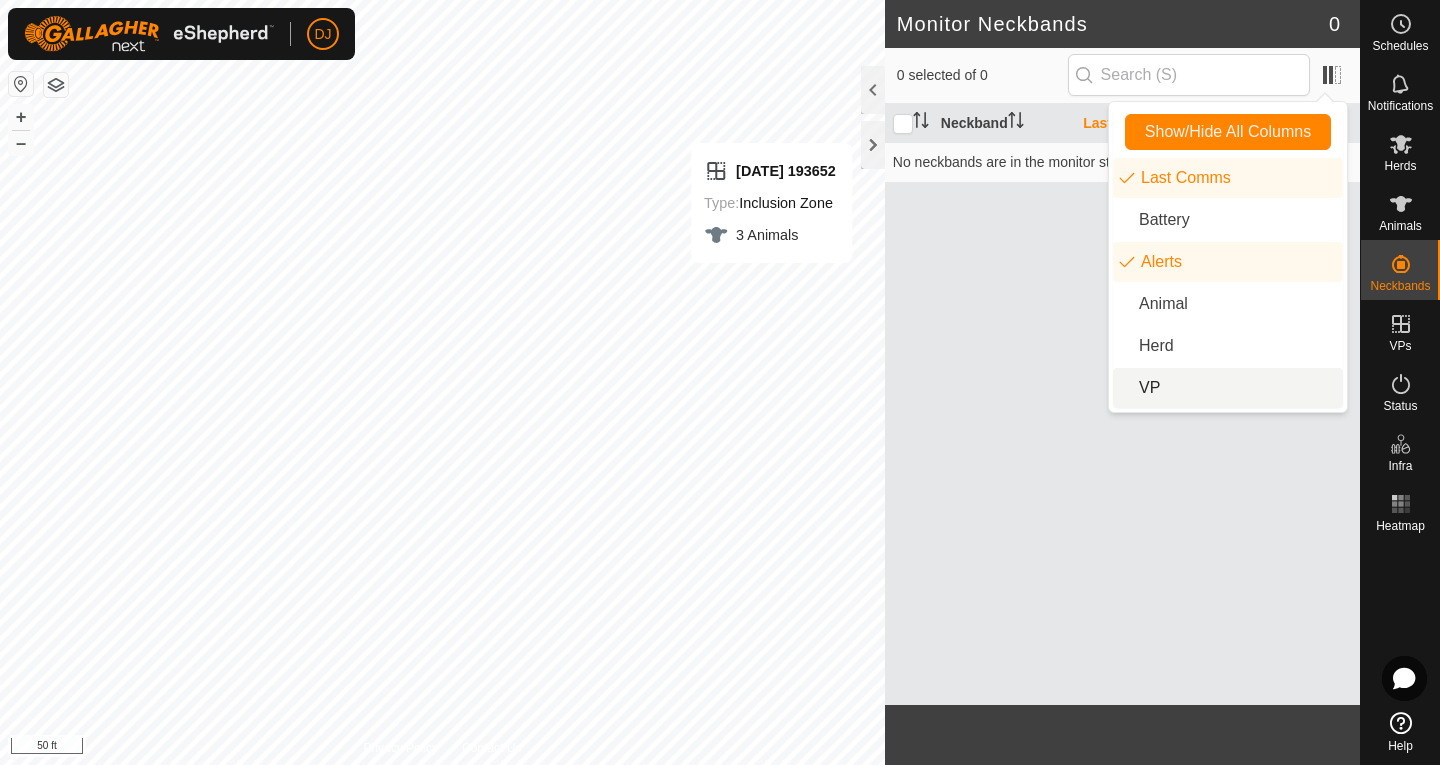 click on "VP" at bounding box center (1228, 388) 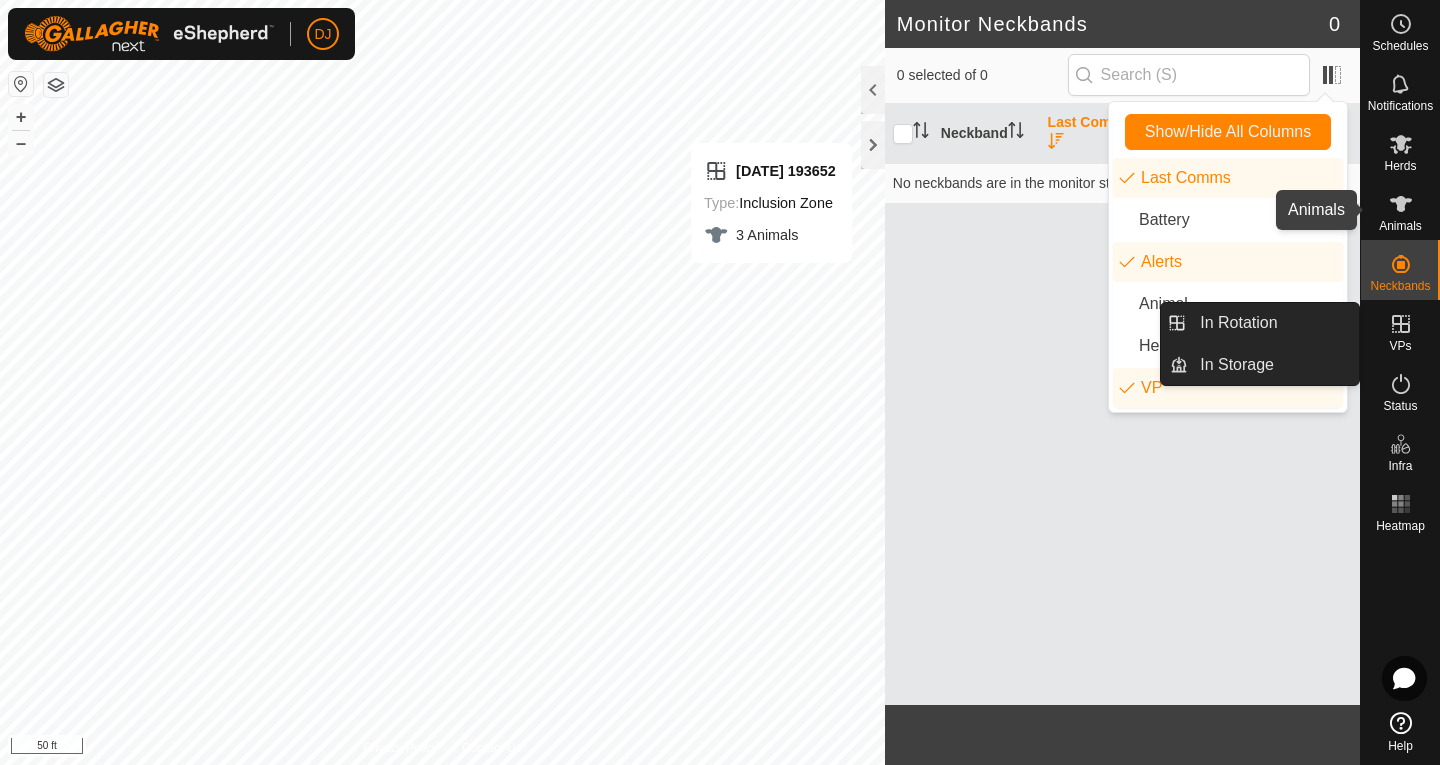 click 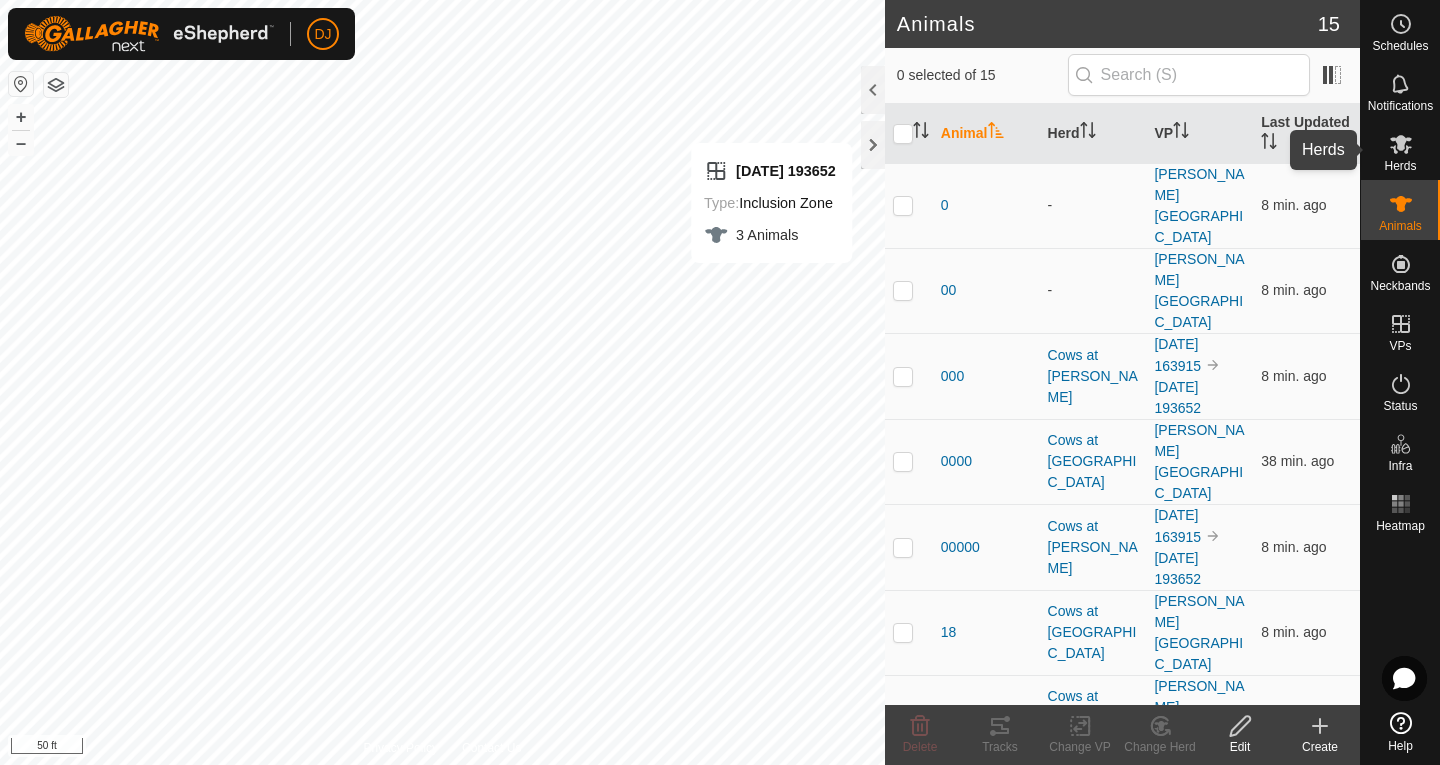 click 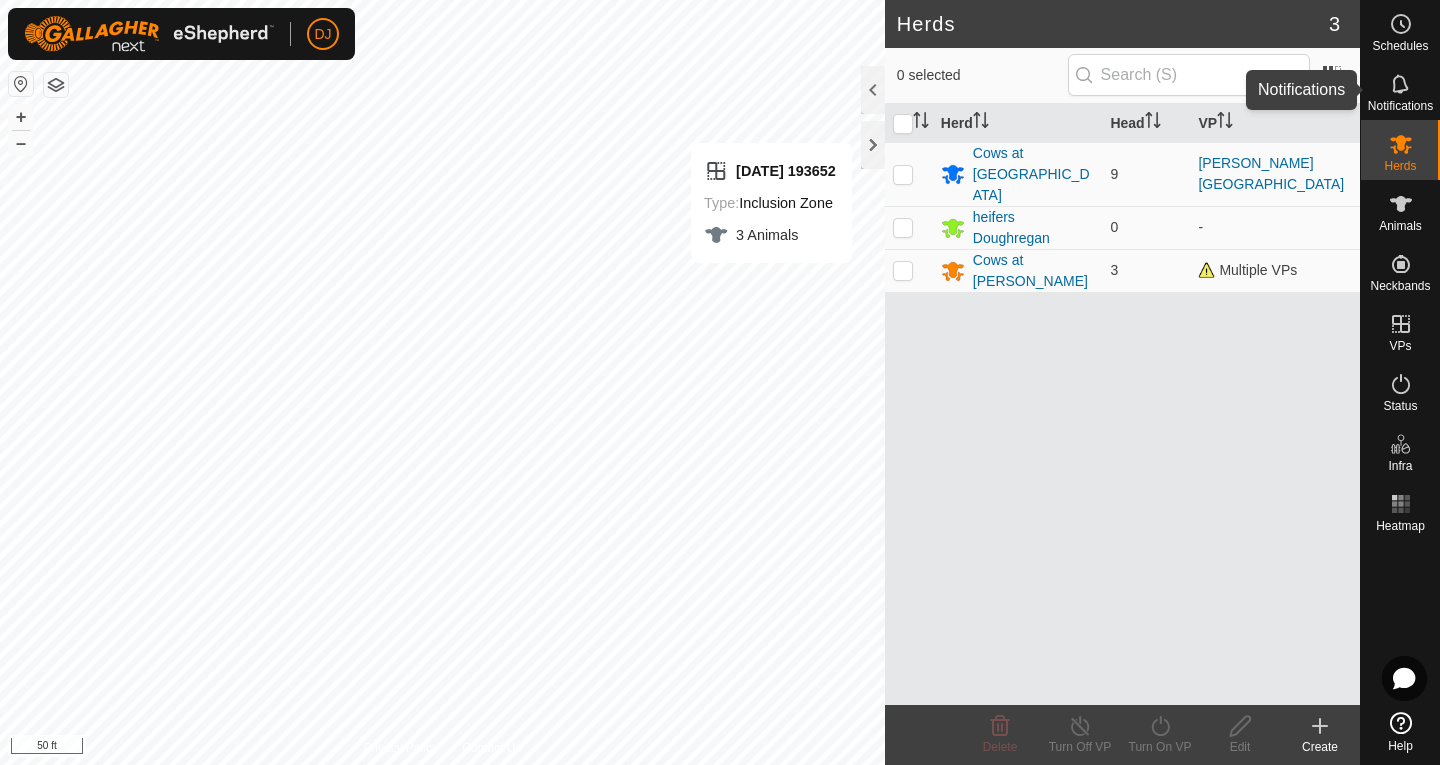 click 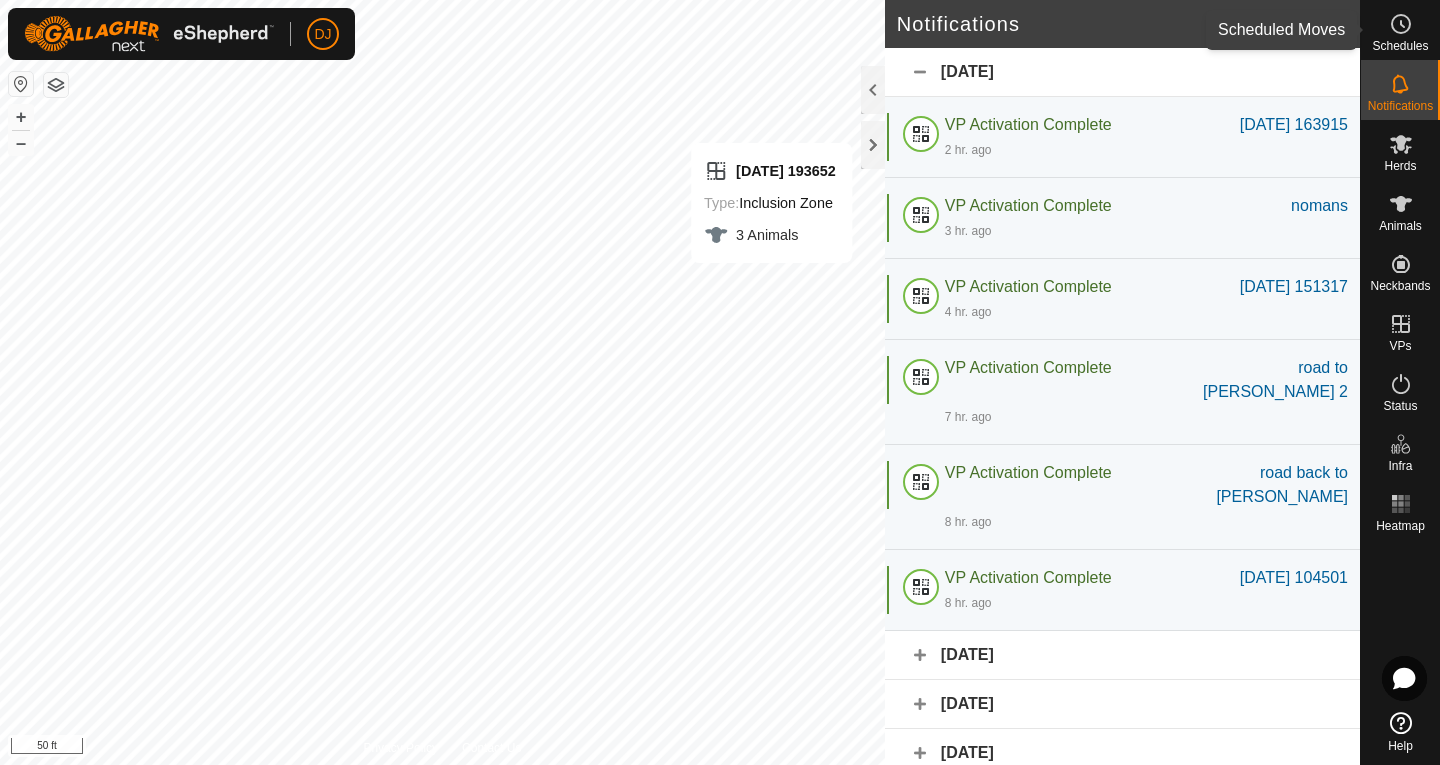click 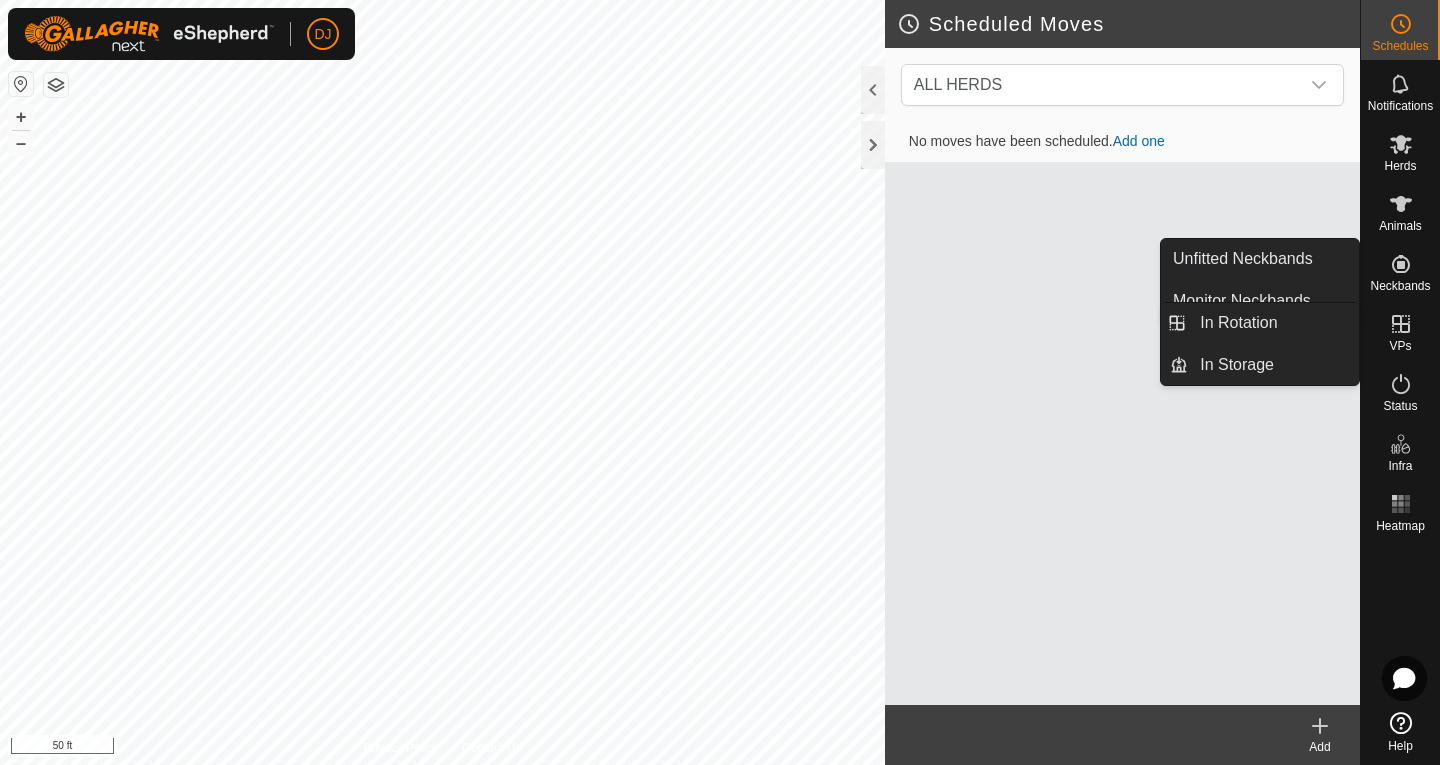click 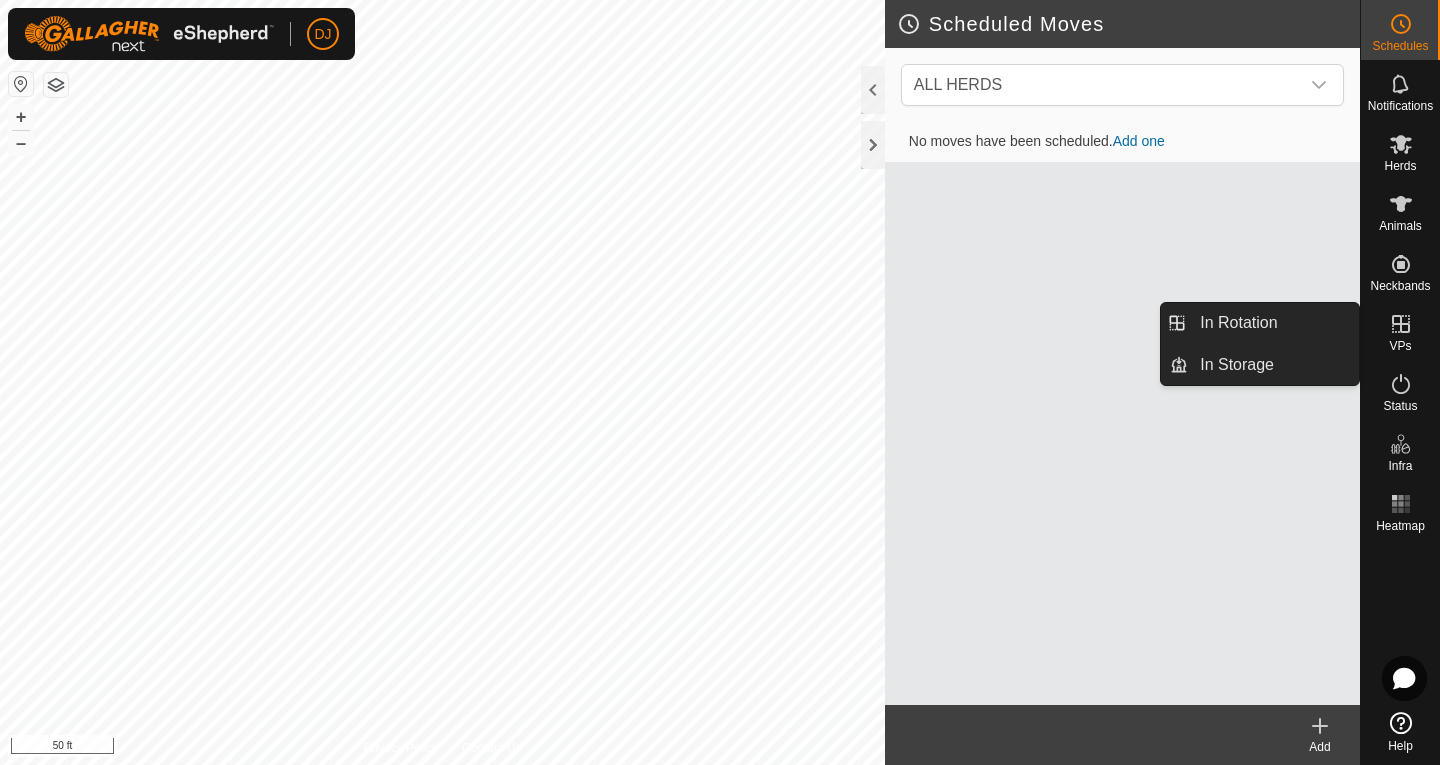 click 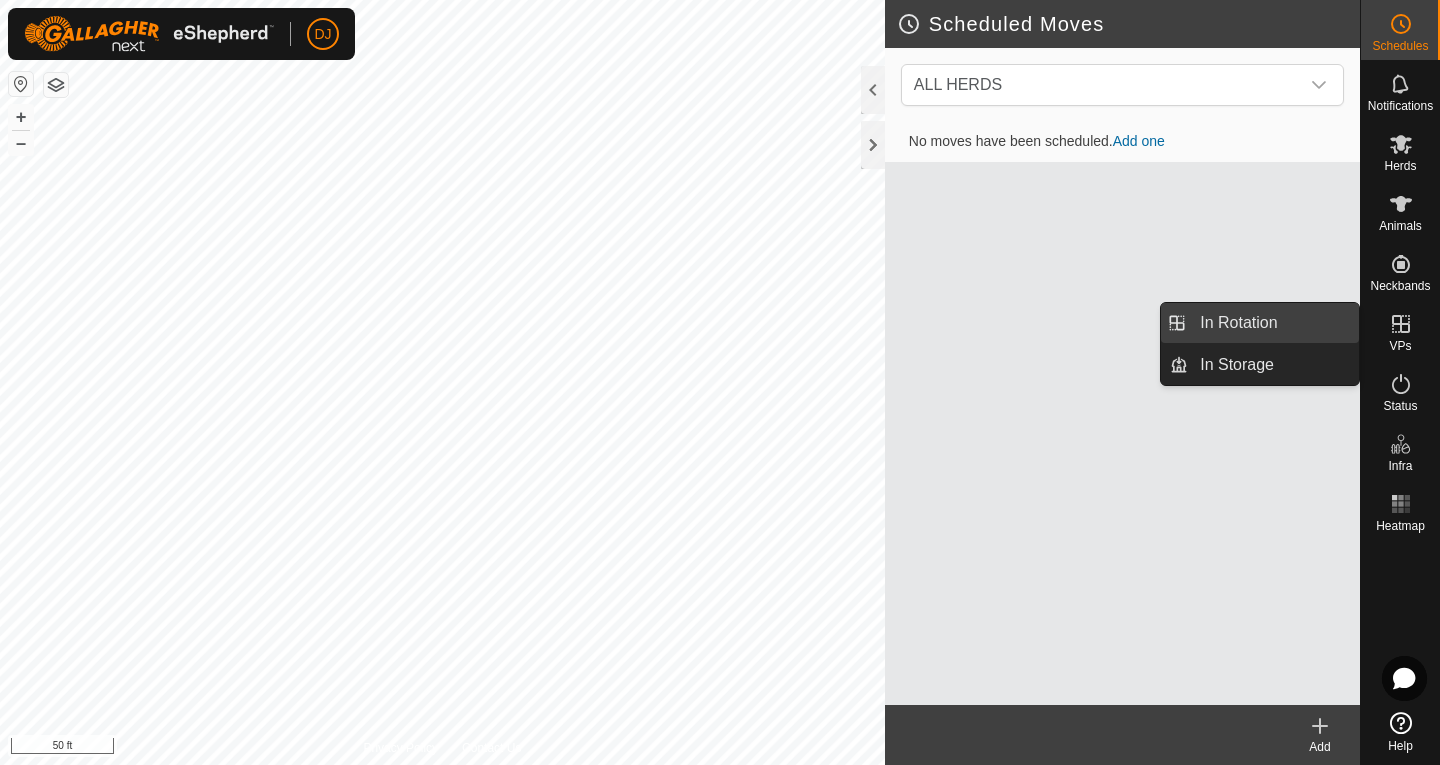 click on "In Rotation" at bounding box center [1273, 323] 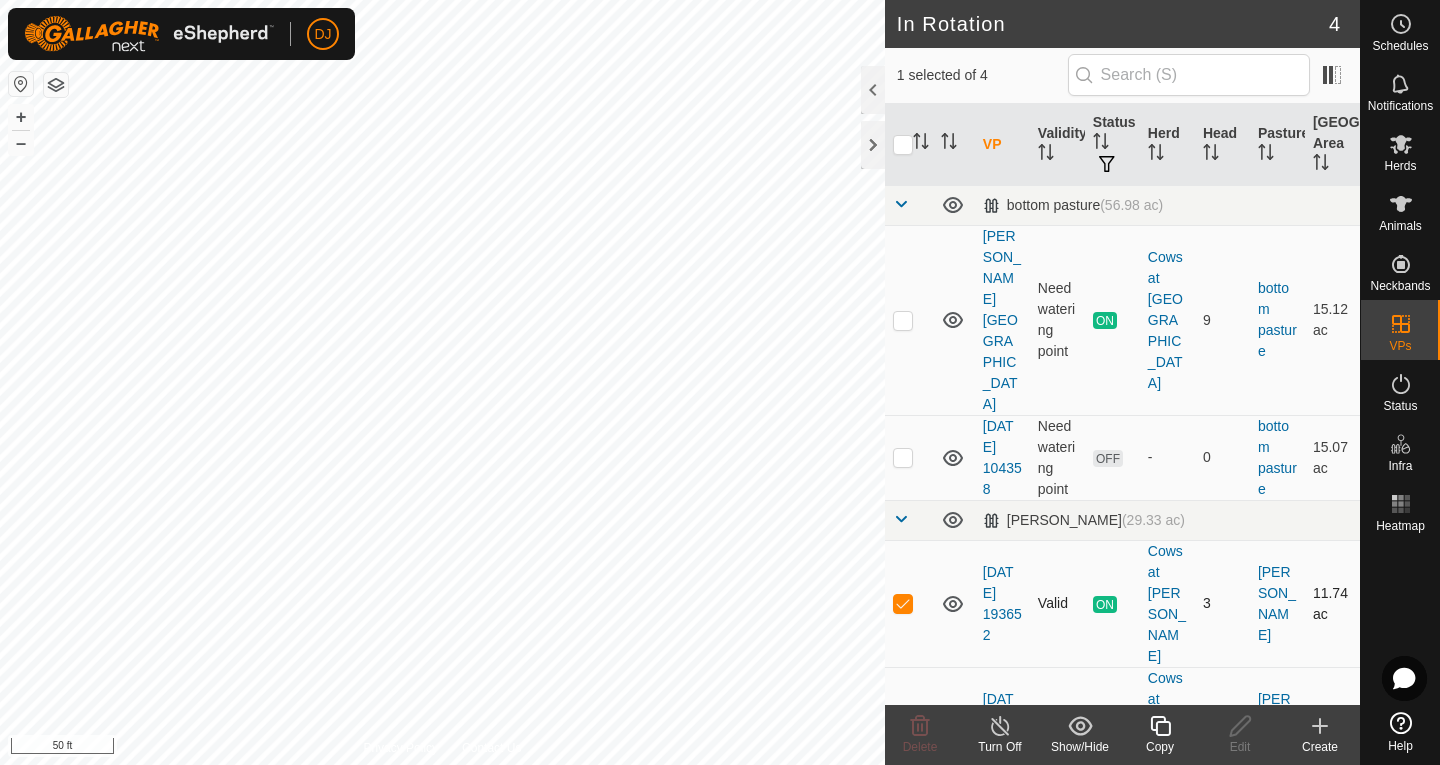 click at bounding box center [903, 603] 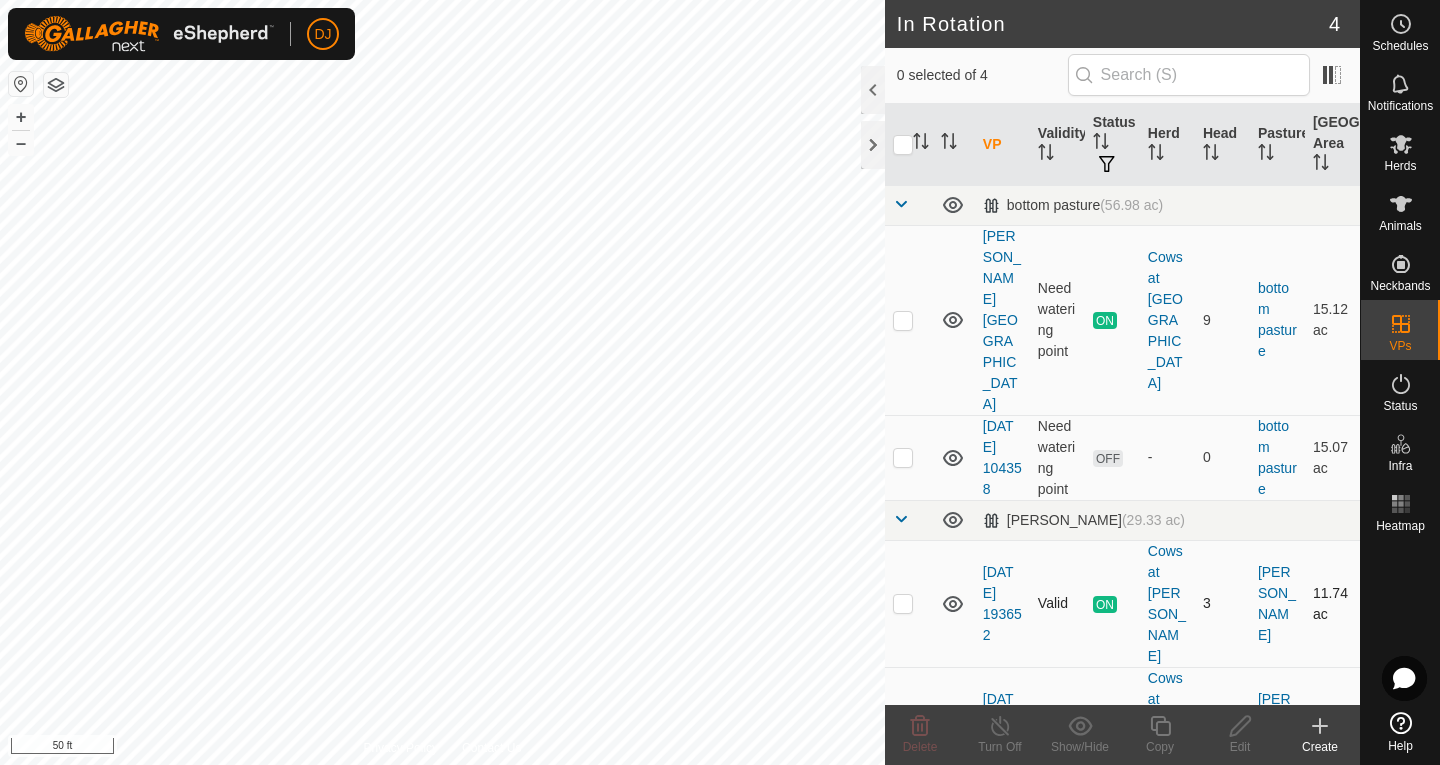 click at bounding box center [903, 603] 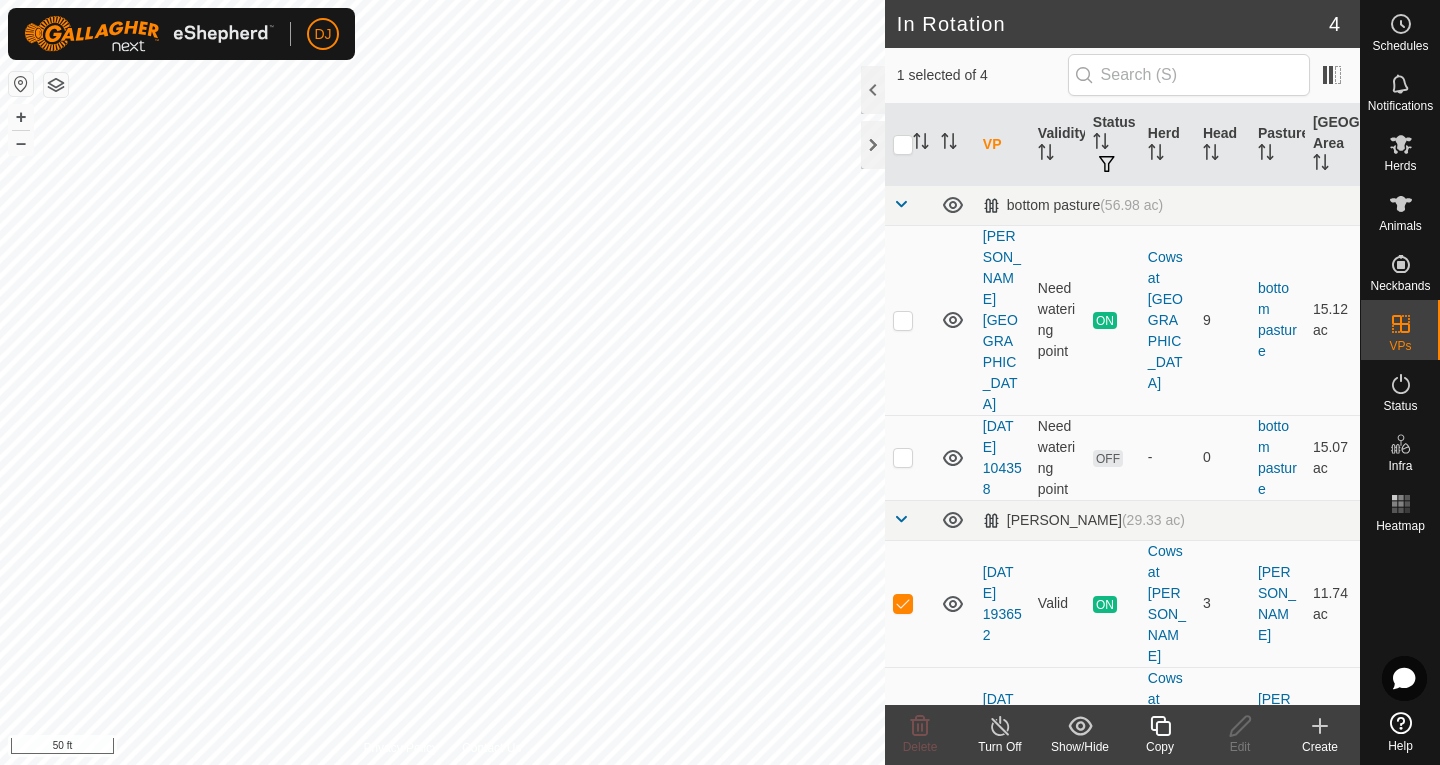 click 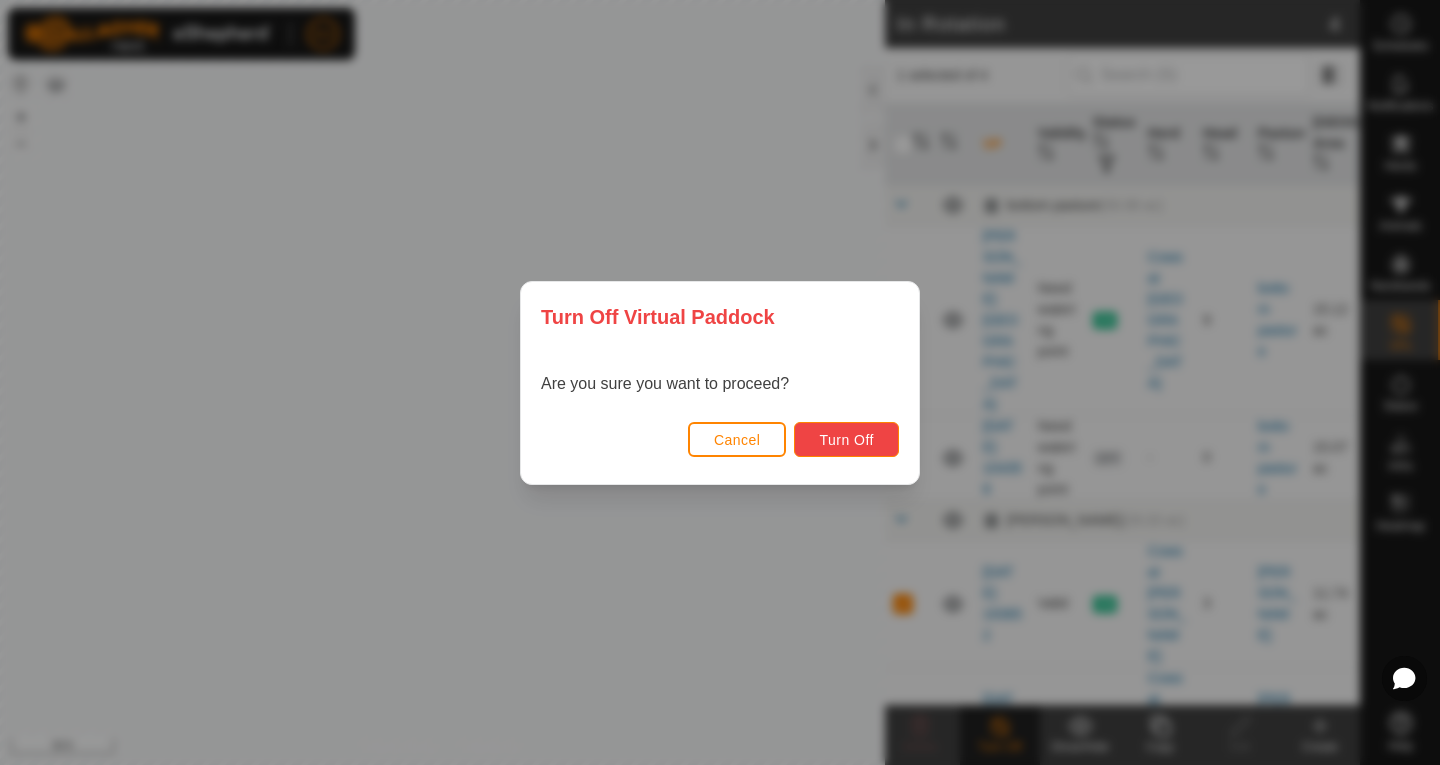 click on "Turn Off" at bounding box center [846, 440] 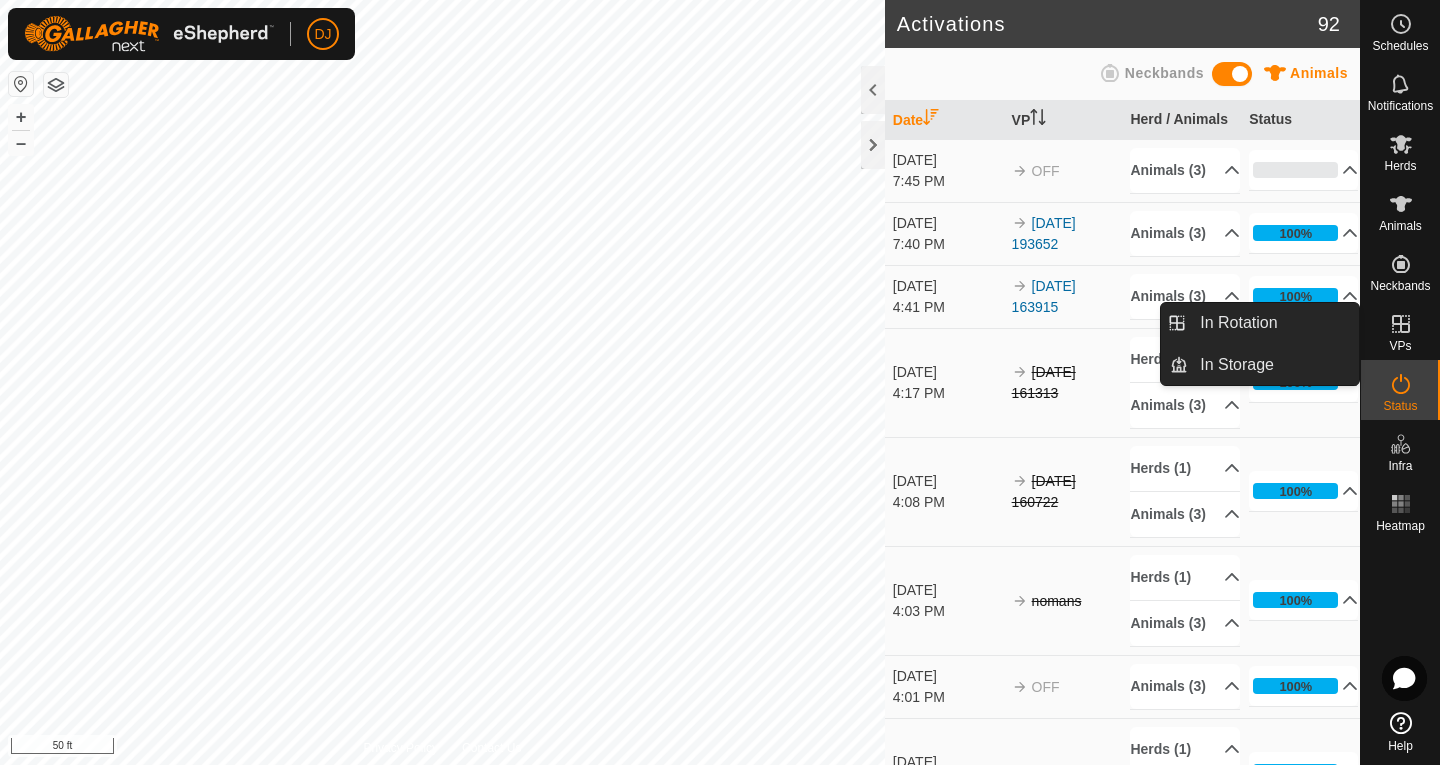 click 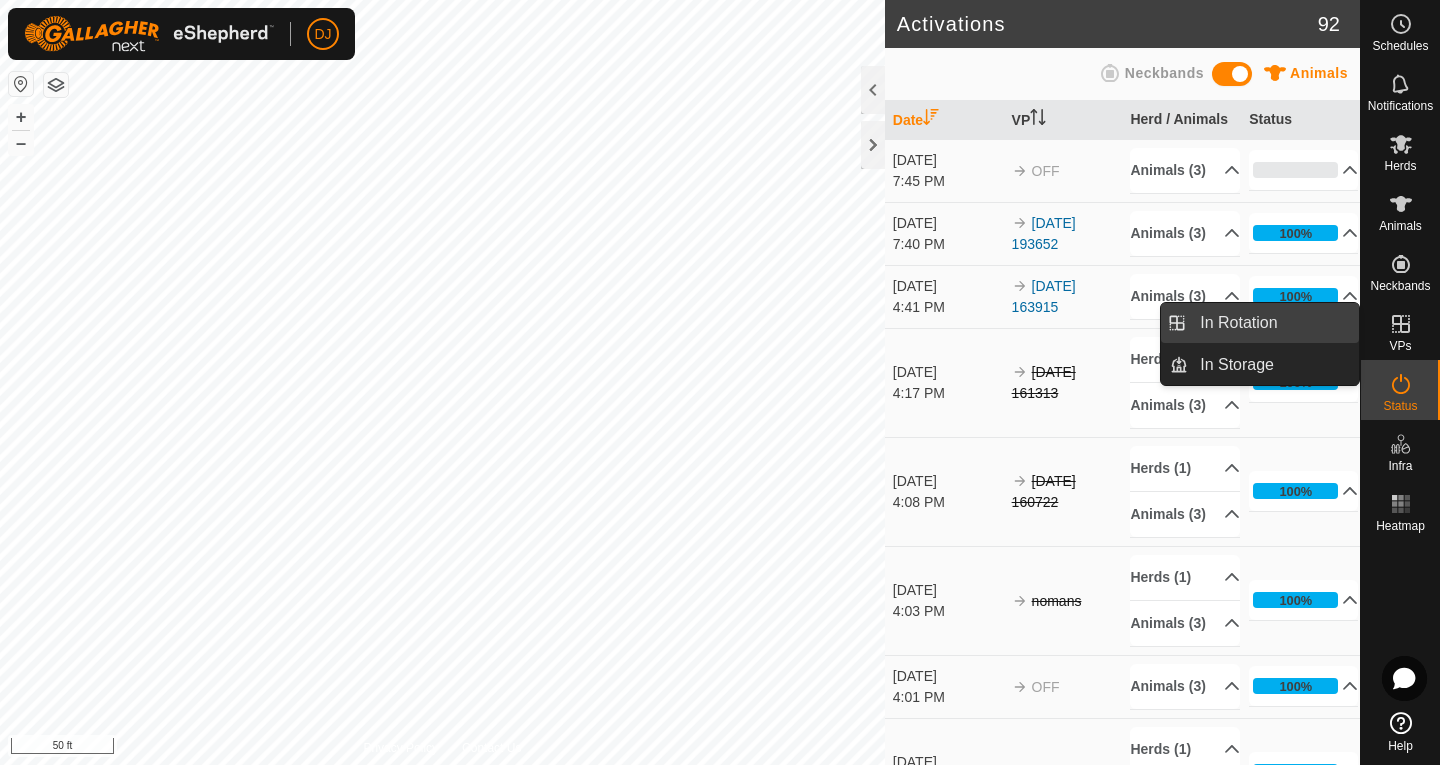 click on "In Rotation" at bounding box center (1273, 323) 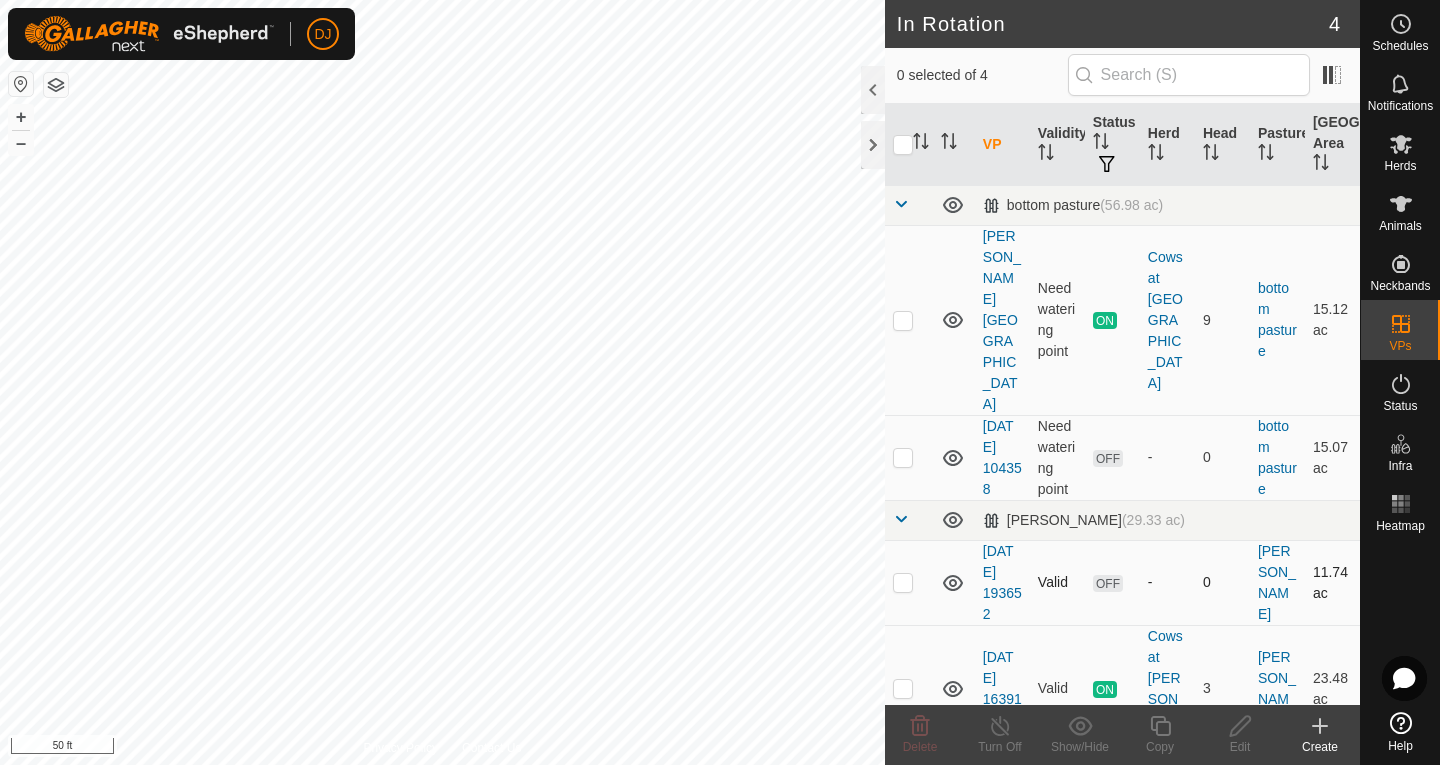 click at bounding box center (903, 582) 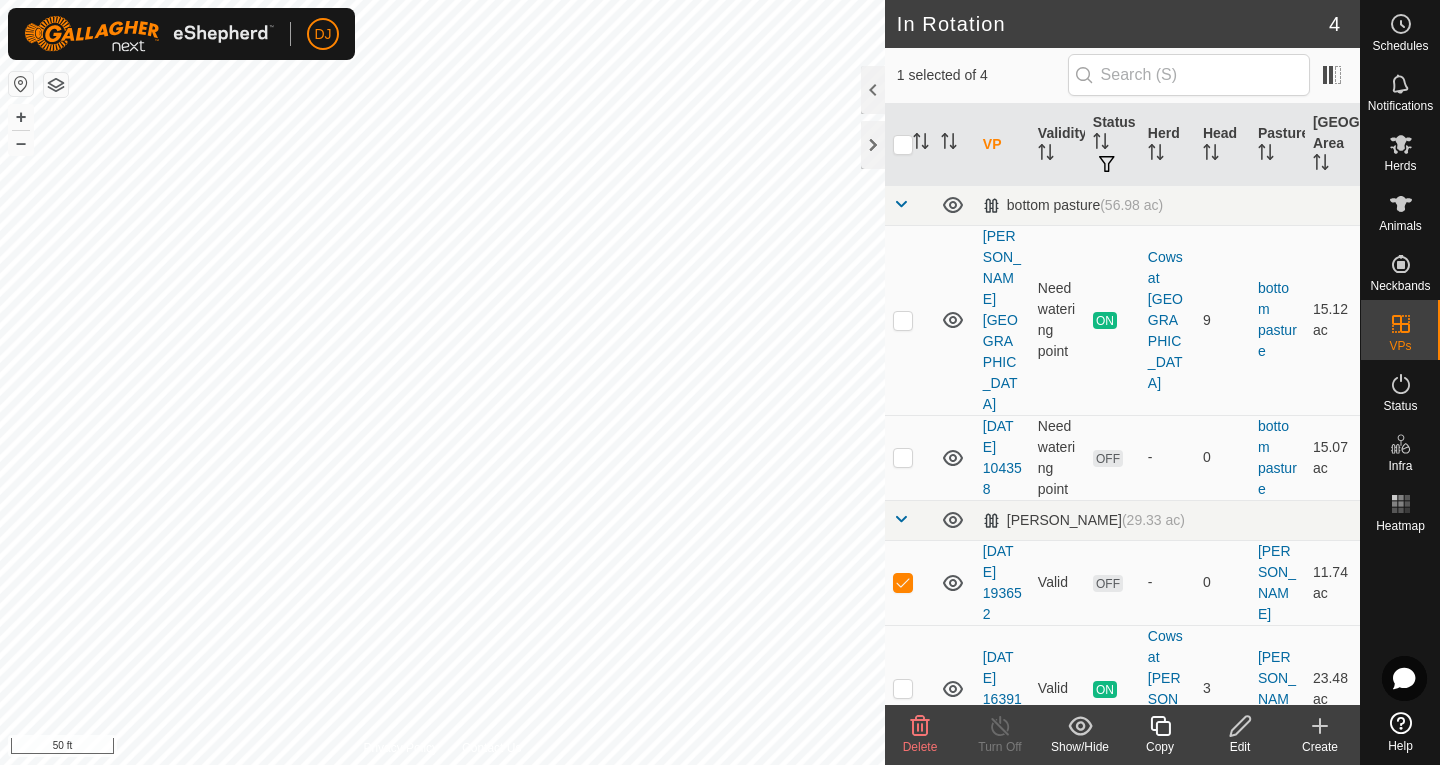 click 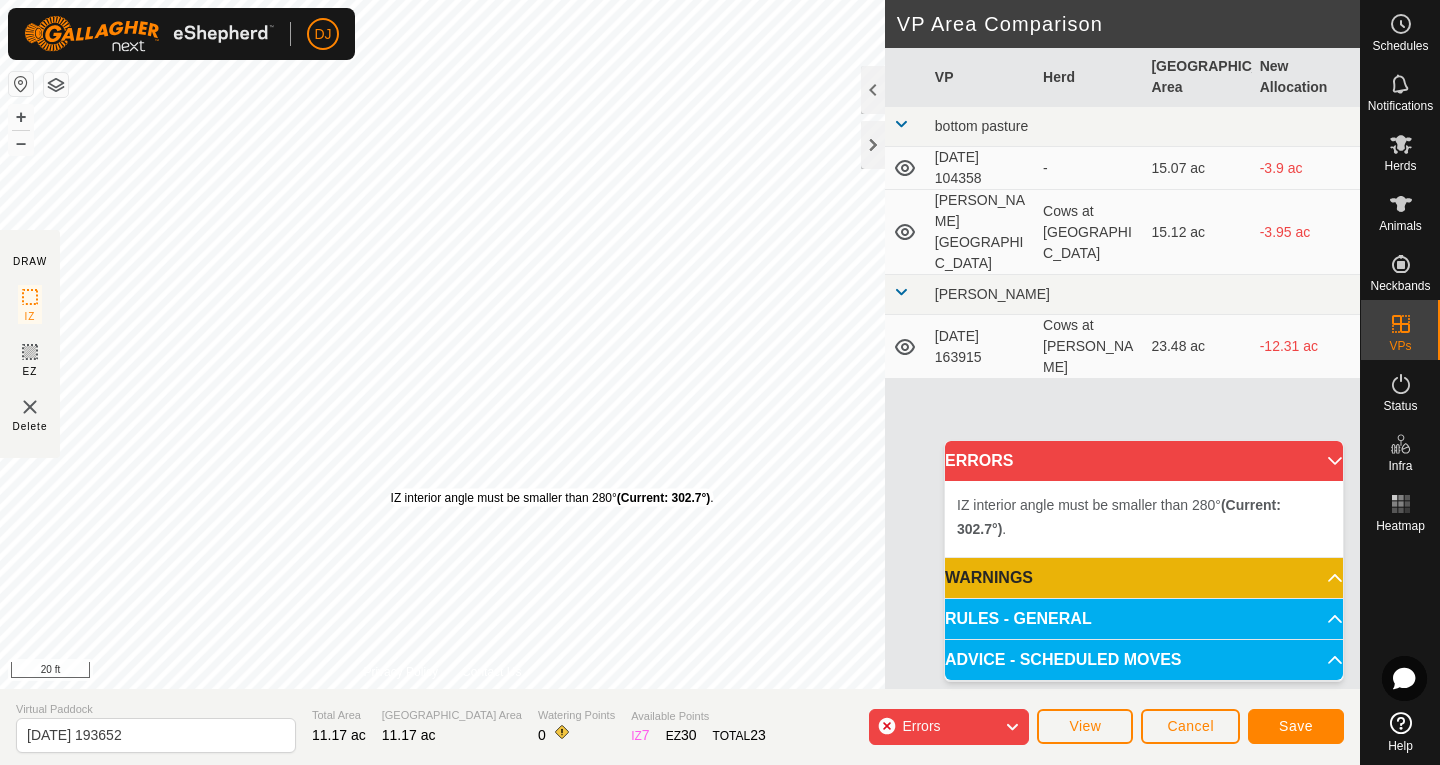 click on "IZ interior angle must be smaller than 280°  (Current: 302.7°) . + – ⇧ i 20 ft" at bounding box center (442, 344) 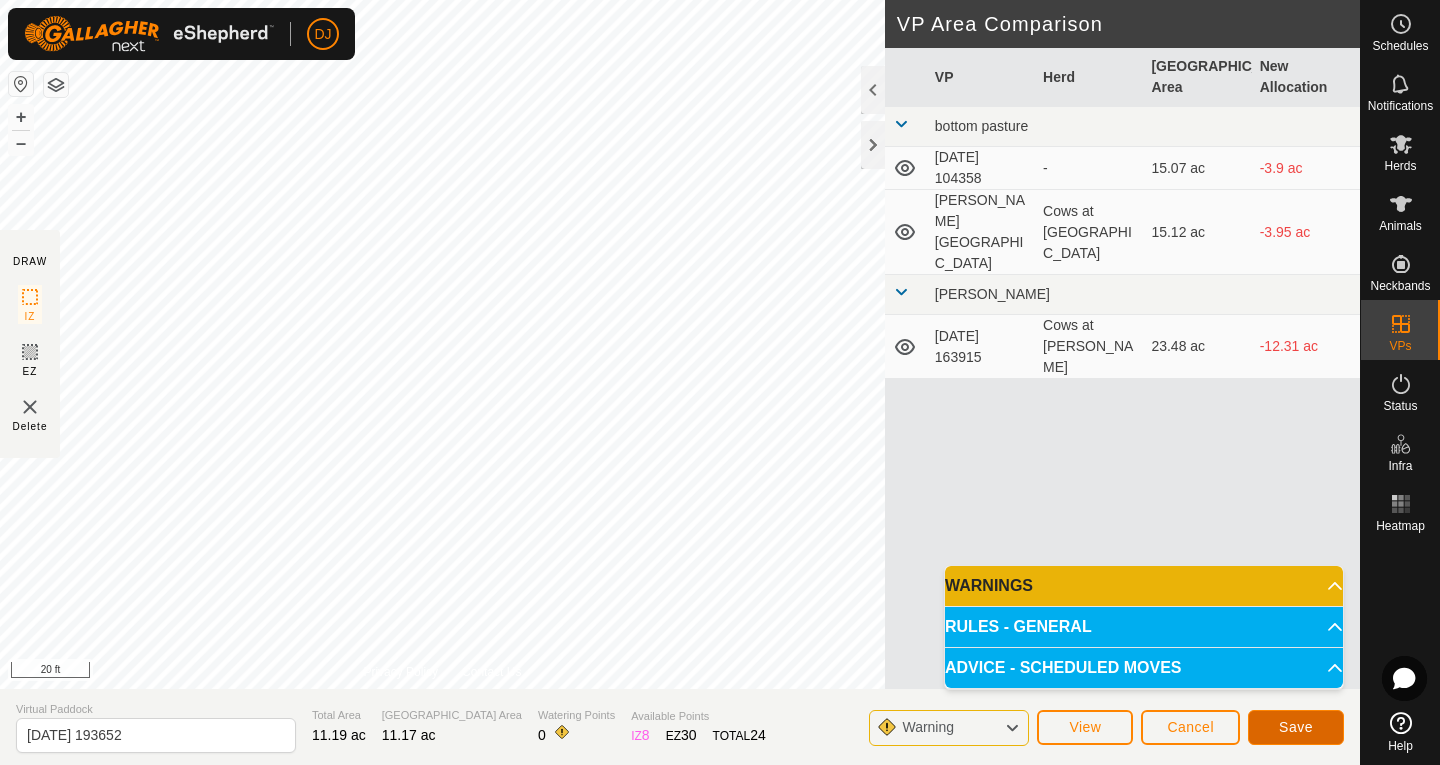 click on "Save" 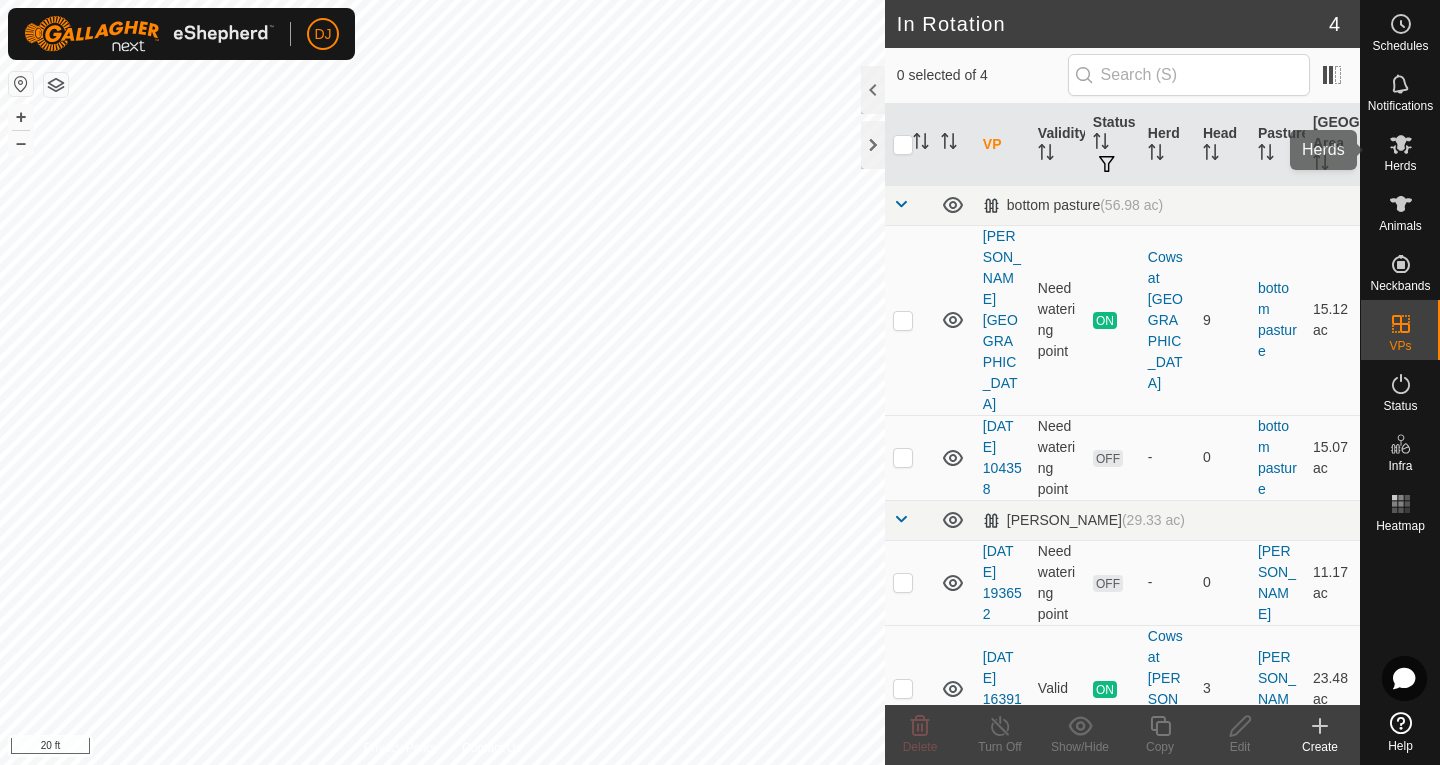 click 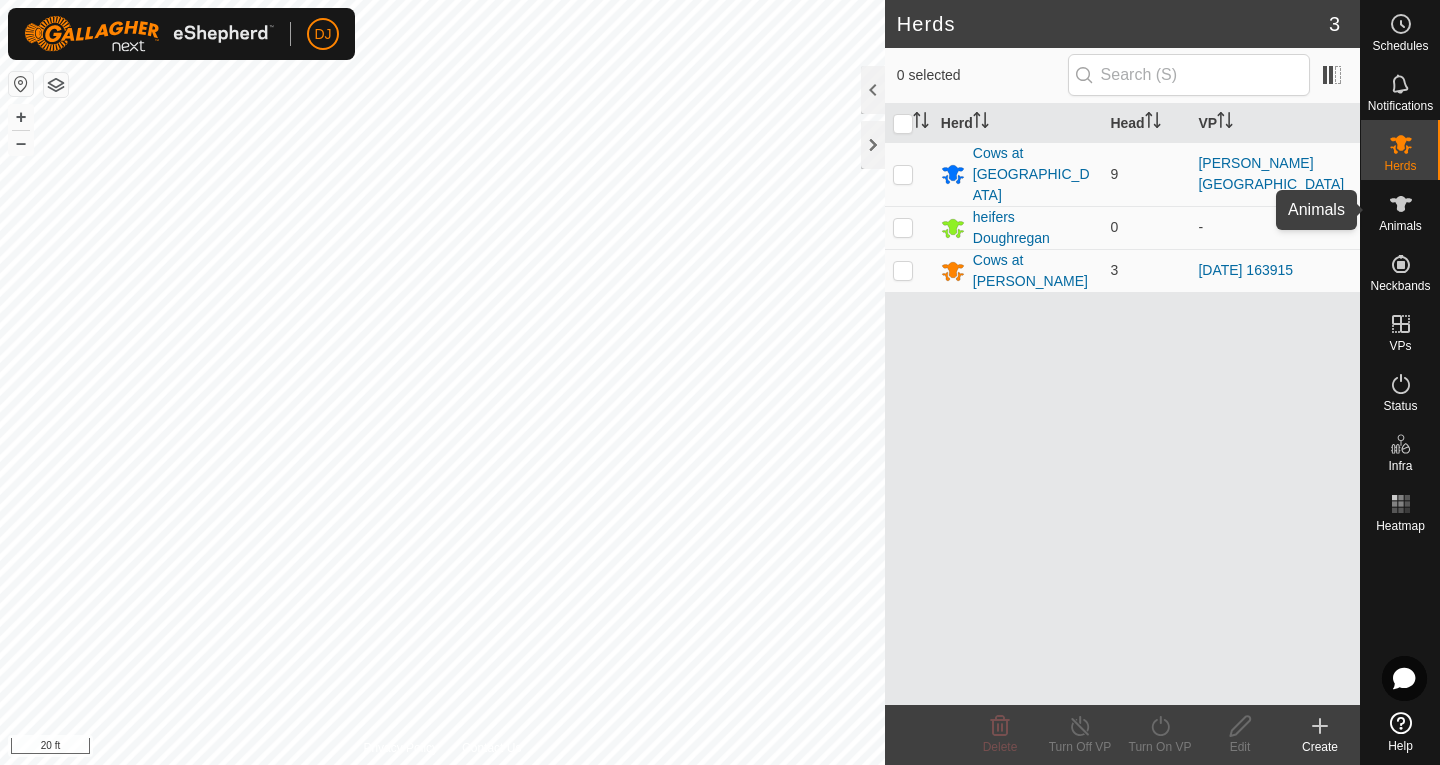 click 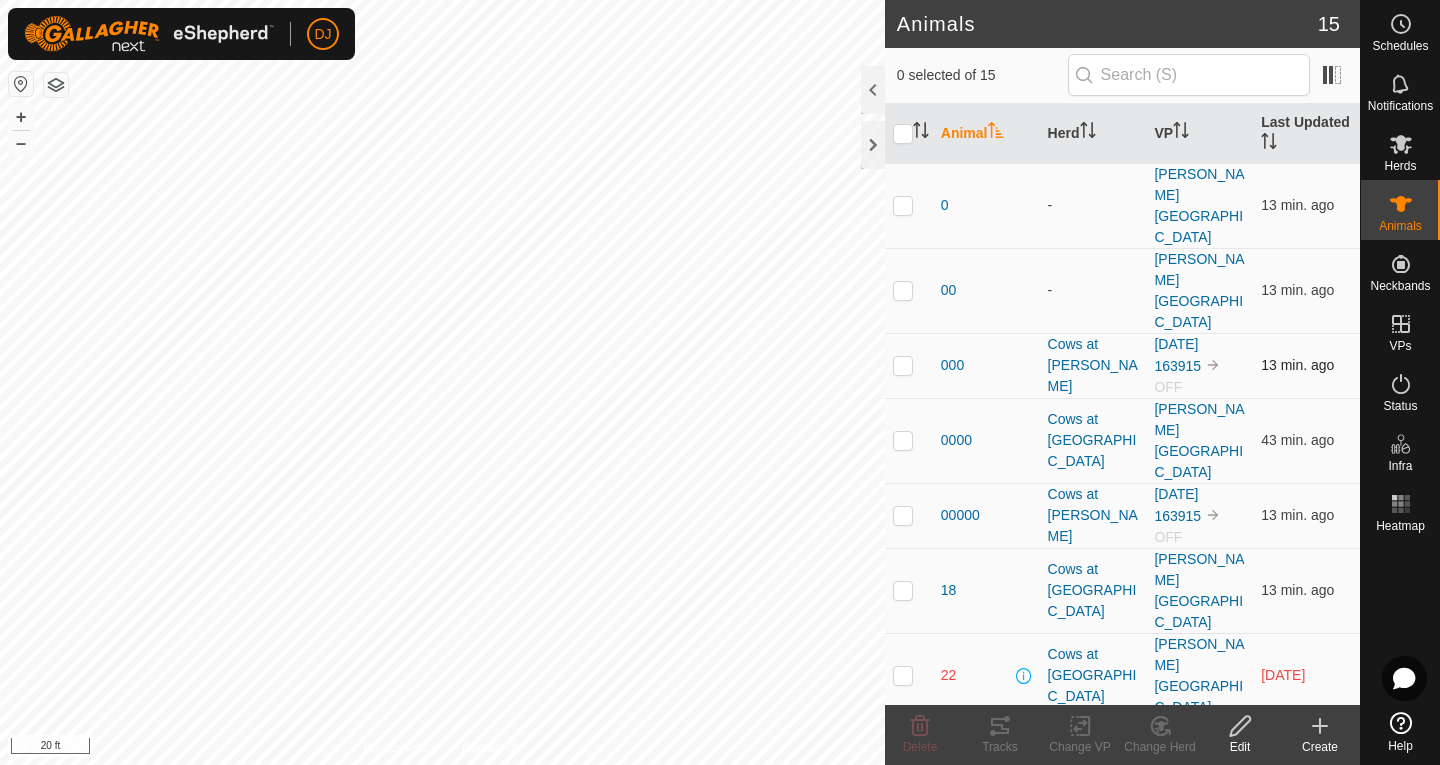 click at bounding box center (903, 365) 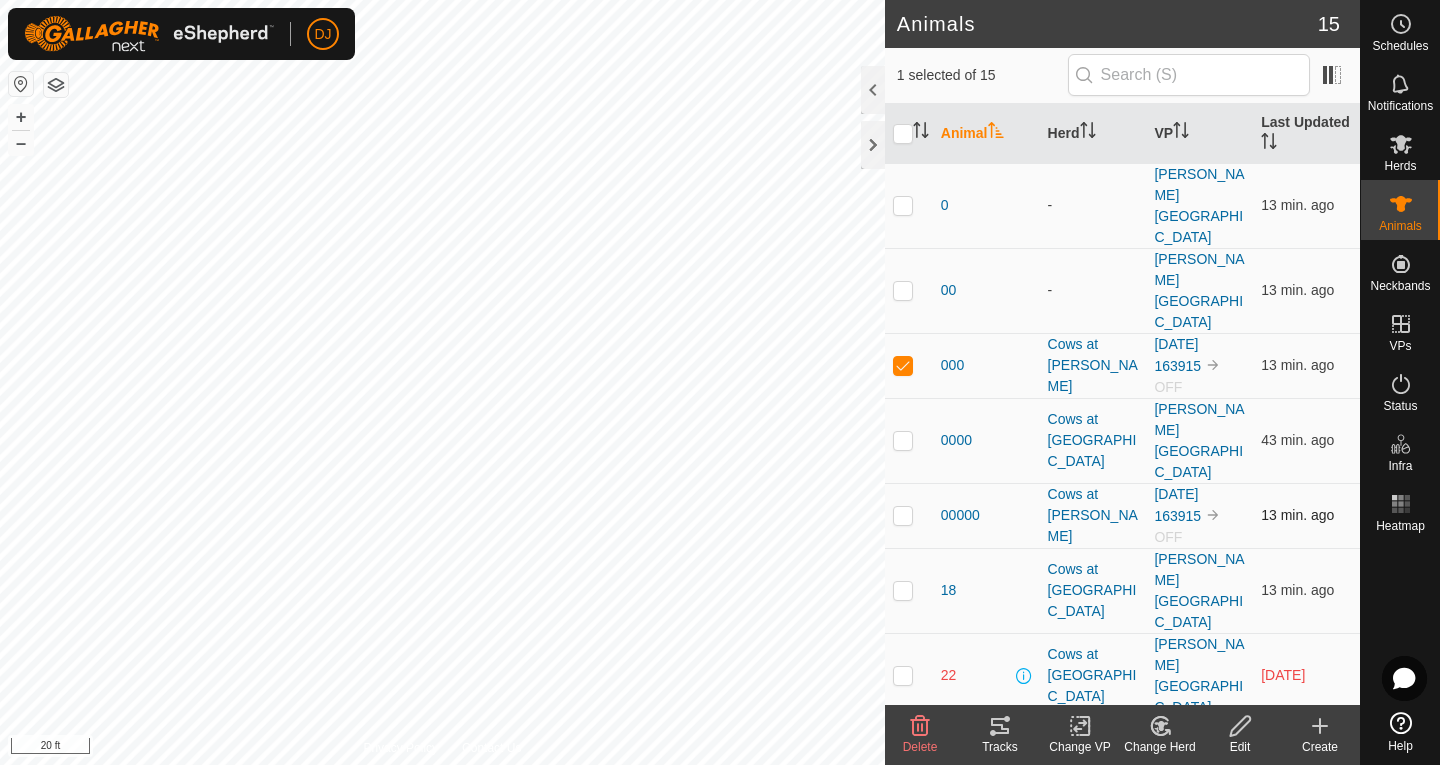 click at bounding box center (903, 515) 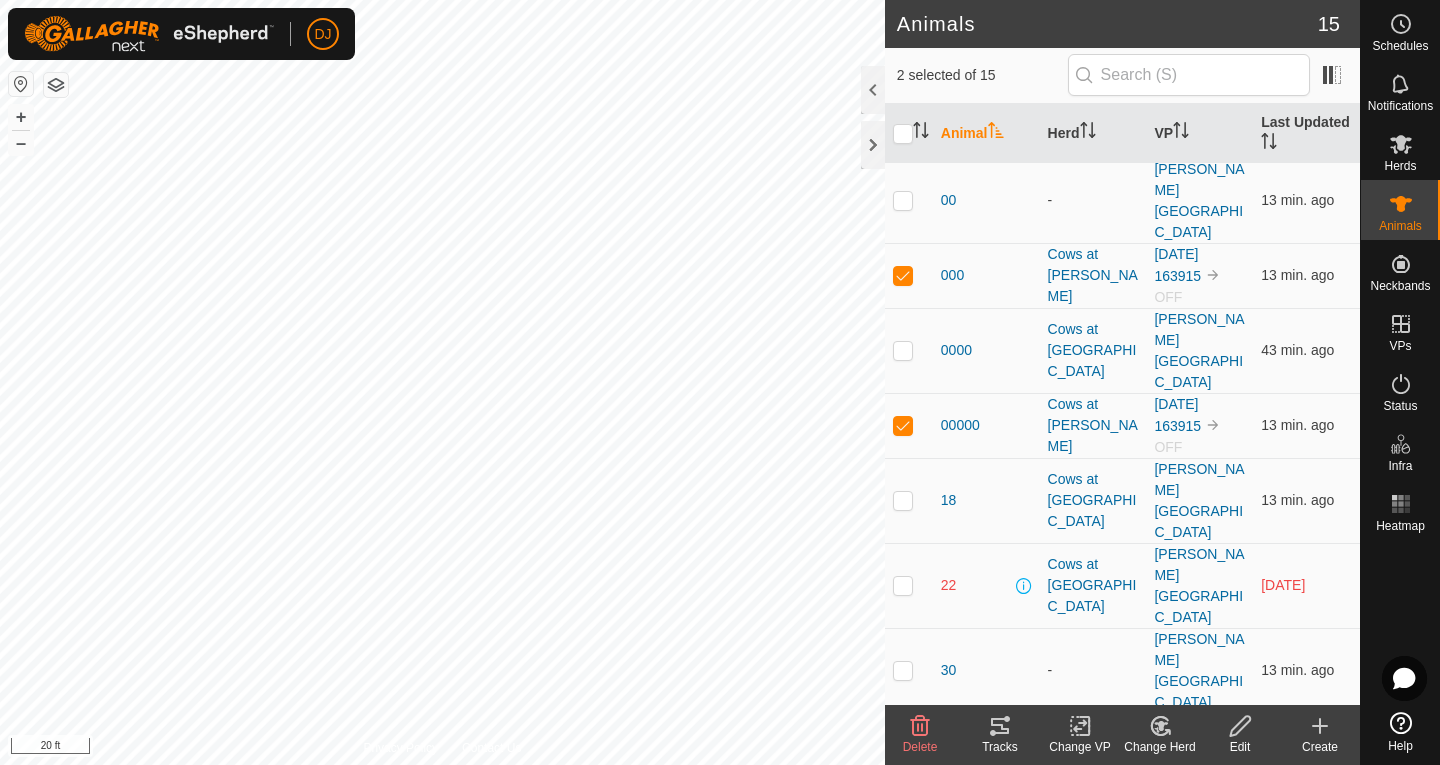 scroll, scrollTop: 106, scrollLeft: 0, axis: vertical 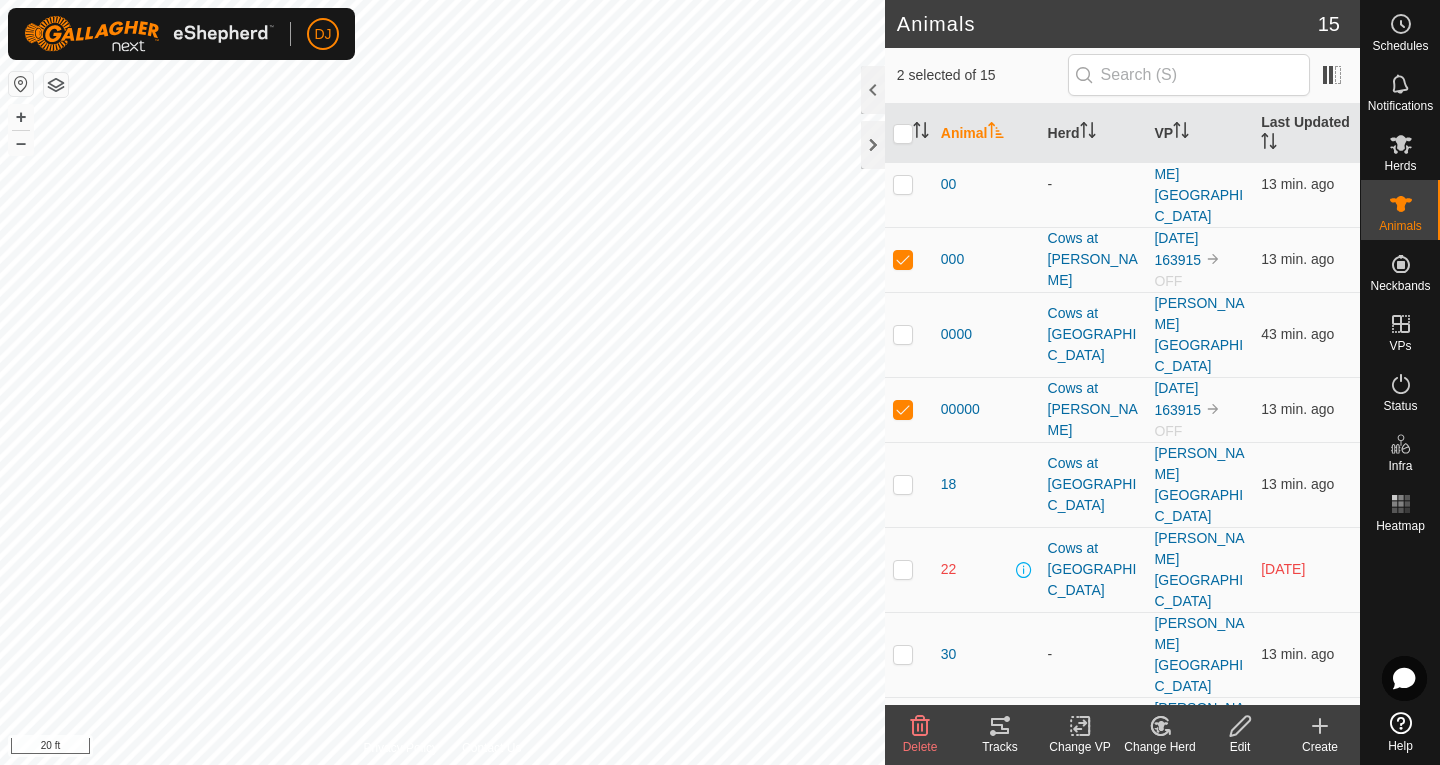 click at bounding box center [903, 984] 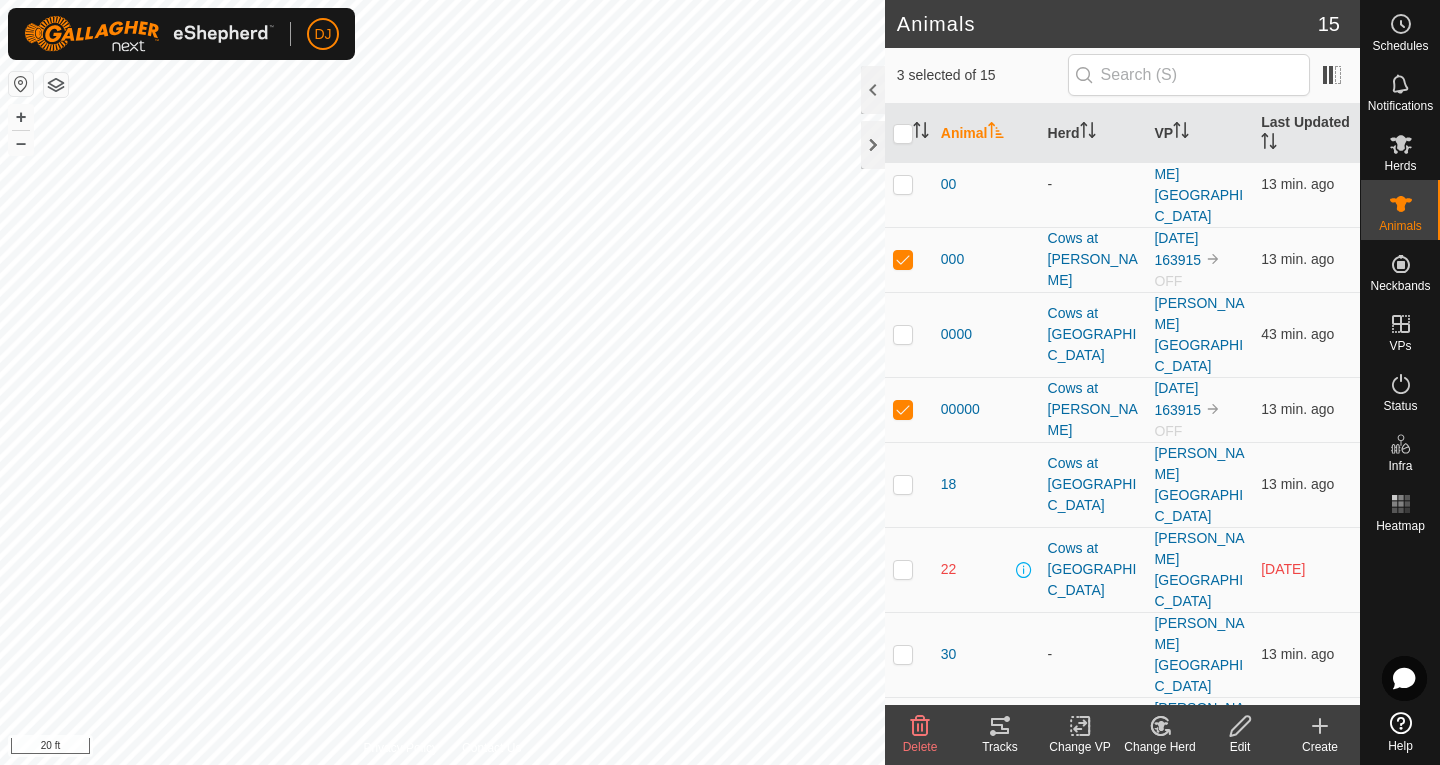click 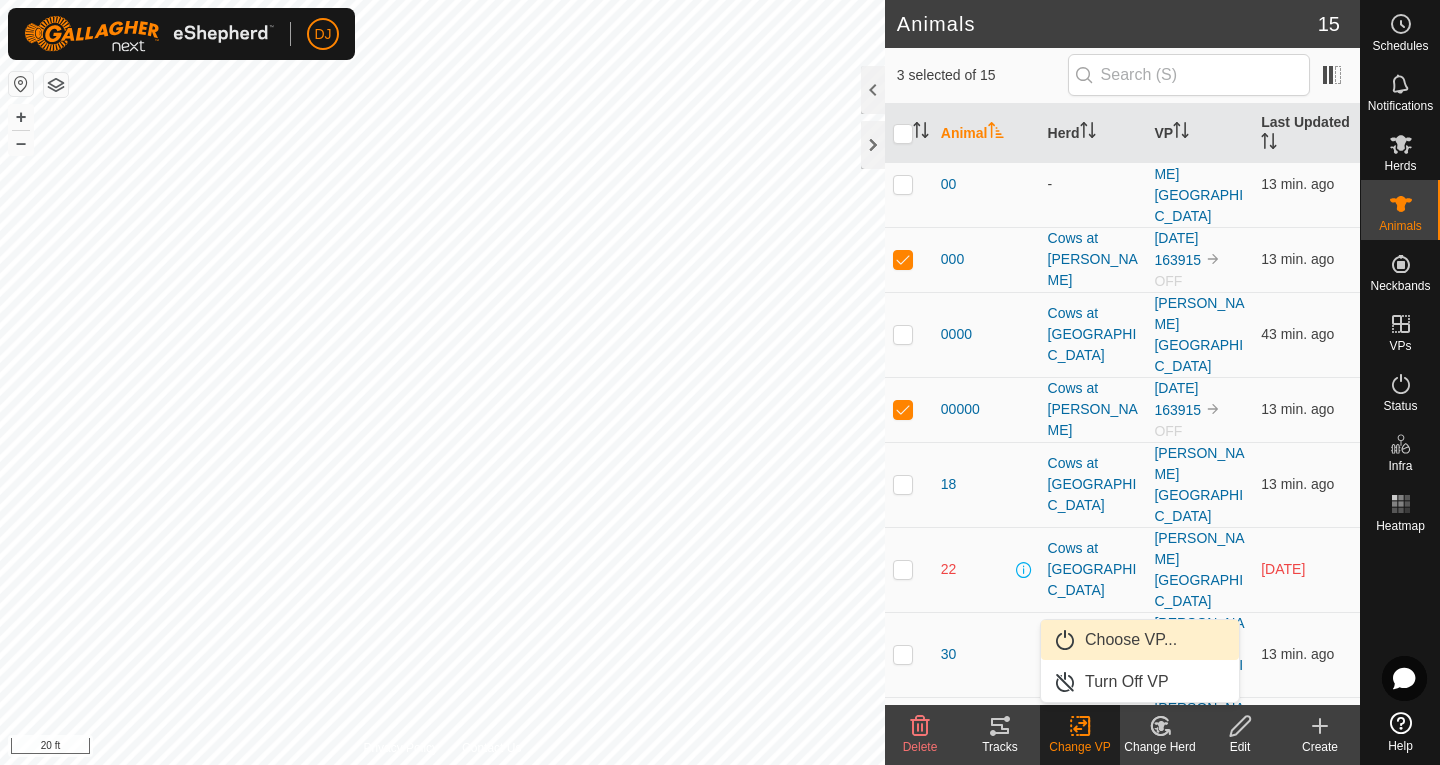 click on "Choose VP..." at bounding box center [1140, 640] 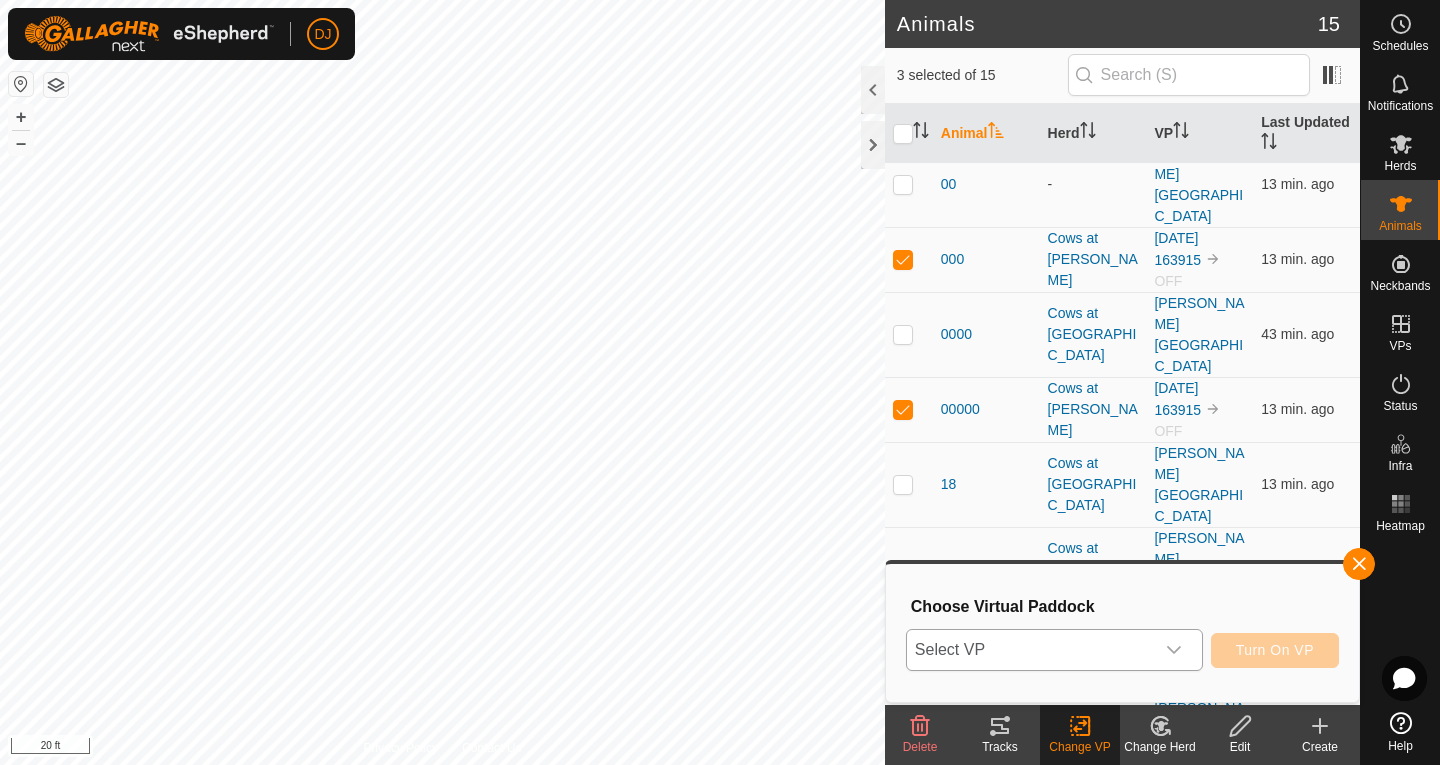 click 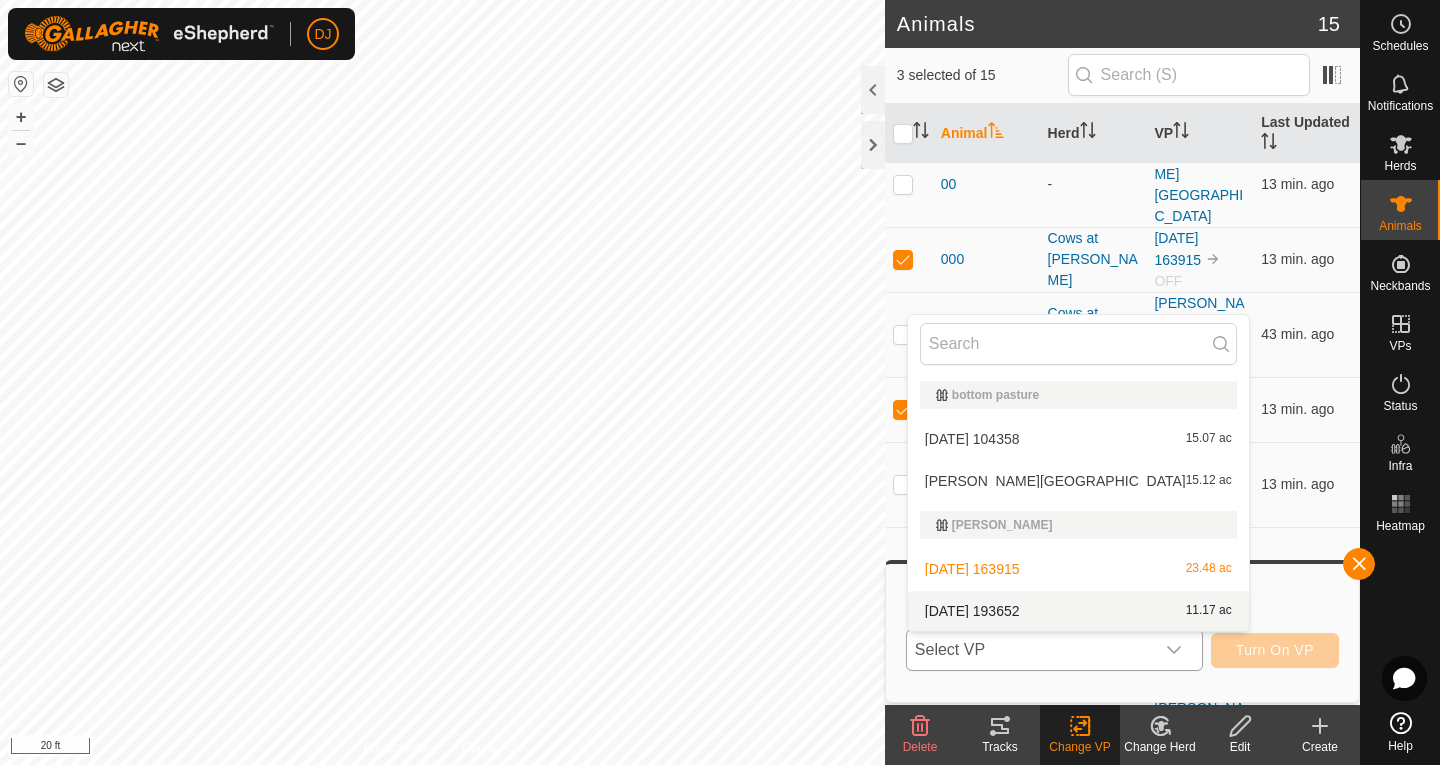 click on "[DATE] 193652  11.17 ac" at bounding box center (1078, 611) 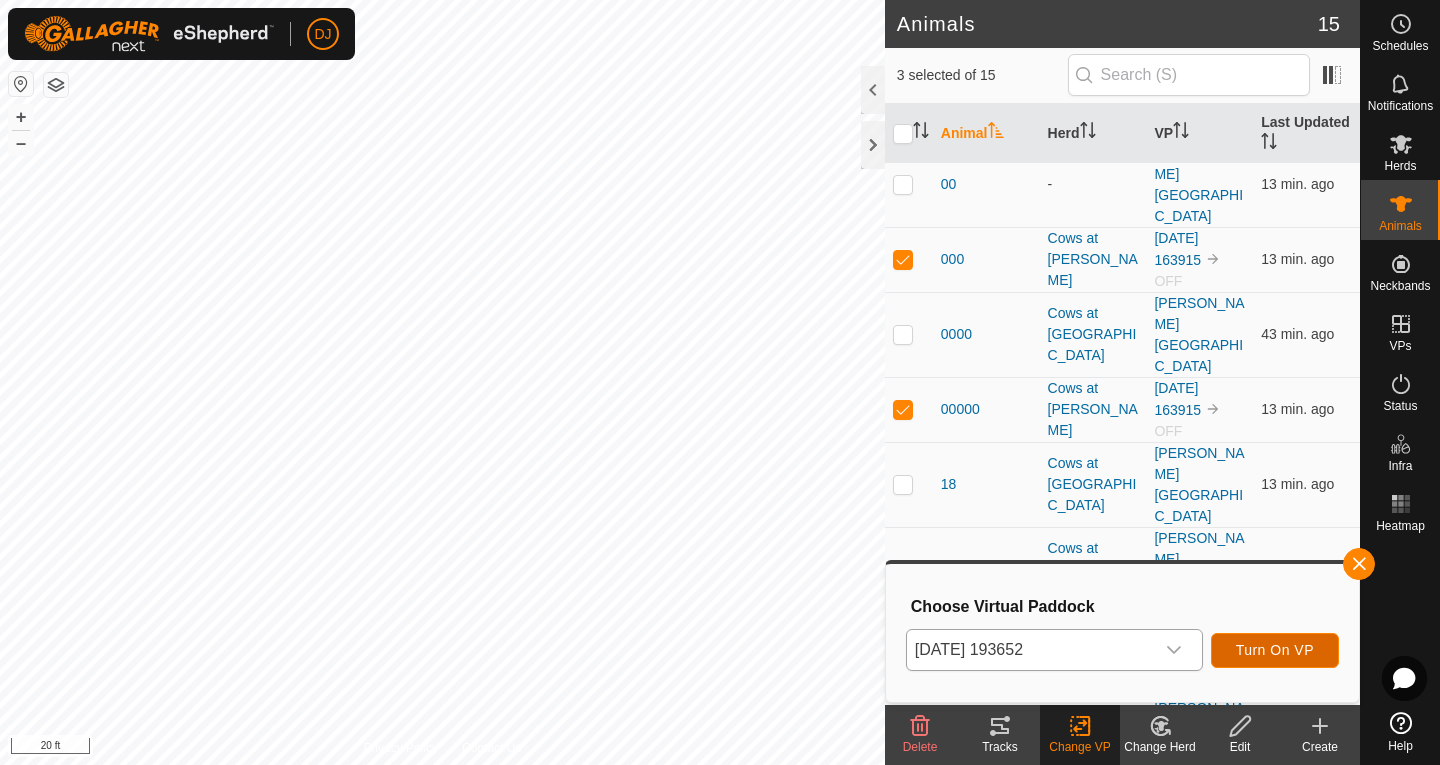 click on "Turn On VP" at bounding box center [1275, 650] 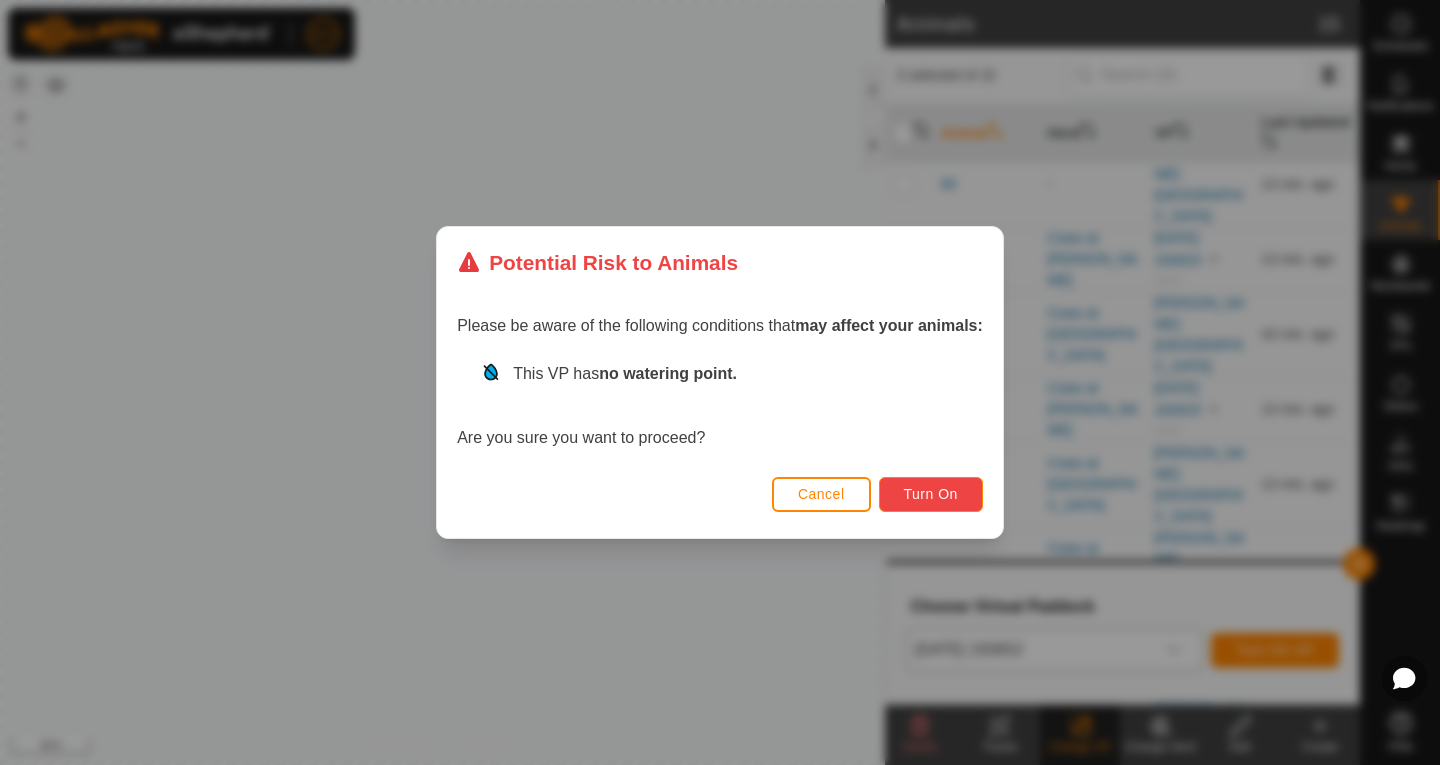 click on "Turn On" at bounding box center [931, 494] 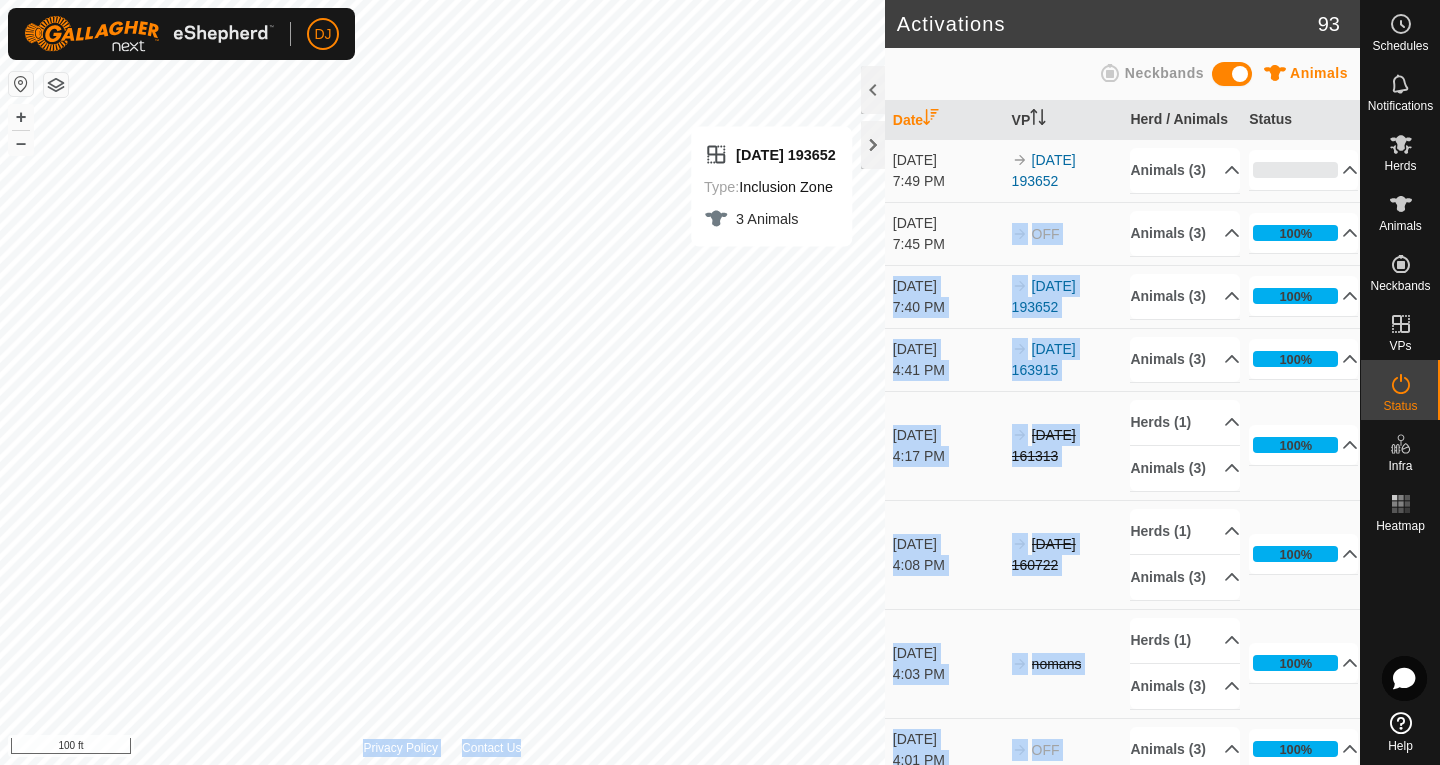 click on "Activations 93 Animals Neckbands   Date   VP   Herd / Animals   Status  [DATE] 7:49 PM 2025-07-26 193652 Animals [PHONE_NUMBER]% In Progress Pending  3  Sent   0  Completed Confirmed   0  Overridden  0  Cancelled   0  [DATE] 7:45 PM OFF Animals [PHONE_NUMBER]% In Progress Pending  0  Sent   0  Completed Confirmed   0  Overridden  0  Cancelled   [DATE], 2025 7:40 PM [DATE] 193652 Animals [PHONE_NUMBER]% In Progress Pending  0  Sent   0  Completed Confirmed   0  Overridden  0  Cancelled   [DATE], 2025 4:41 PM [DATE] 163915 Animals [PHONE_NUMBER]% In Progress Pending  0  Sent   0  Completed Confirmed   3  Overridden  0  Cancelled   0  [DATE] 4:17 PM 2025-07-26 161313  Herds (1)  Cows at [PERSON_NAME]  Animals [PHONE_NUMBER]% In Progress Pending  0  Sent   0  Completed Confirmed   0  Overridden  0  Cancelled   [DATE], 2025 4:08 PM [DATE] 160722  Herds (1)  Cows at [PERSON_NAME]  Animals [PHONE_NUMBER]% In Progress  0" 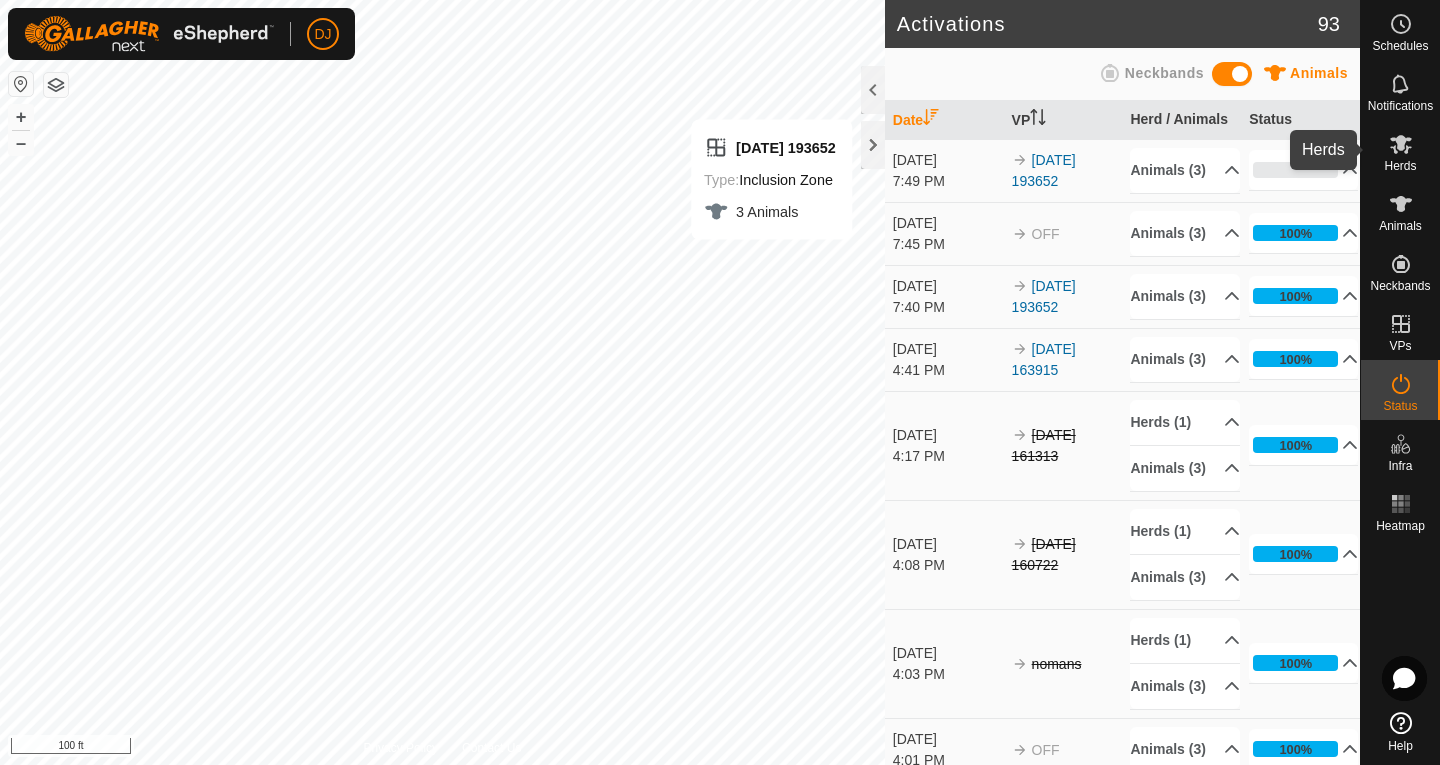 click 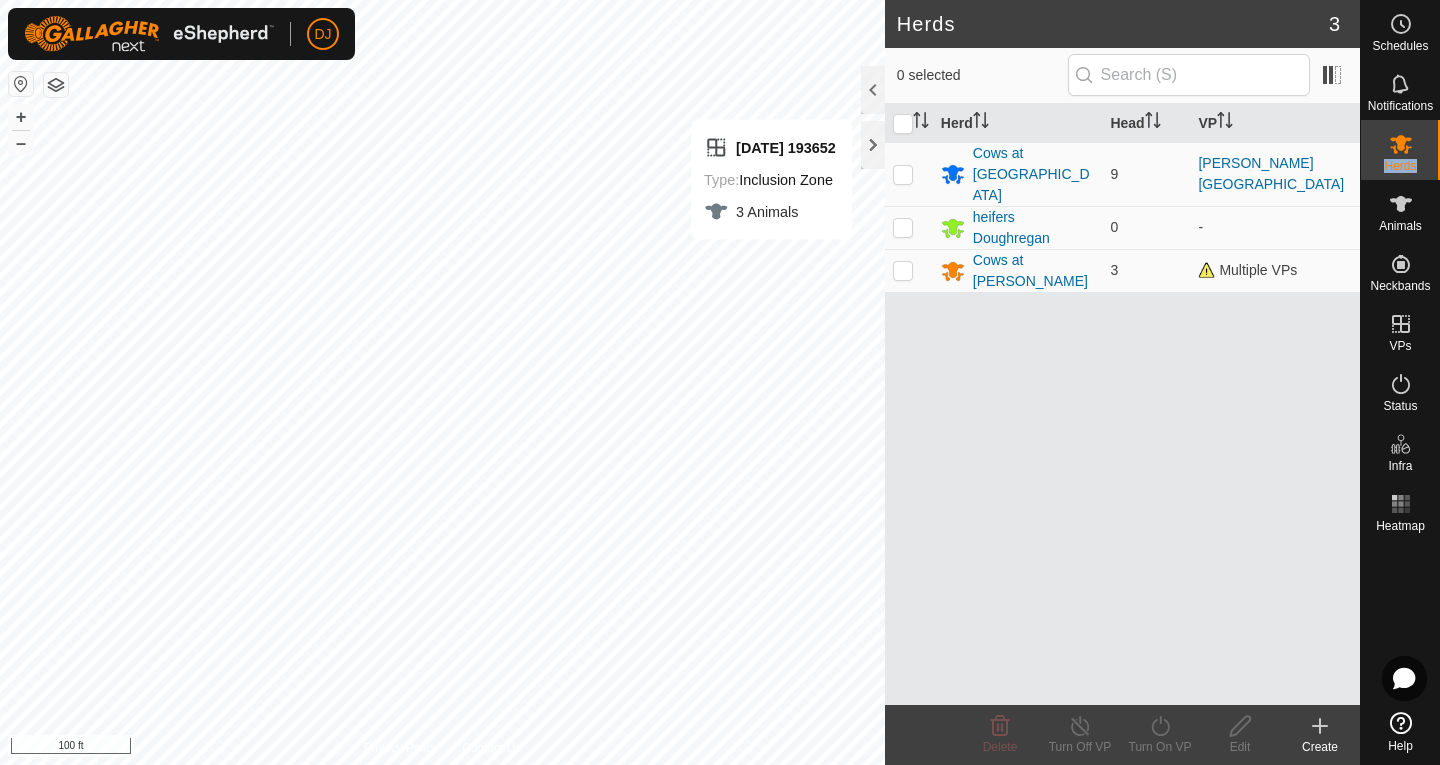 click 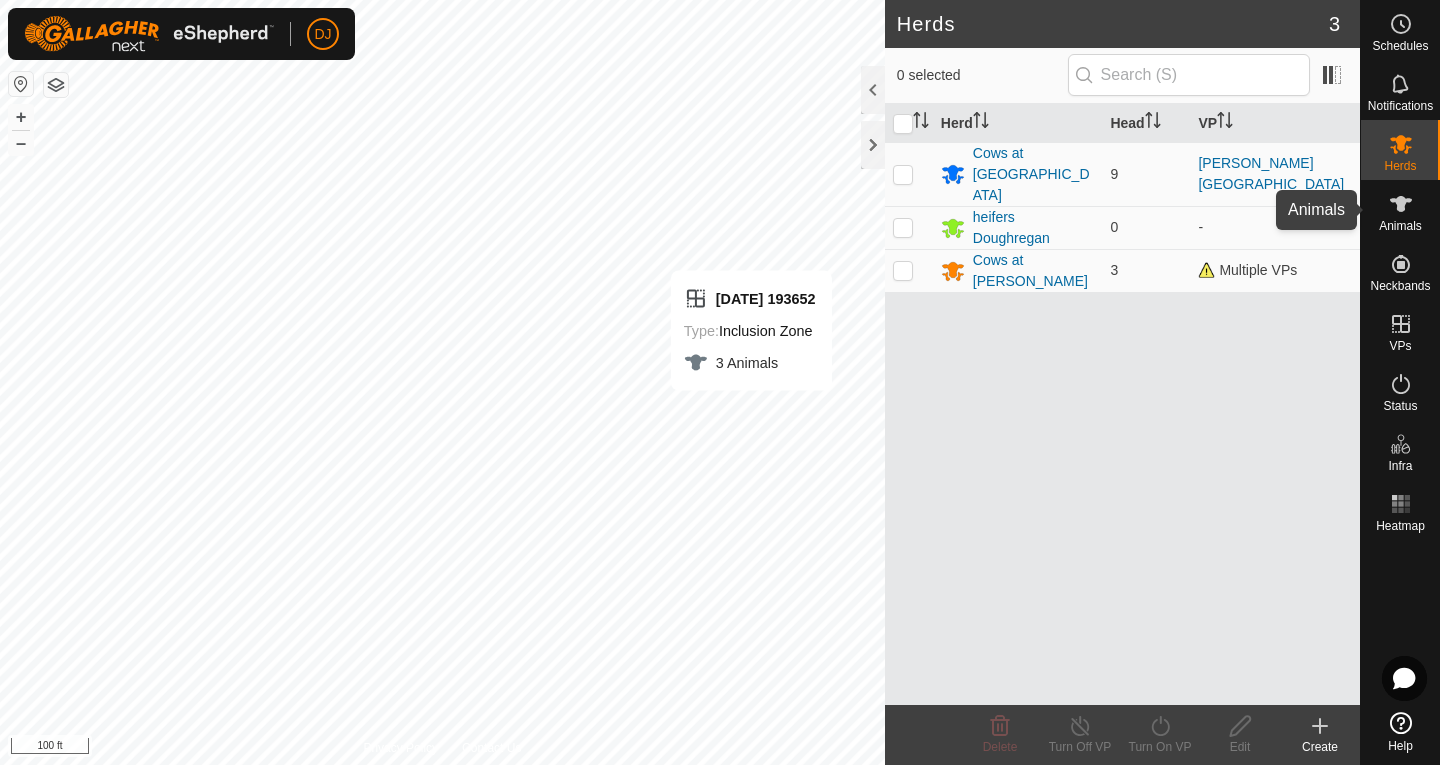 click 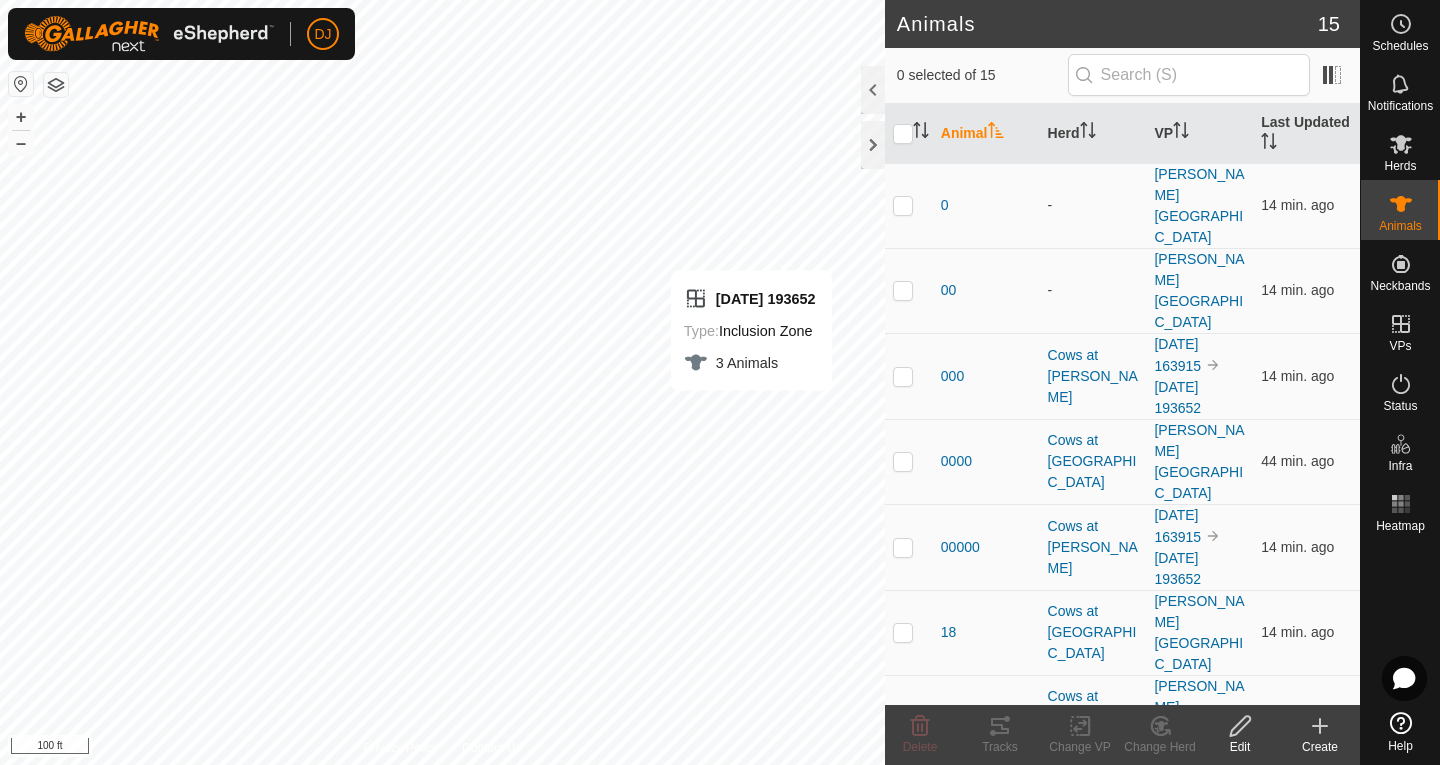 click 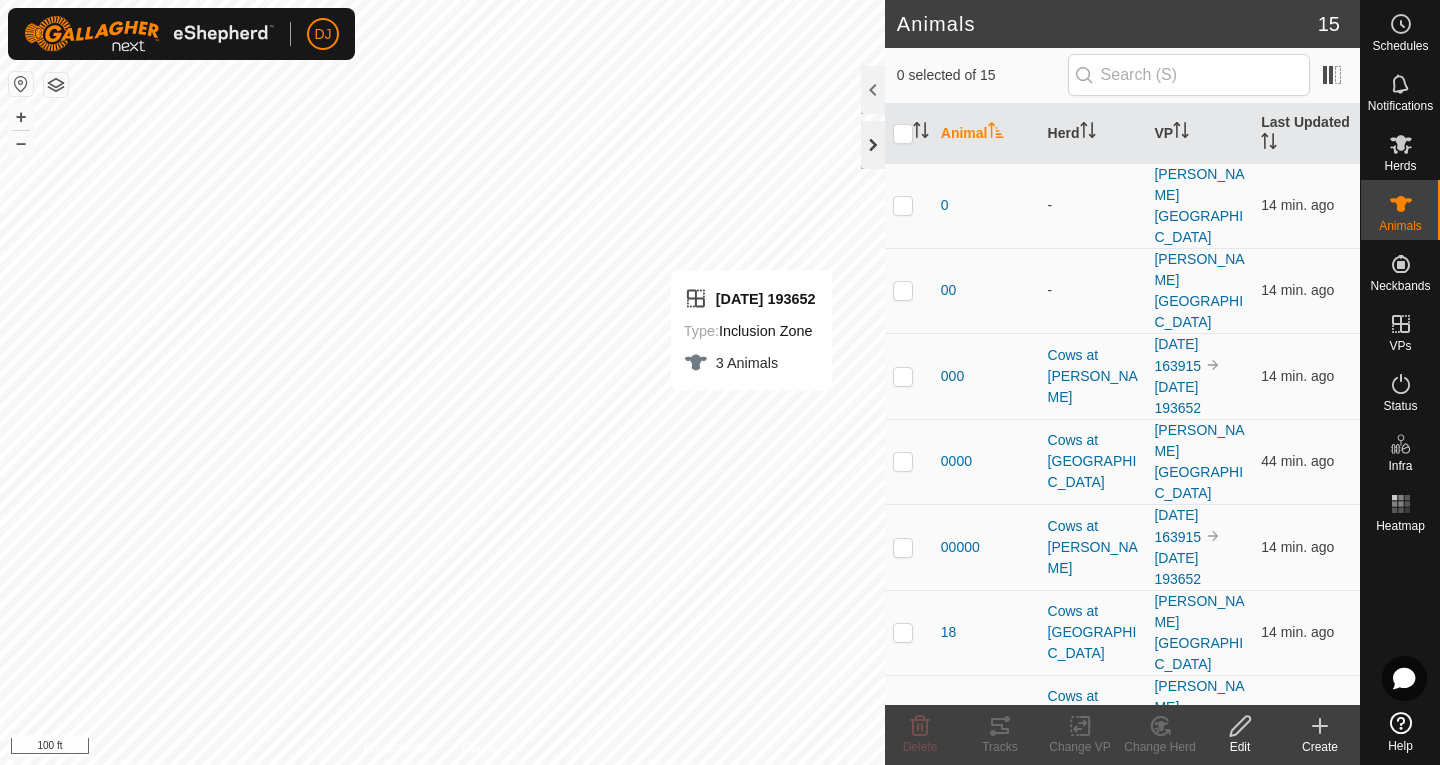 click 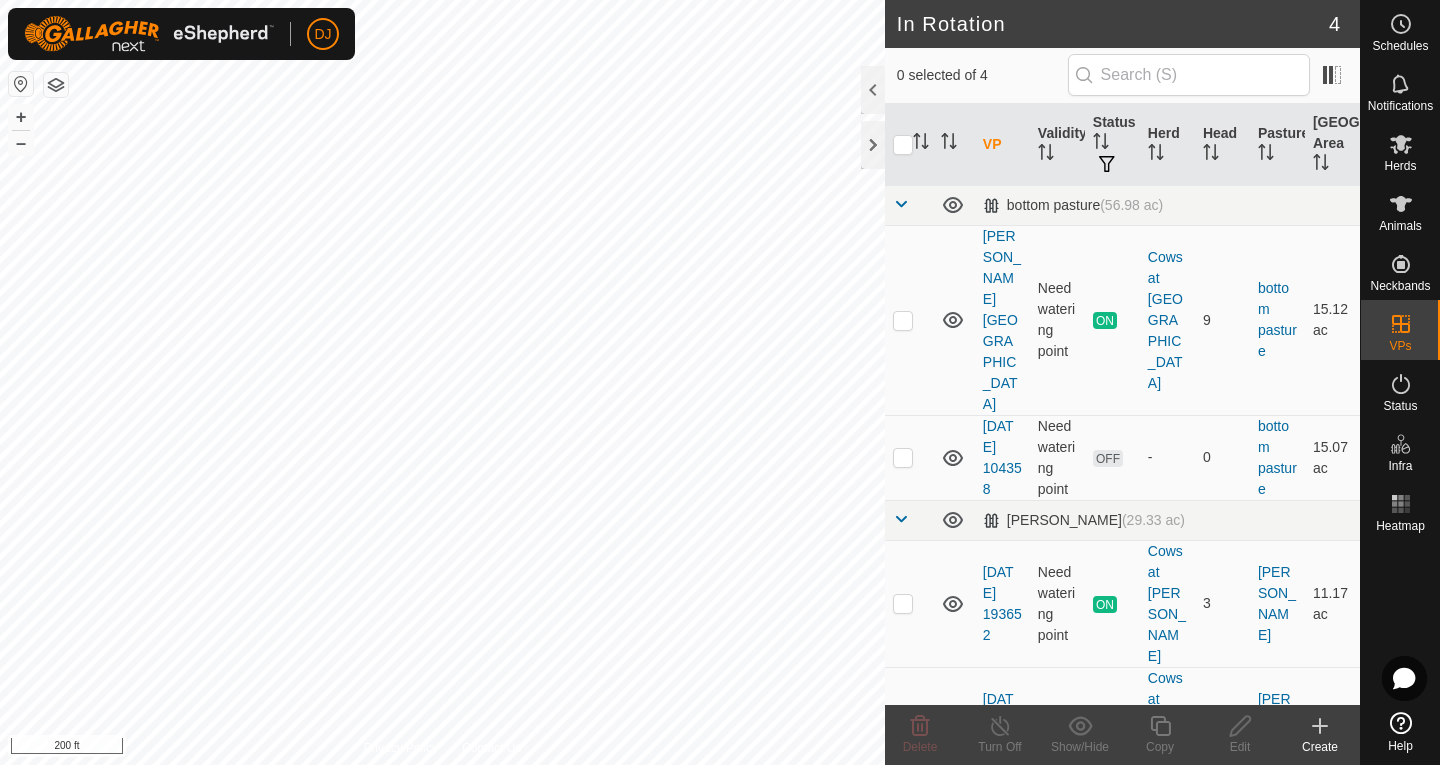 scroll, scrollTop: 0, scrollLeft: 0, axis: both 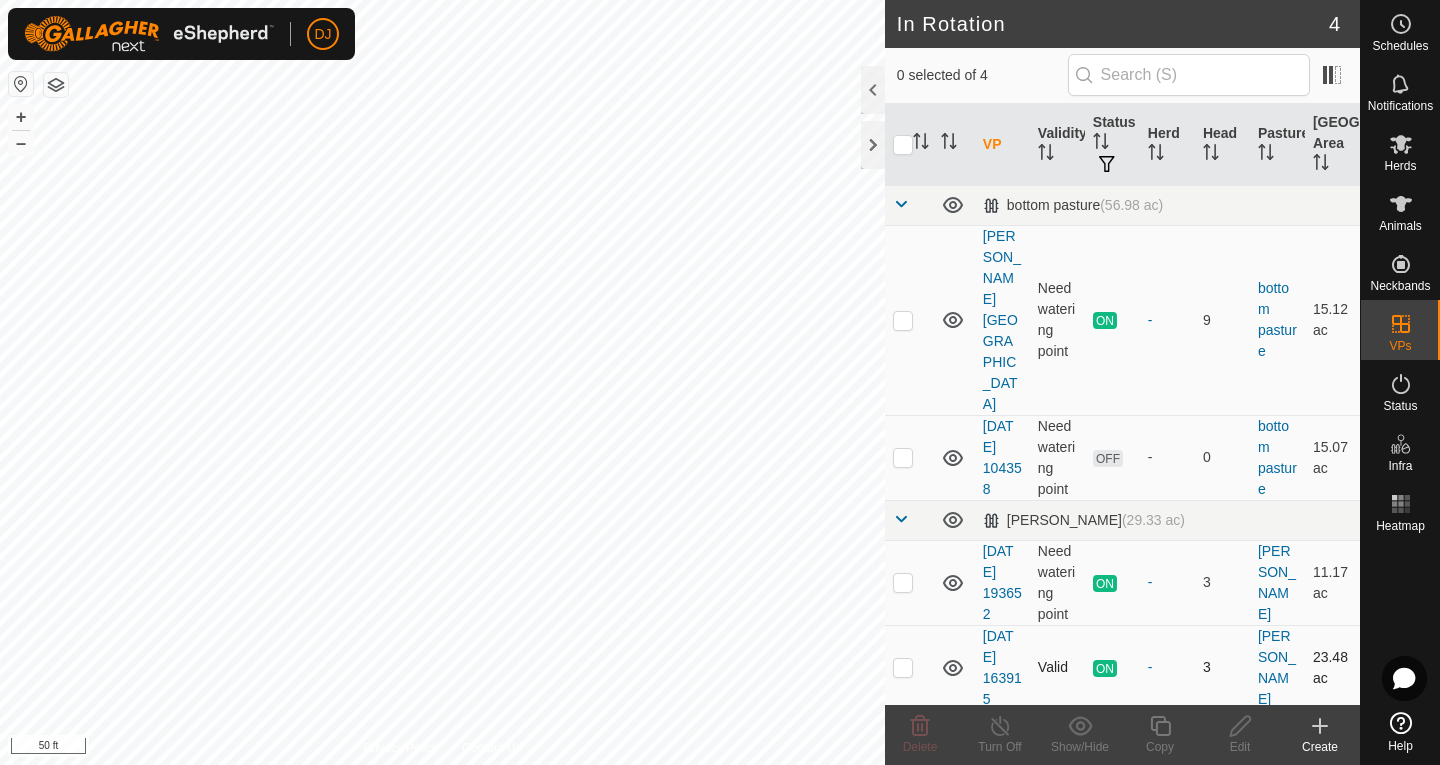 click on "-" at bounding box center (1167, 667) 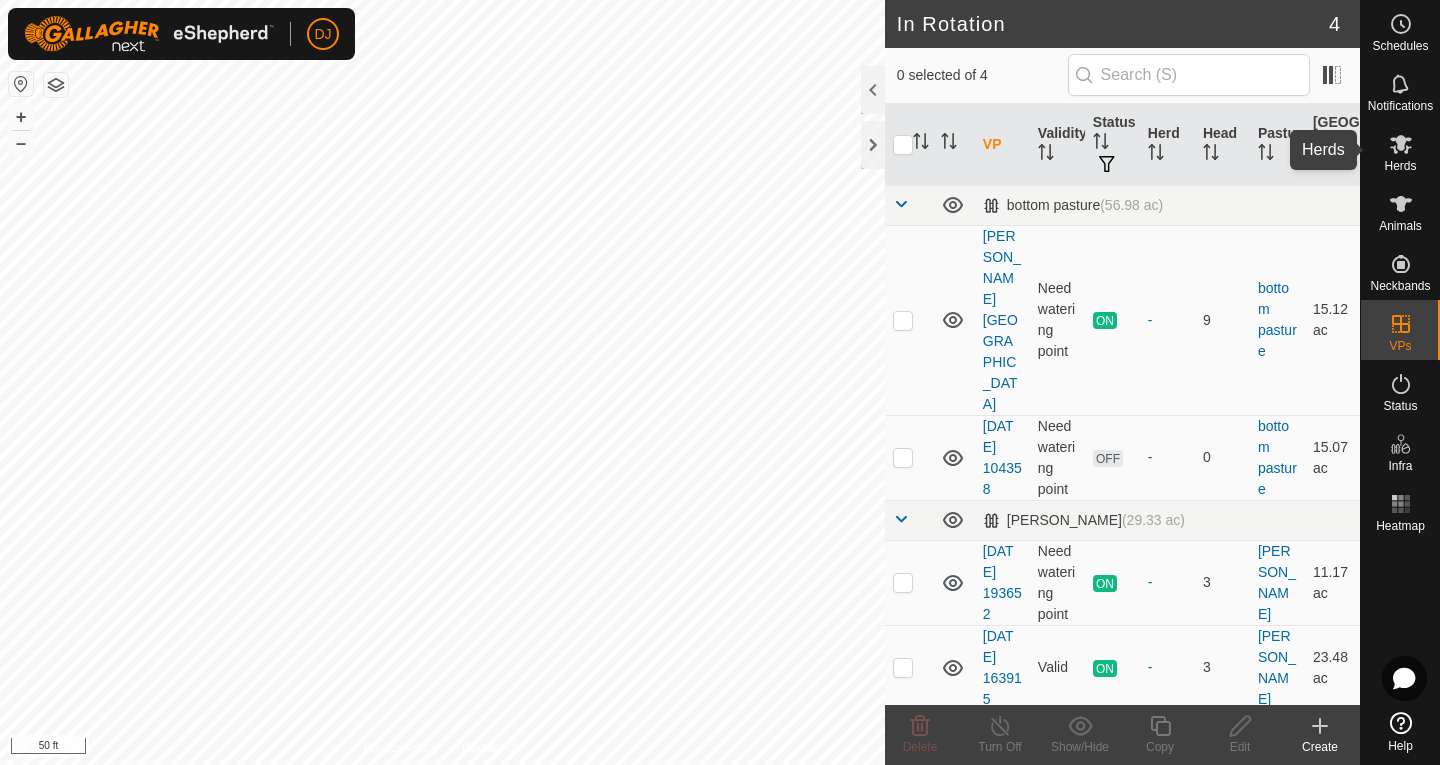 click 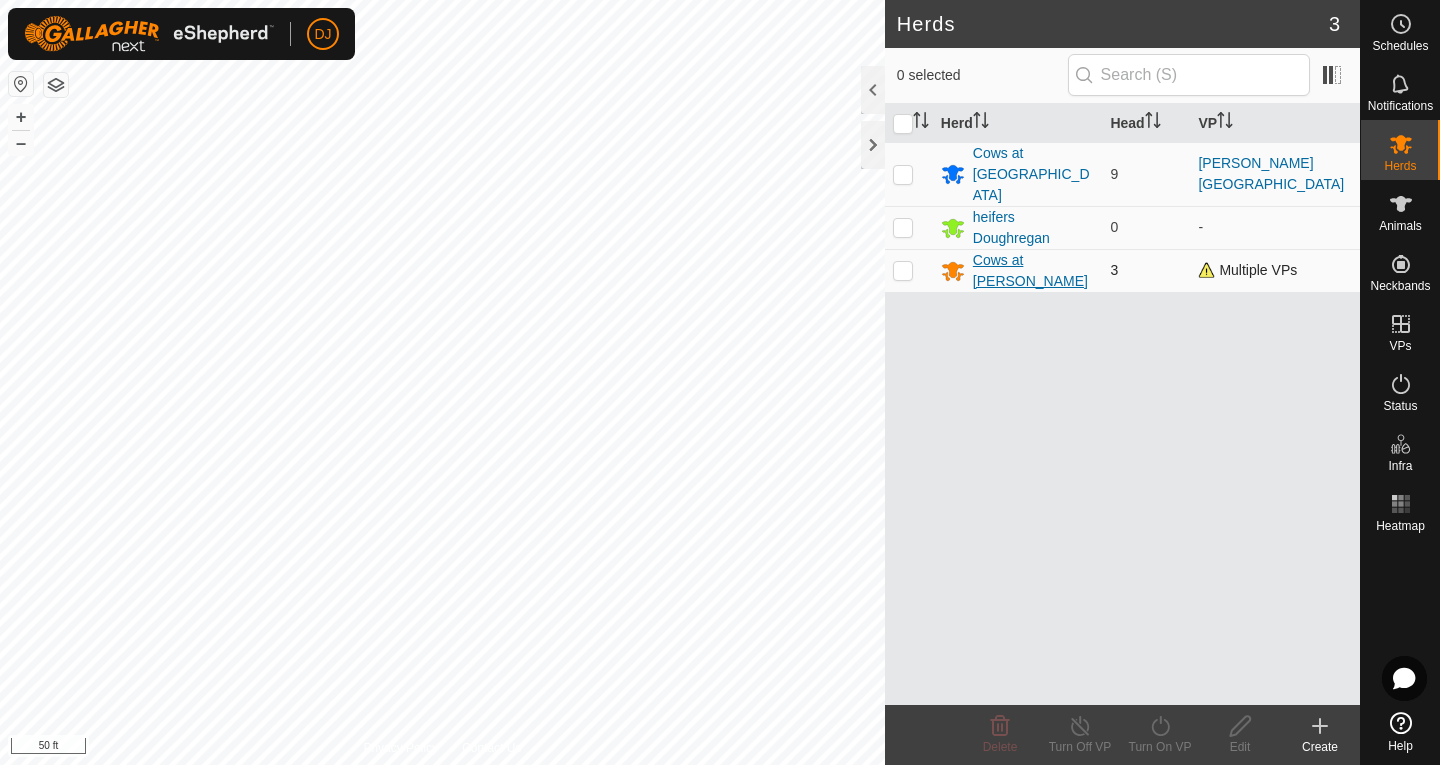 click on "Cows at [PERSON_NAME]" at bounding box center (1034, 271) 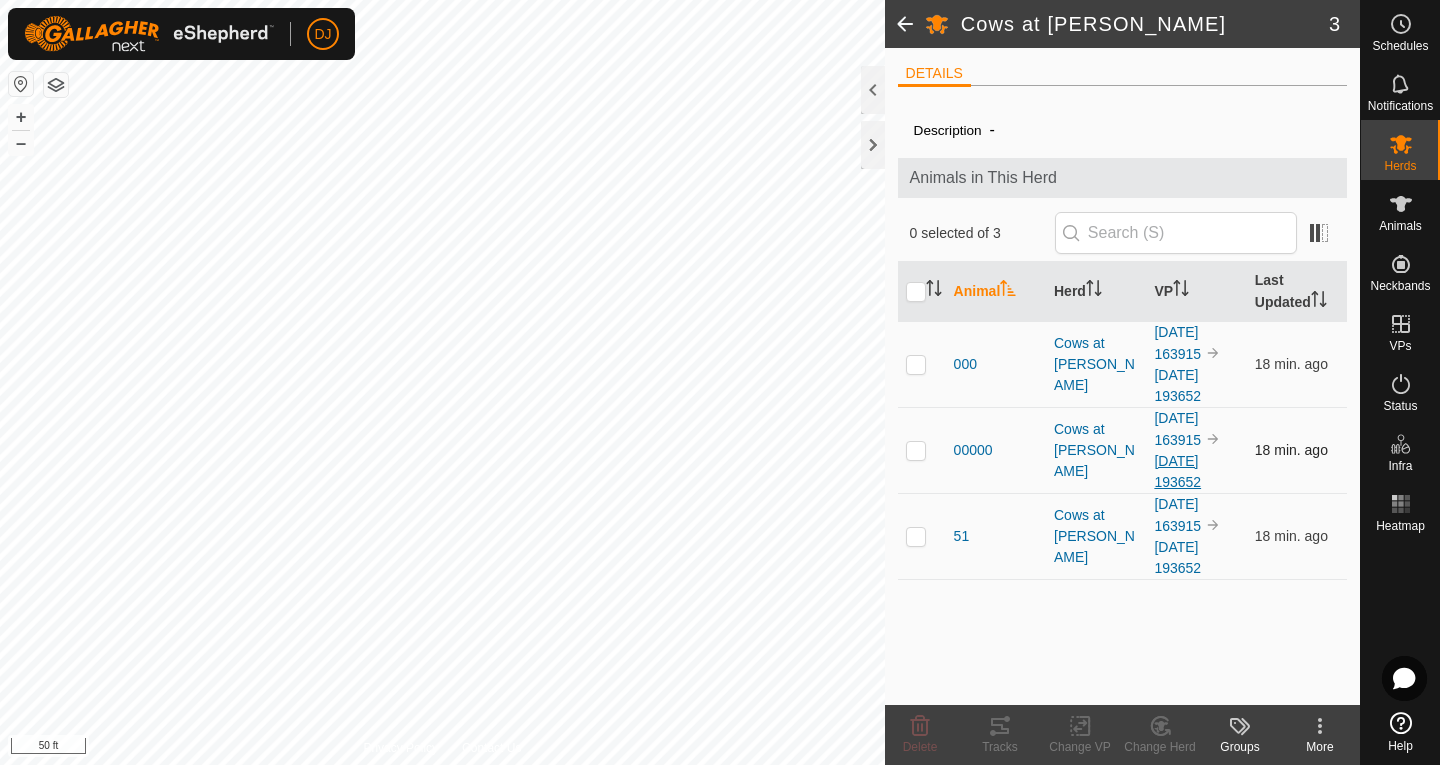 click on "[DATE] 193652" at bounding box center (1177, 471) 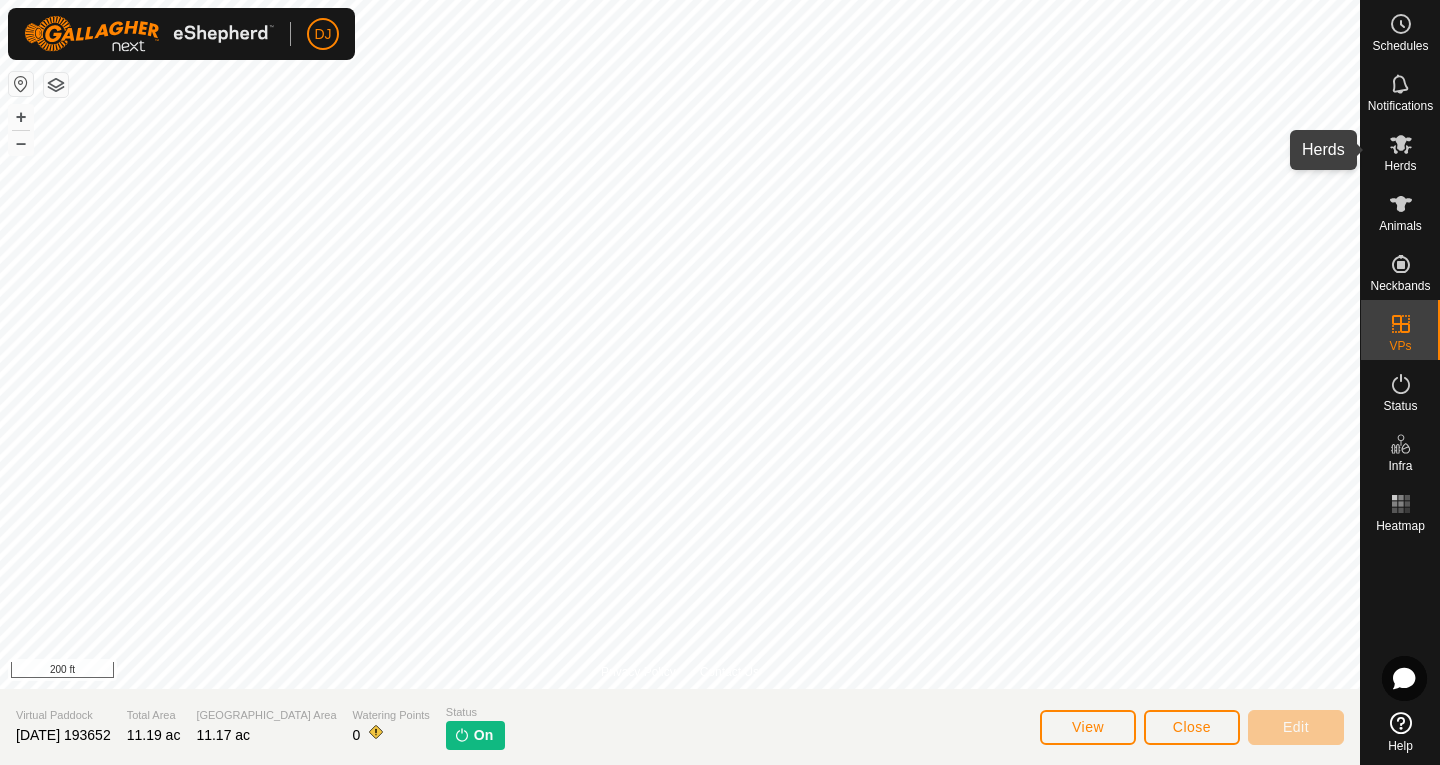 click 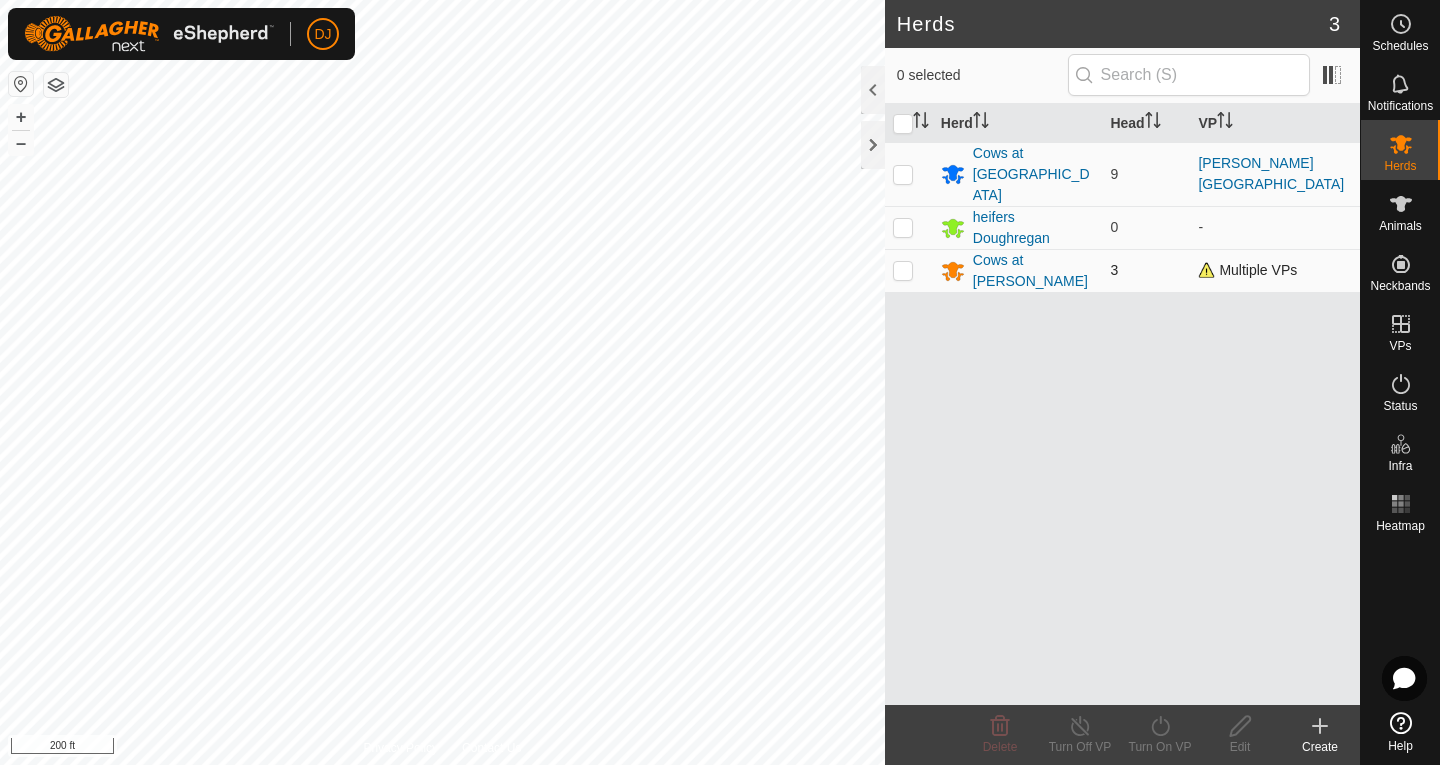 click at bounding box center (903, 270) 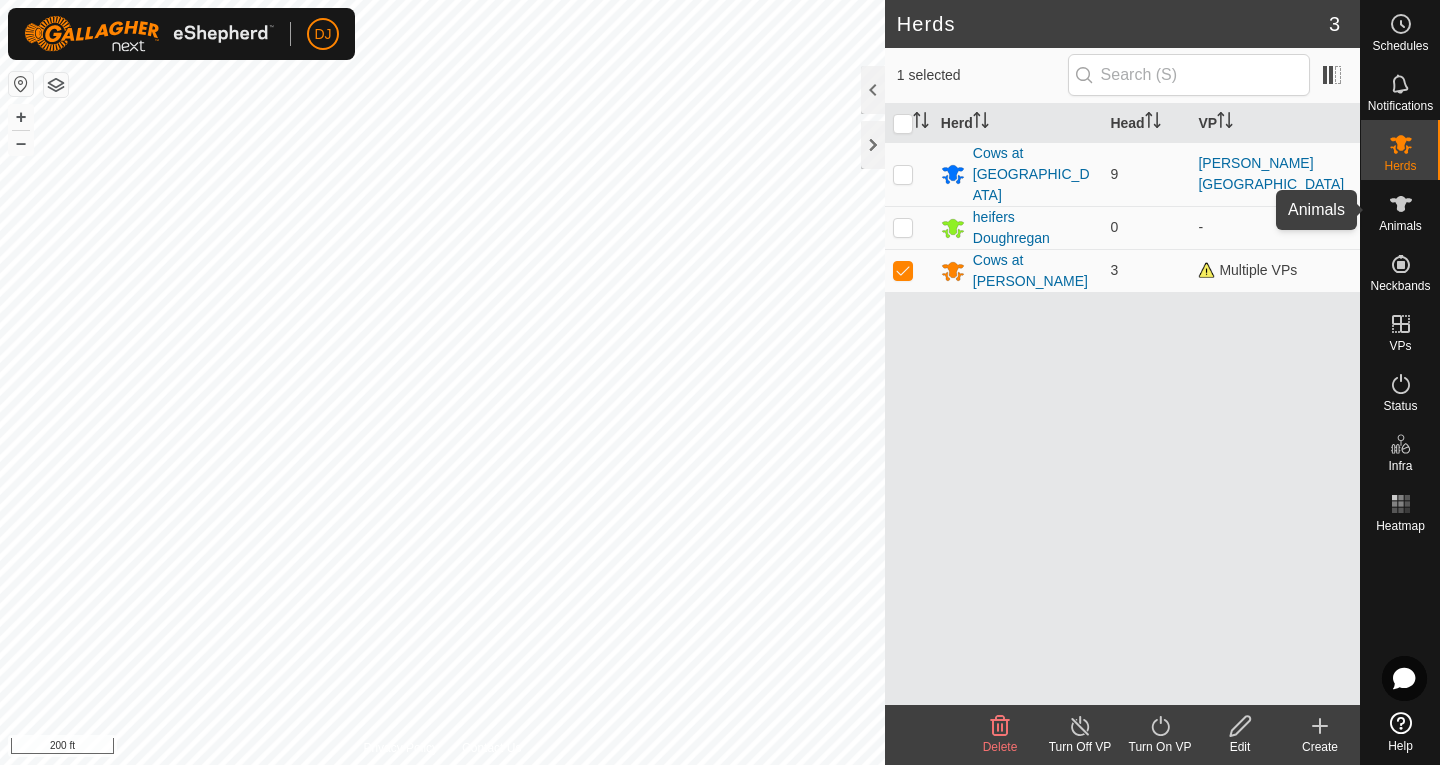 click 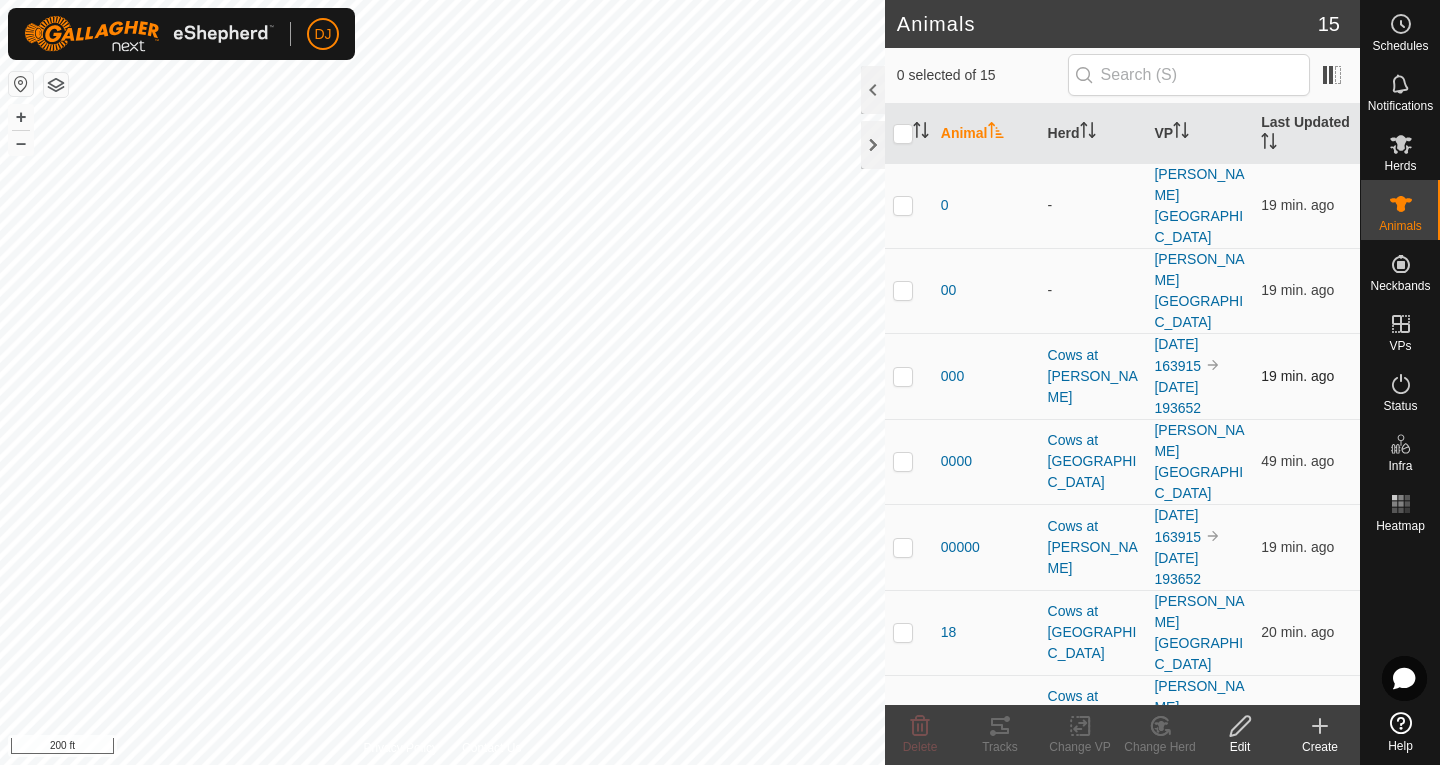 click at bounding box center [903, 376] 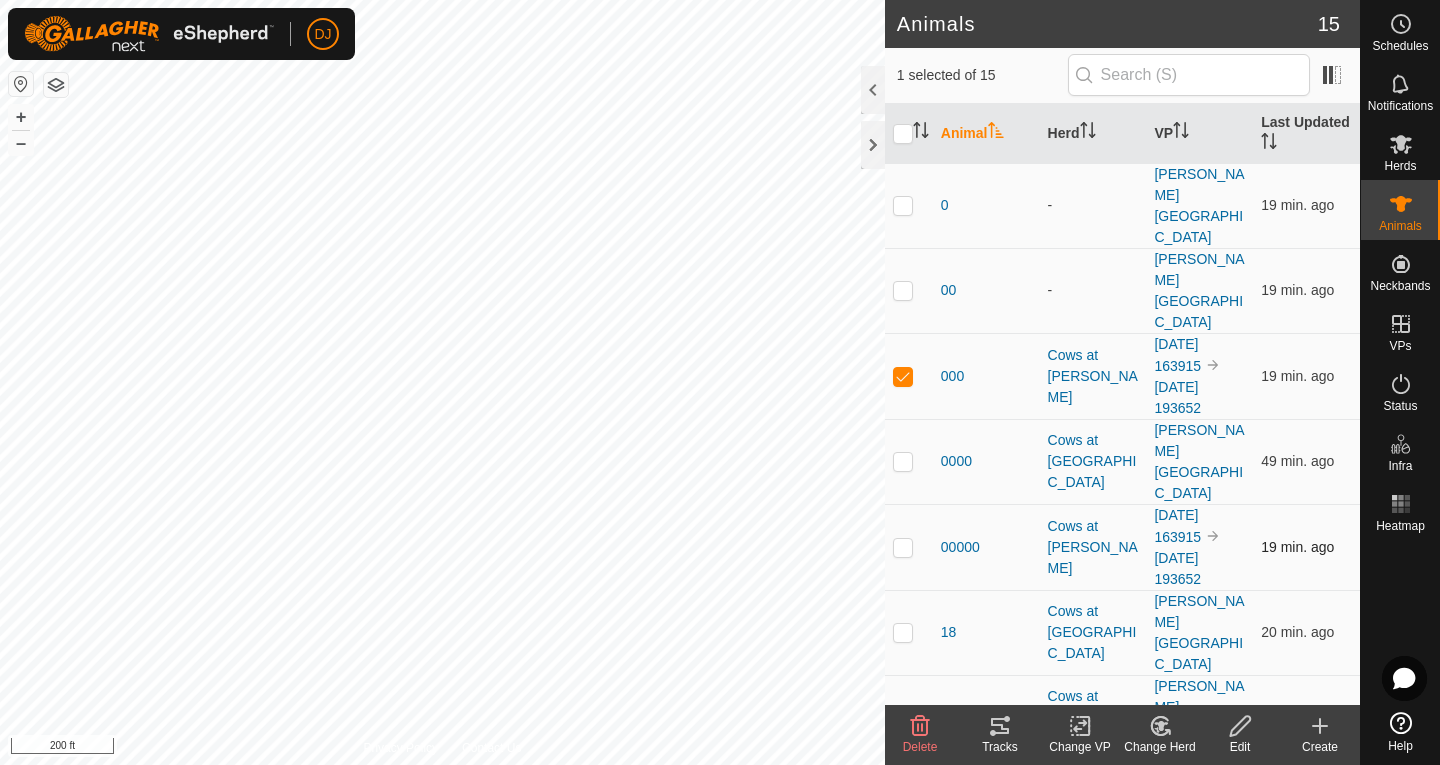 click at bounding box center (909, 547) 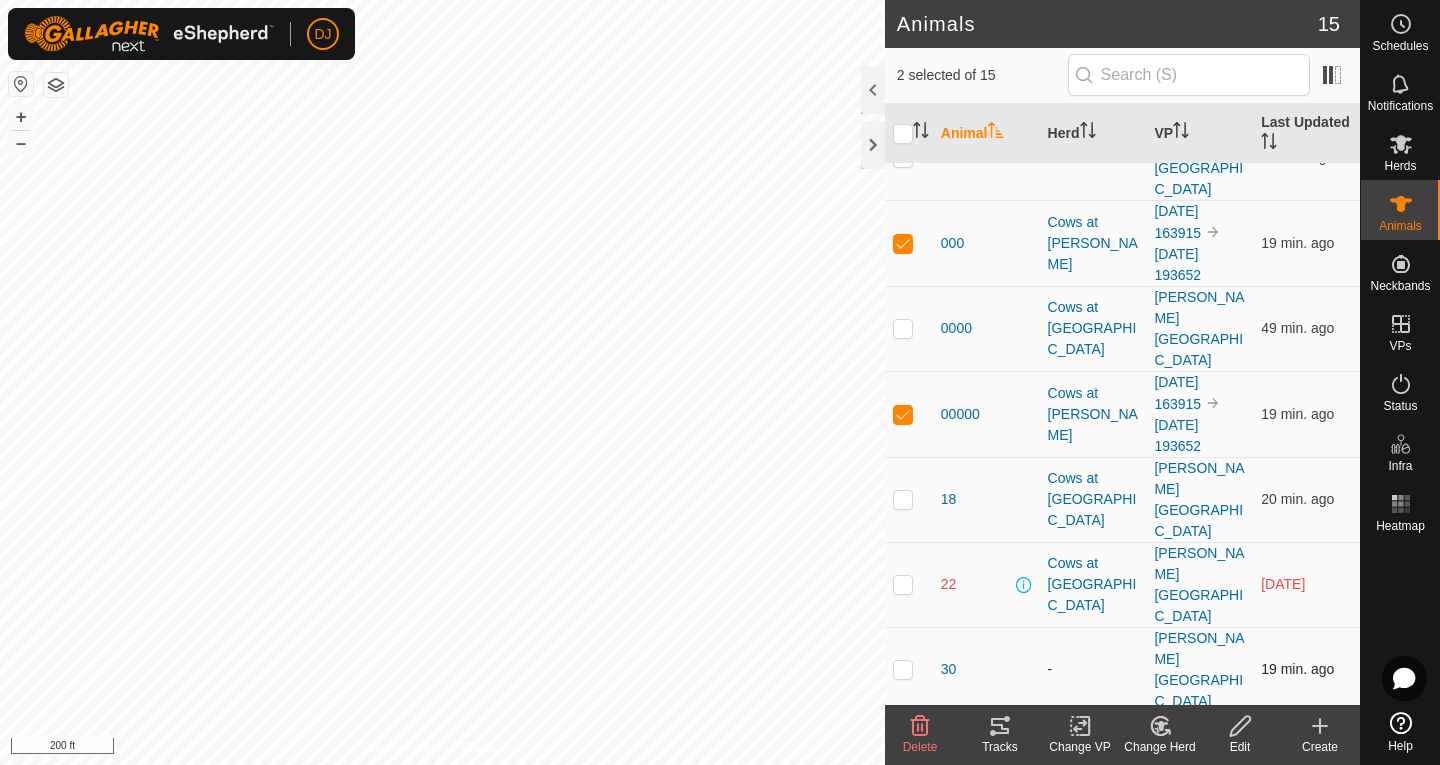 scroll, scrollTop: 134, scrollLeft: 0, axis: vertical 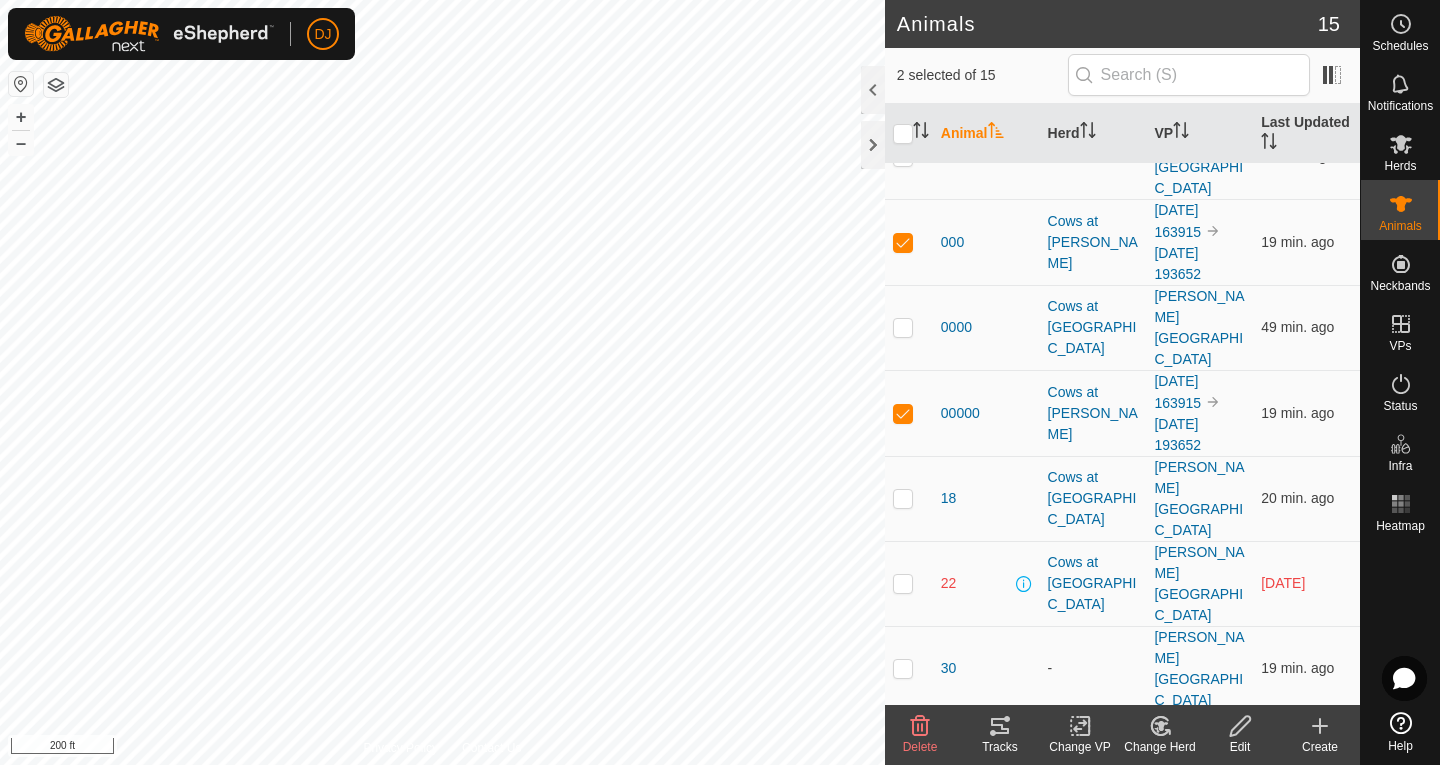 click at bounding box center [903, 1009] 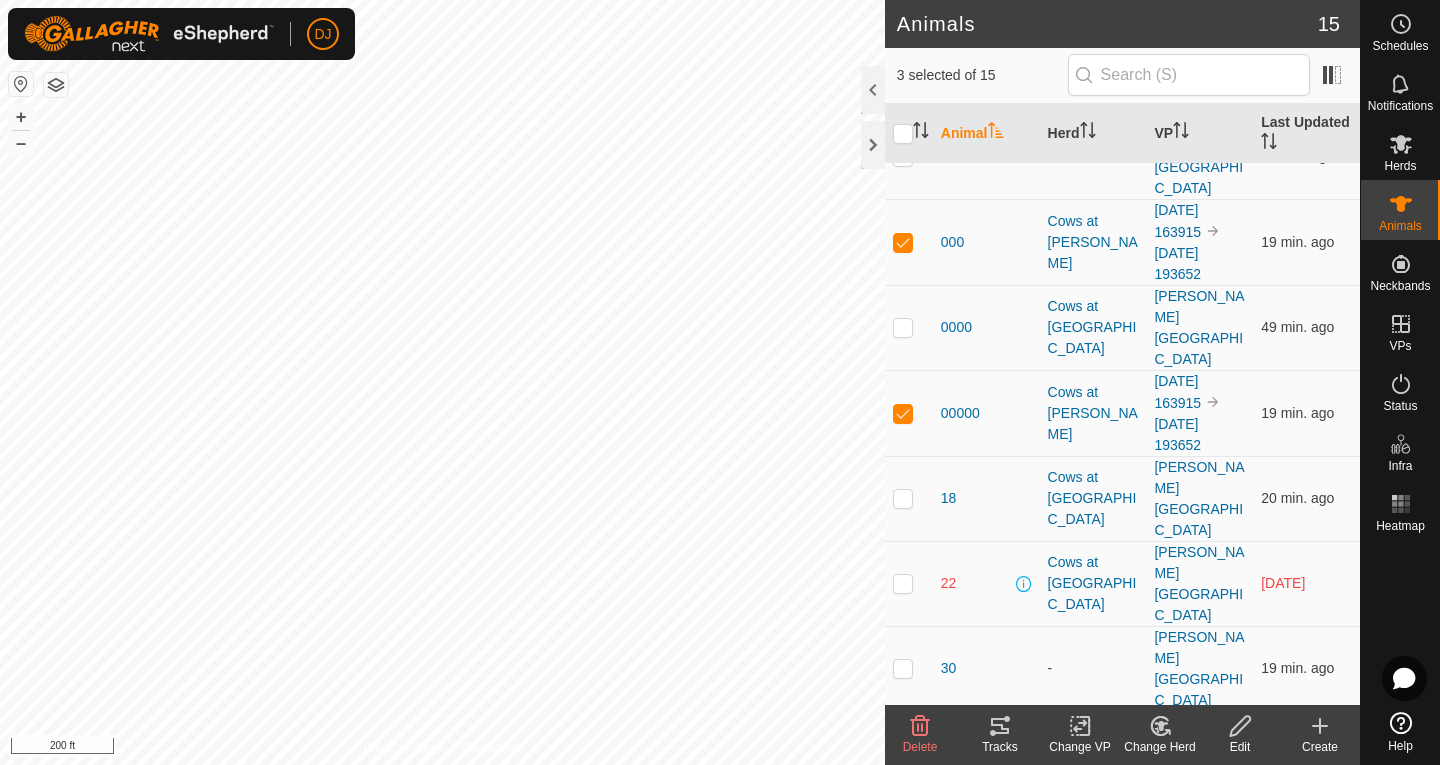 click 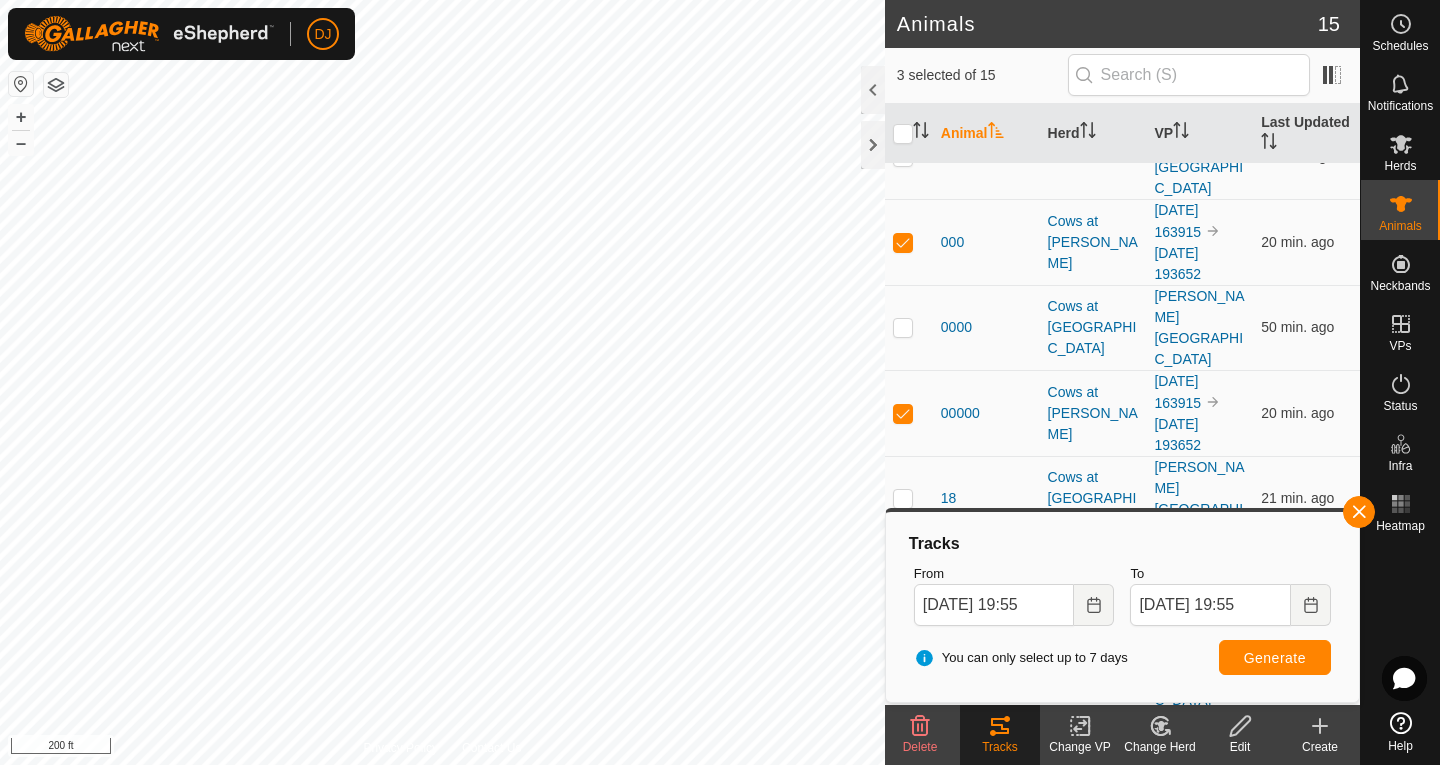 click on "DJ Schedules Notifications Herds Animals Neckbands VPs Status Infra Heatmap Help Animals 15  3 selected of 15   Animal   Herd   VP   Last Updated   0   -  Corbin House field  20 min. ago  00   -  Corbin House field  20 min. ago  000   Cows at McNeal  2025-07-26 163915 2025-07-26 193652  20 min. ago  0000   Cows at Farley Vale  Corbin House field  50 min. ago  00000   Cows at McNeal  2025-07-26 163915 2025-07-26 193652  20 min. ago  18   Cows at Farley Vale  Corbin House field  21 min. ago  22   Cows at Farley Vale  Corbin House field  1 day ago  30   -  Corbin House field  20 min. ago  31   Cows at Farley Vale  Corbin House field  20 min. ago  32   Cows at Farley Vale  Corbin House field  21 min. ago  42   Cows at Farley Vale  Corbin House field  21 min. ago  51   Cows at McNeal  2025-07-26 163915 2025-07-26 193652  20 min. ago  65   Cows at Farley Vale  Corbin House field  20 min. ago  cc   Cows at Farley Vale  Corbin House field  21 min. ago  wf   Cows at Farley Vale  Corbin House field  21 min. ago Delete" 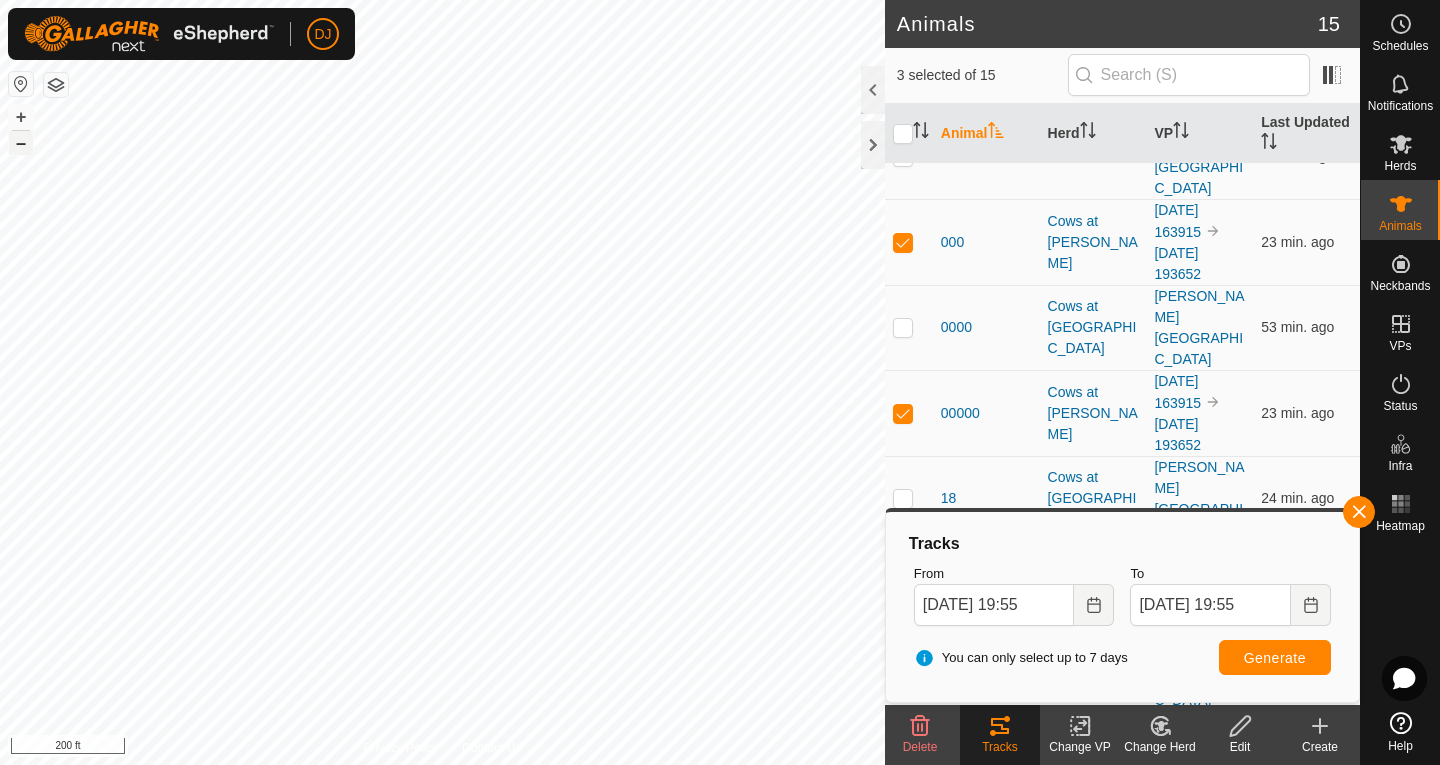 click on "–" at bounding box center (21, 143) 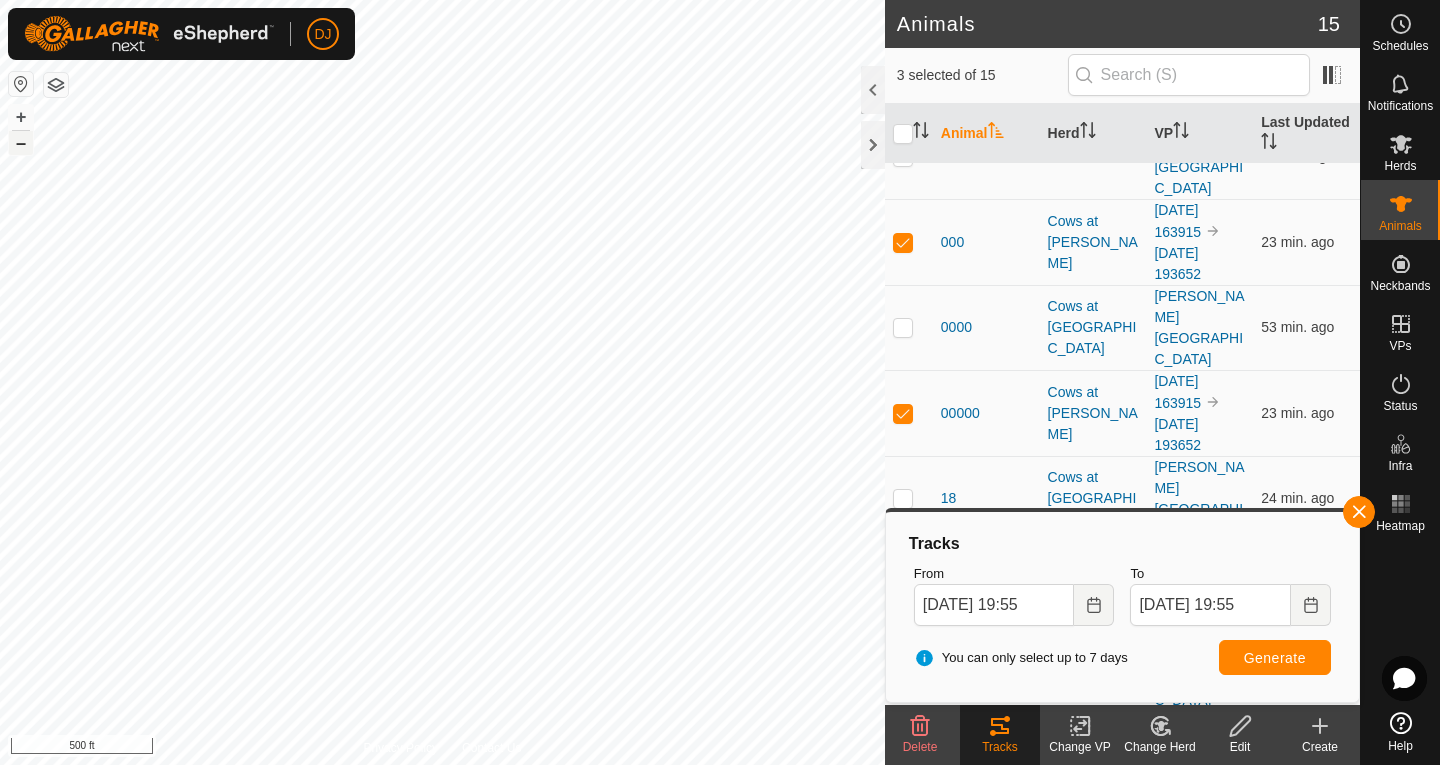 click on "000
+ – ⇧ i 500 ft" at bounding box center [442, 382] 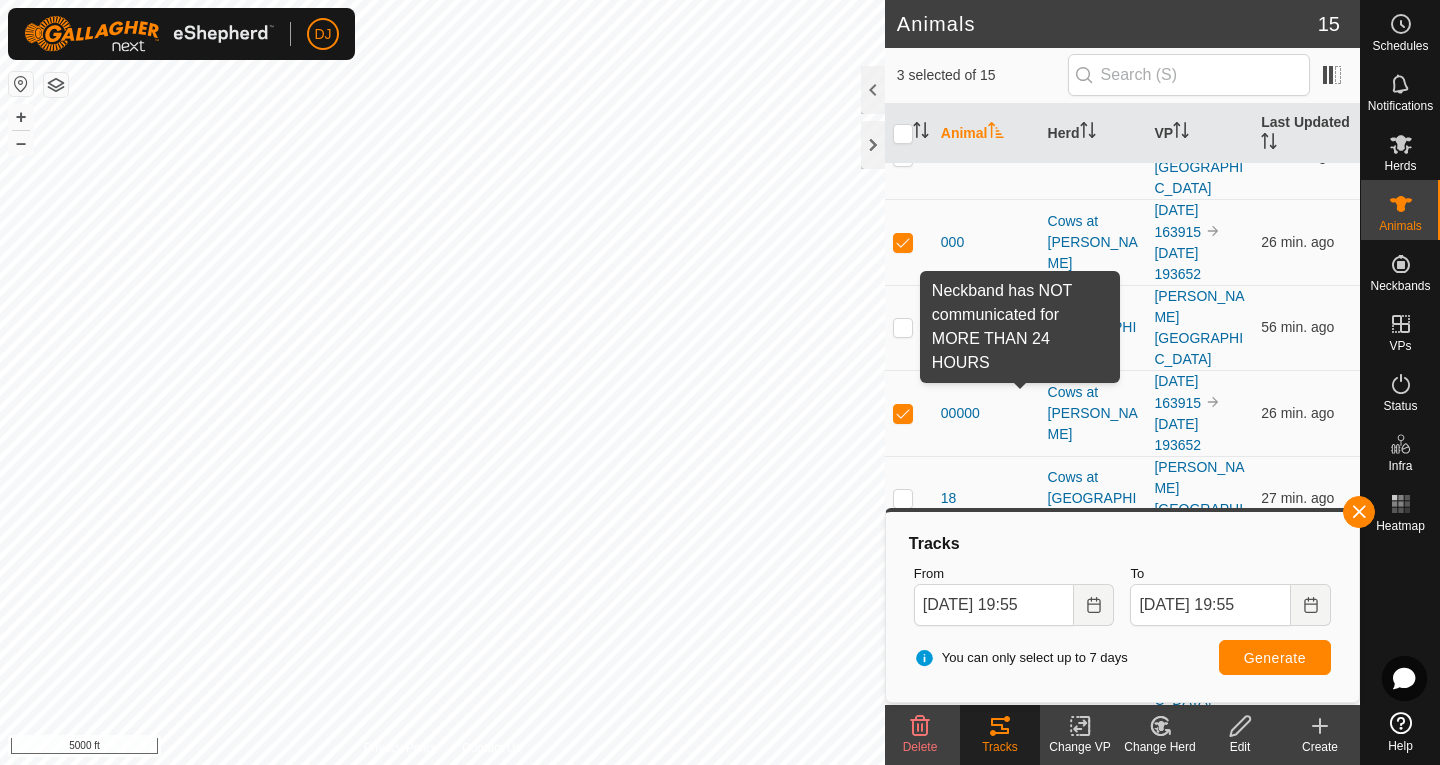 click at bounding box center [1024, 584] 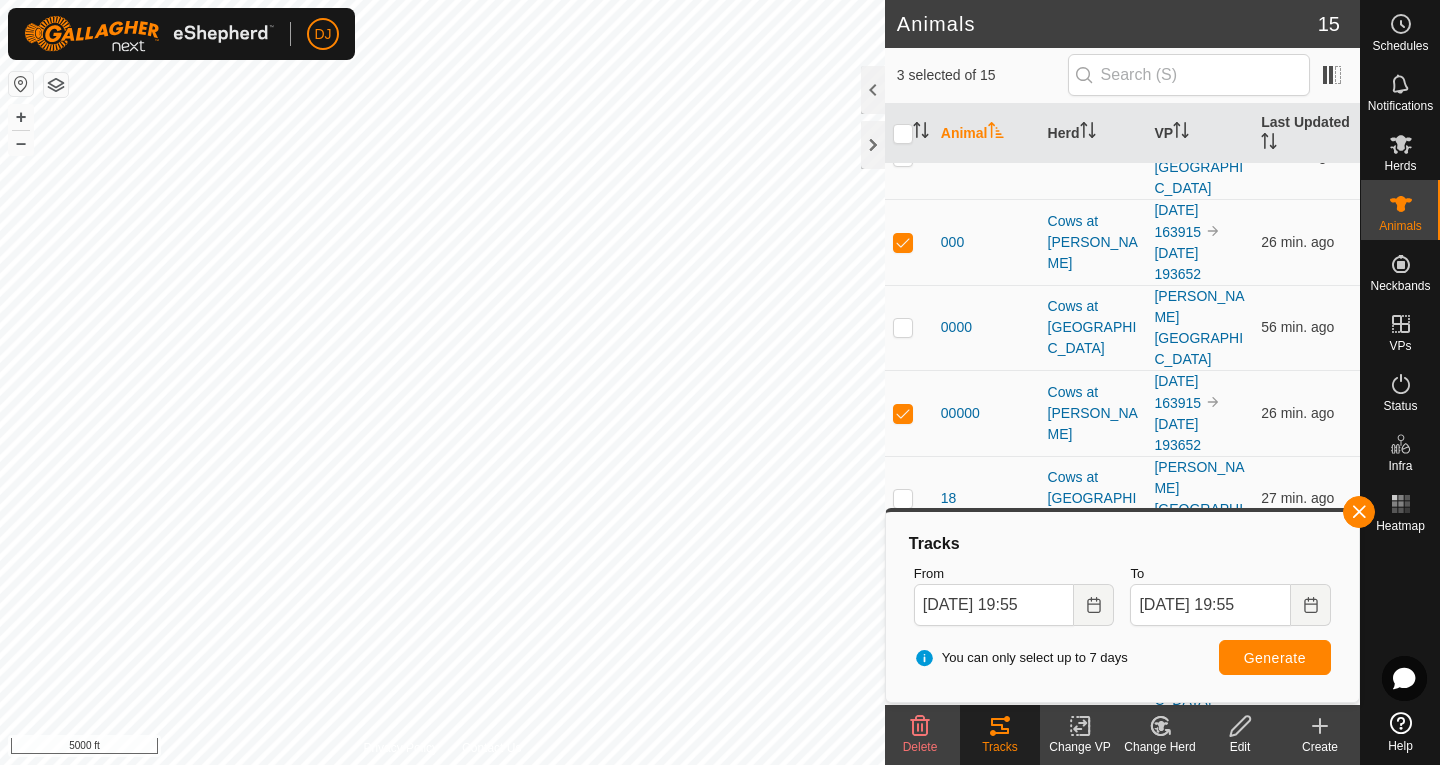 click on "22" at bounding box center (949, 583) 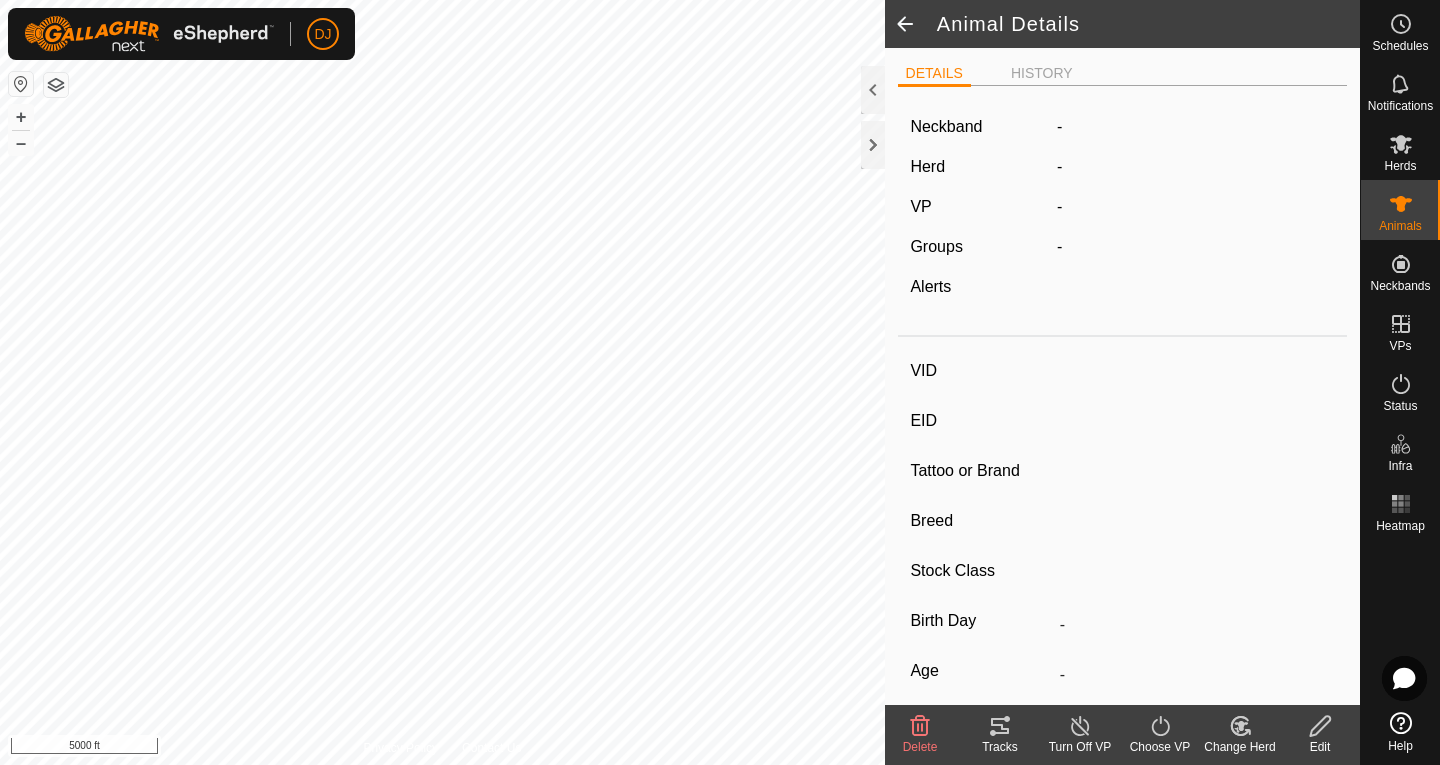type on "22" 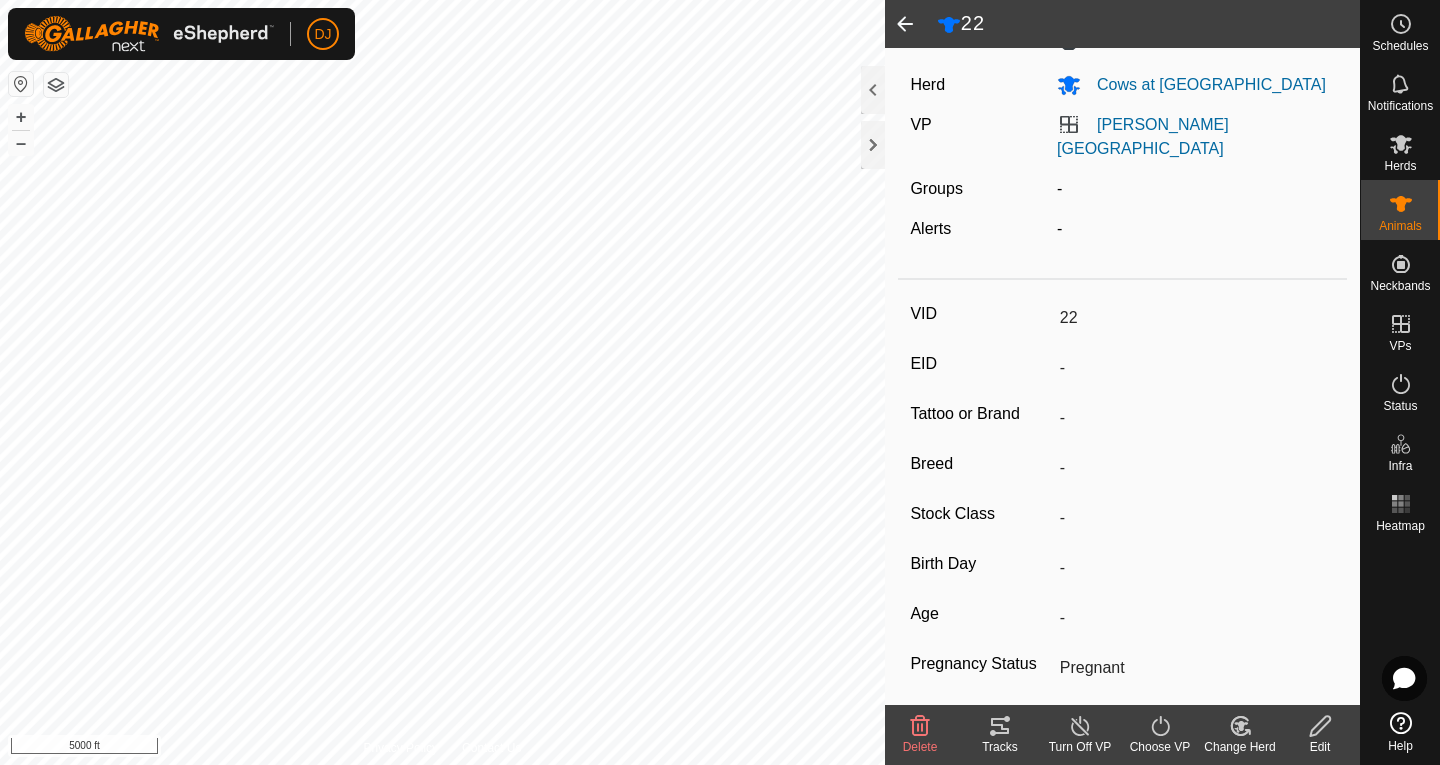 scroll, scrollTop: 0, scrollLeft: 0, axis: both 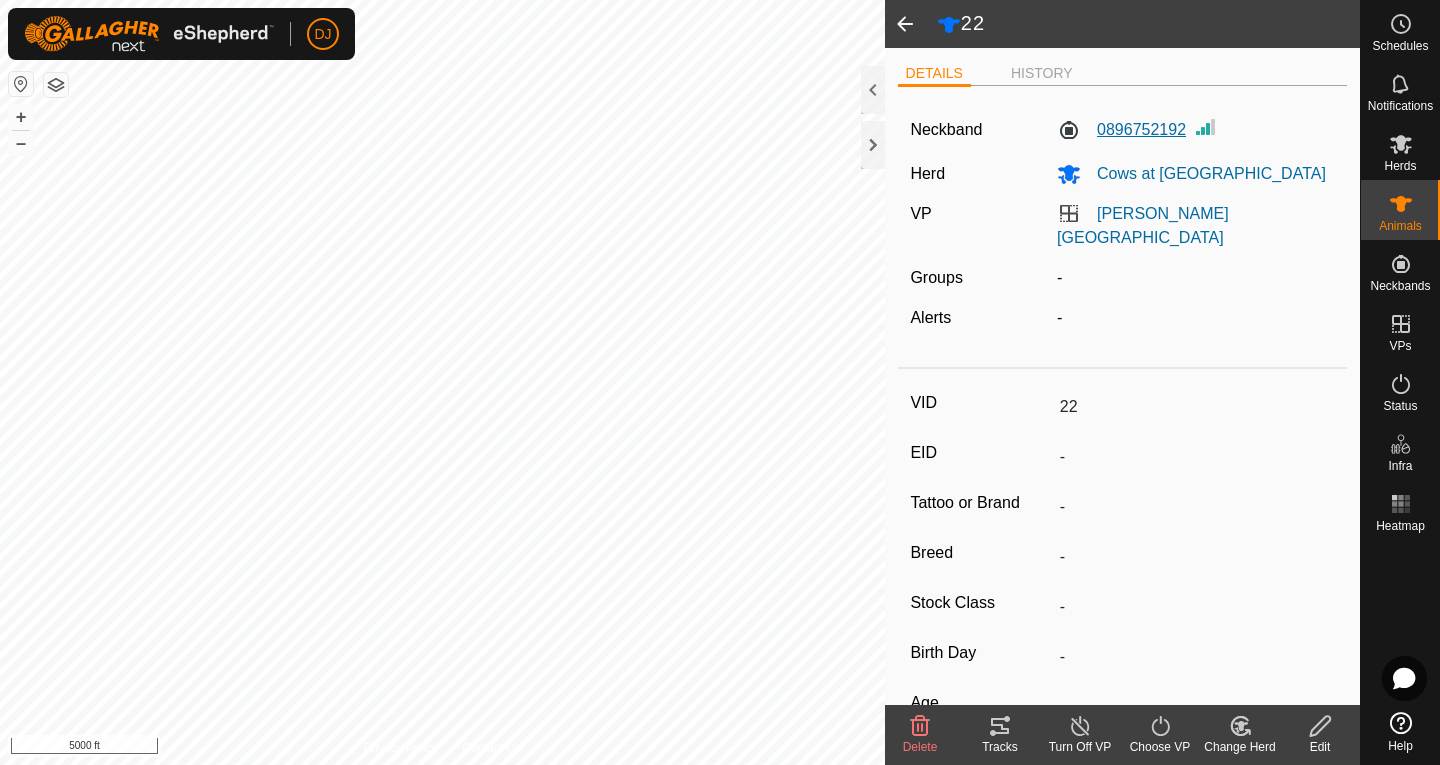 click on "0896752192" 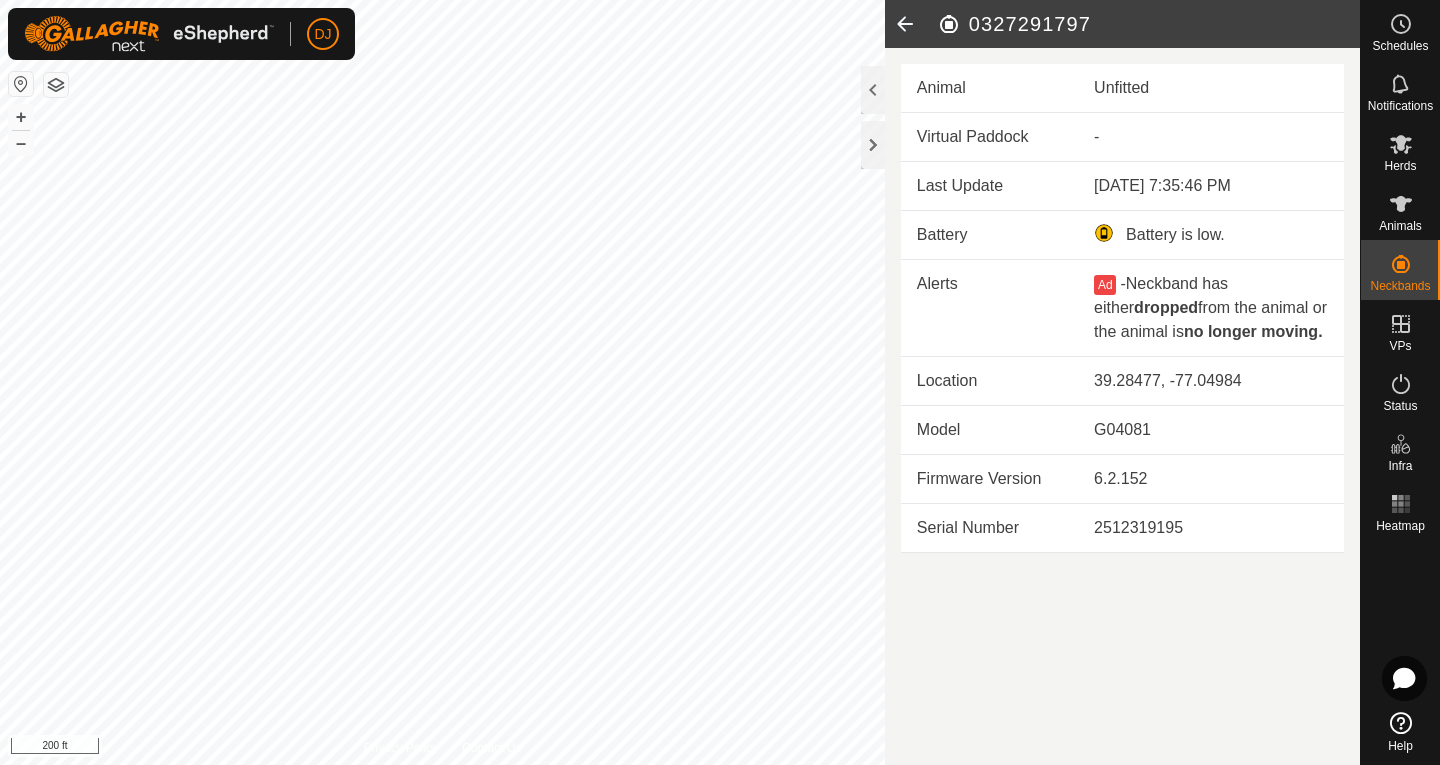 click 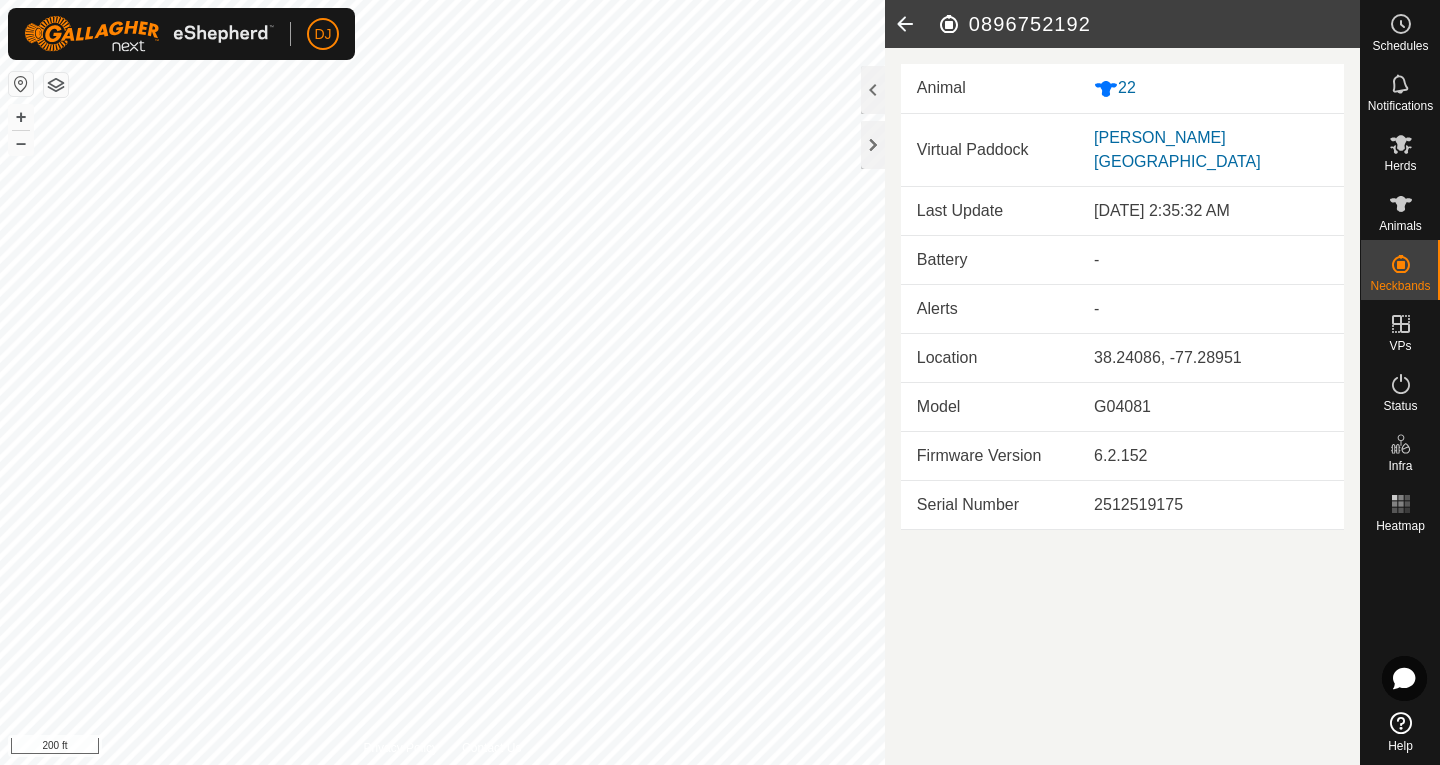 click 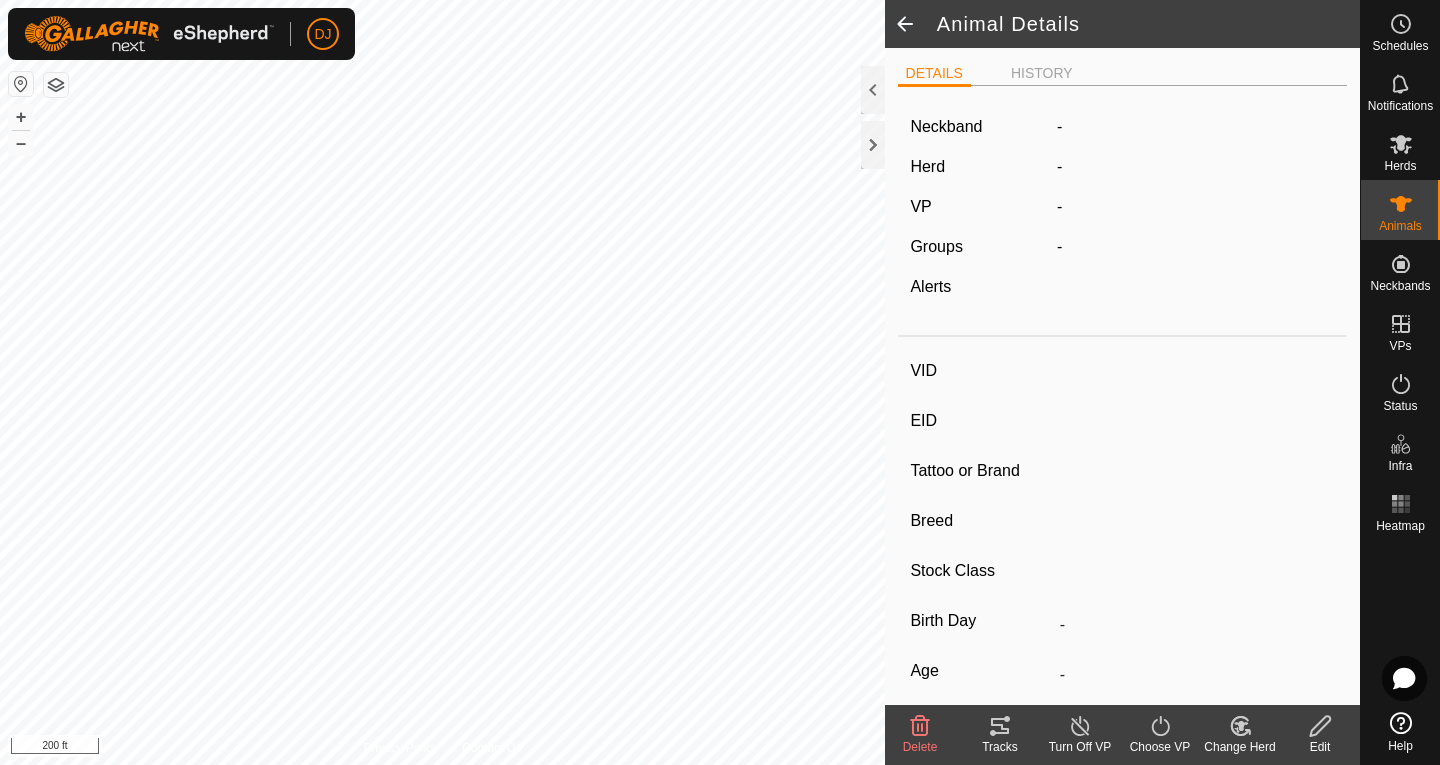 type on "22" 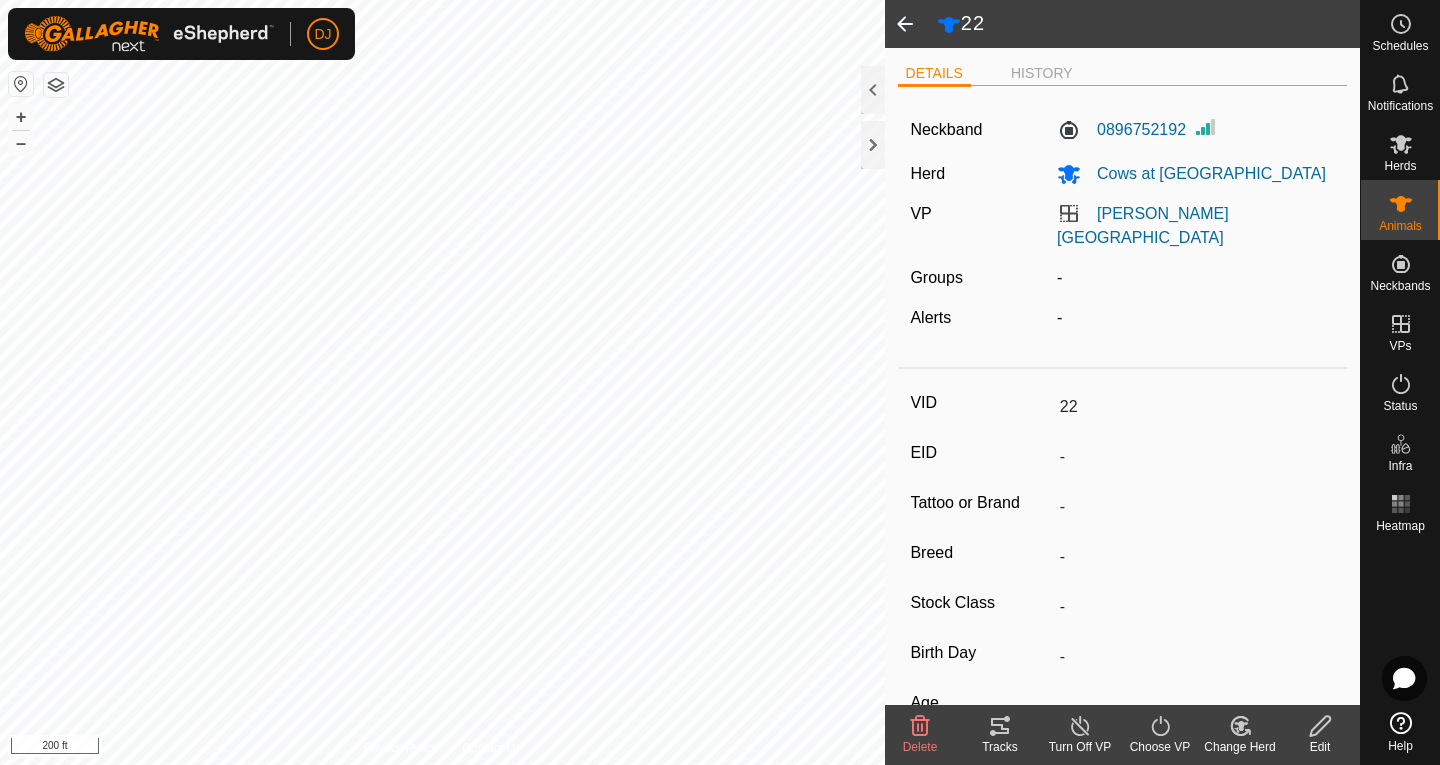 click 